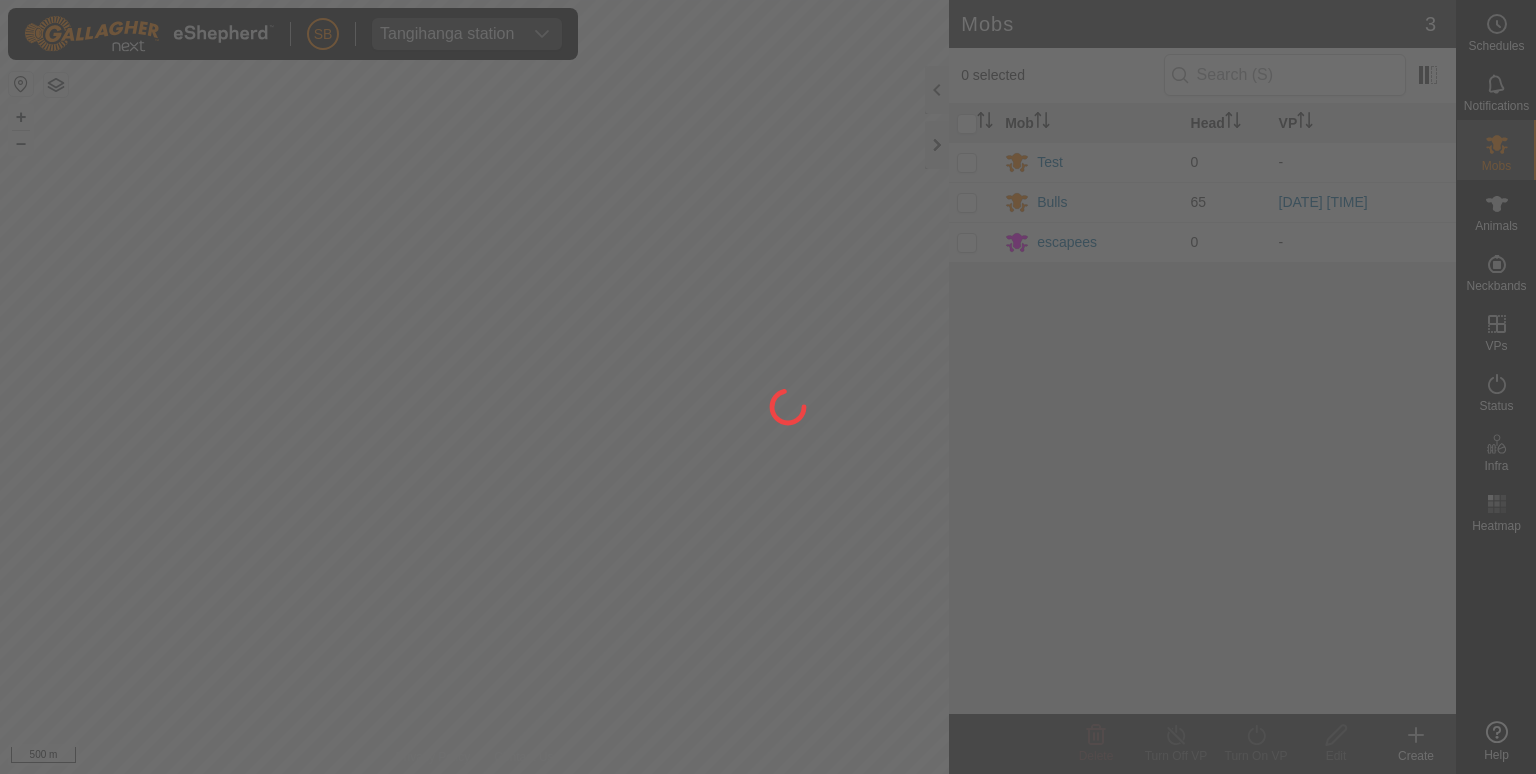 scroll, scrollTop: 0, scrollLeft: 0, axis: both 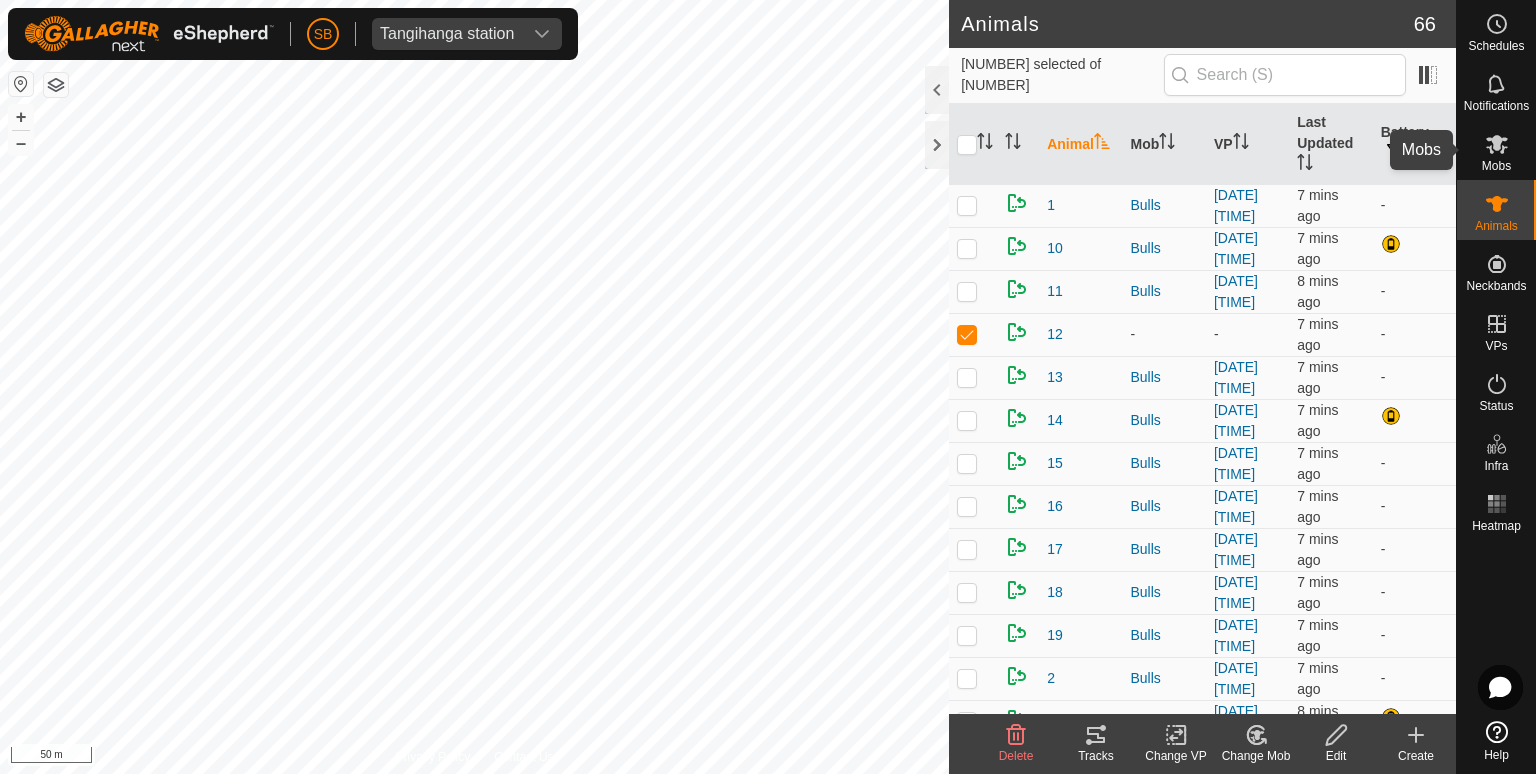 click on "Mobs" at bounding box center (1496, 166) 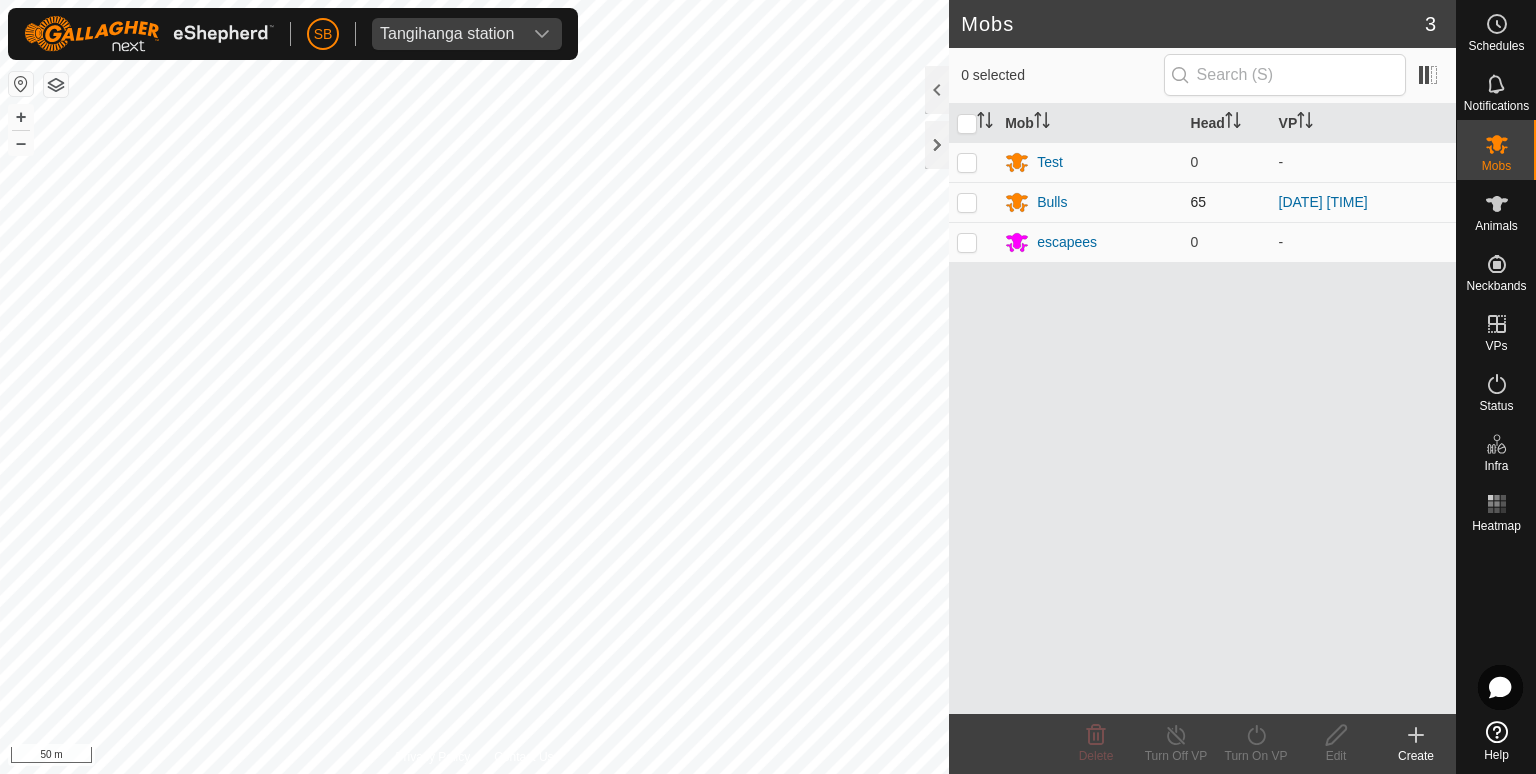 click at bounding box center [967, 202] 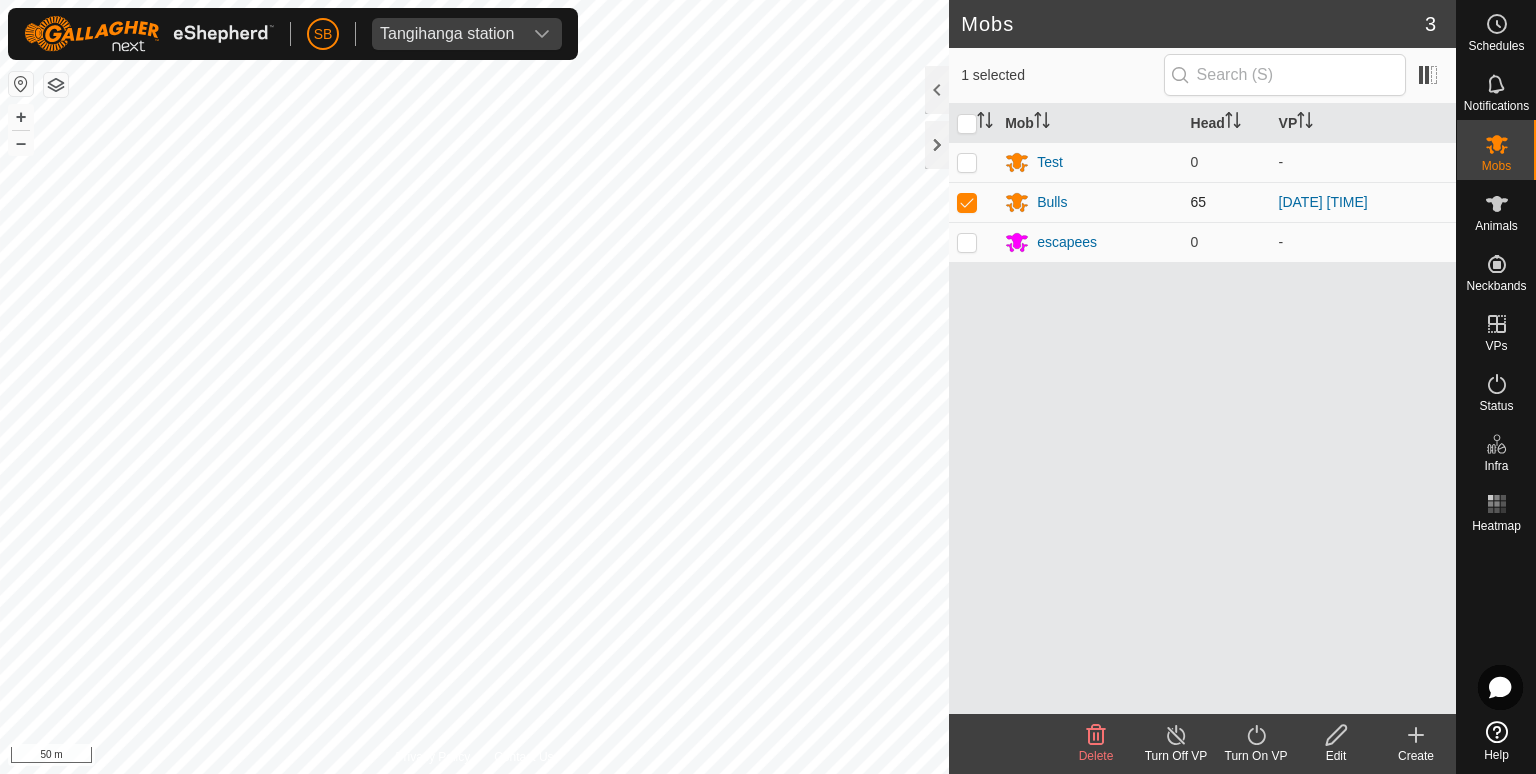 click at bounding box center [967, 202] 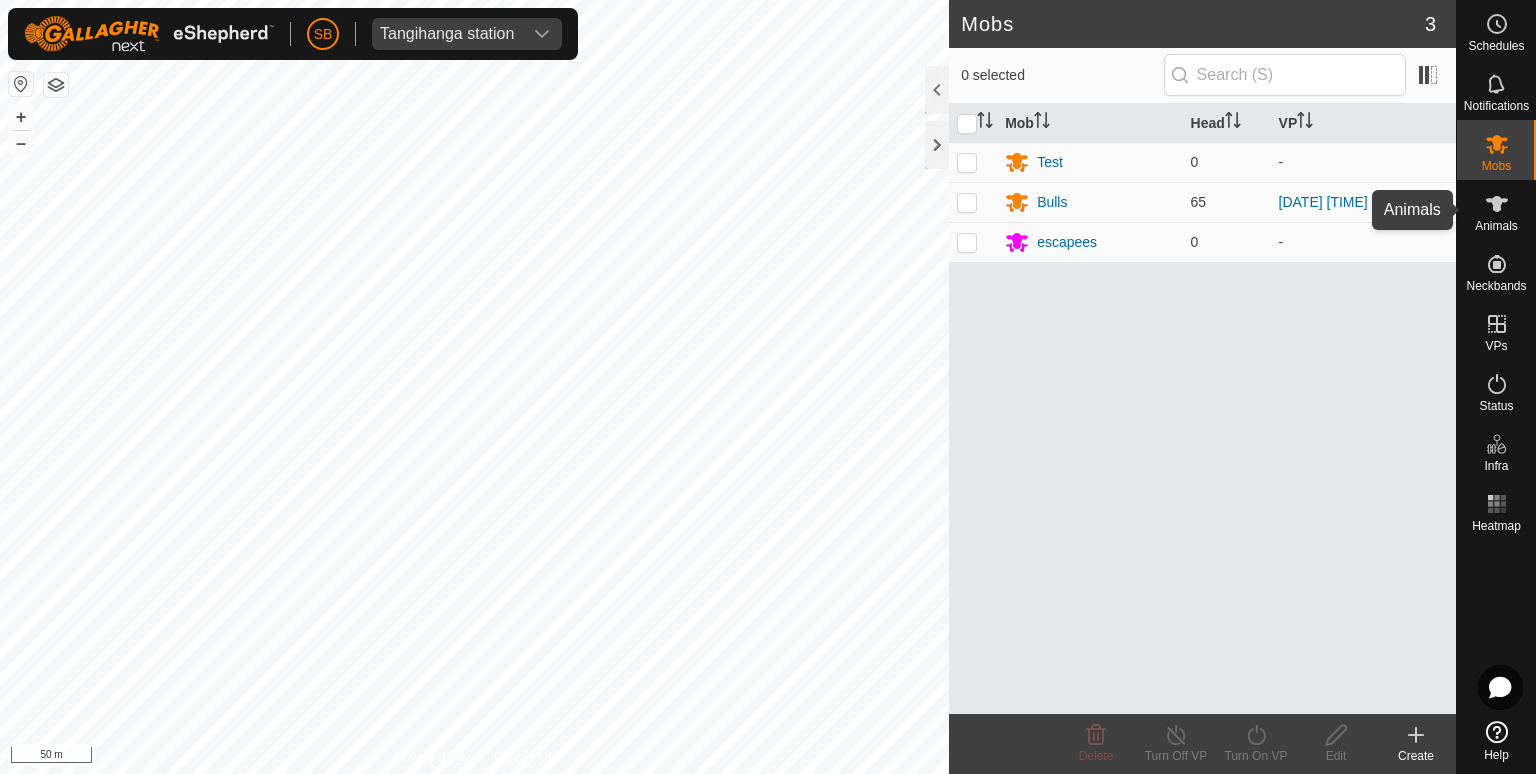 click 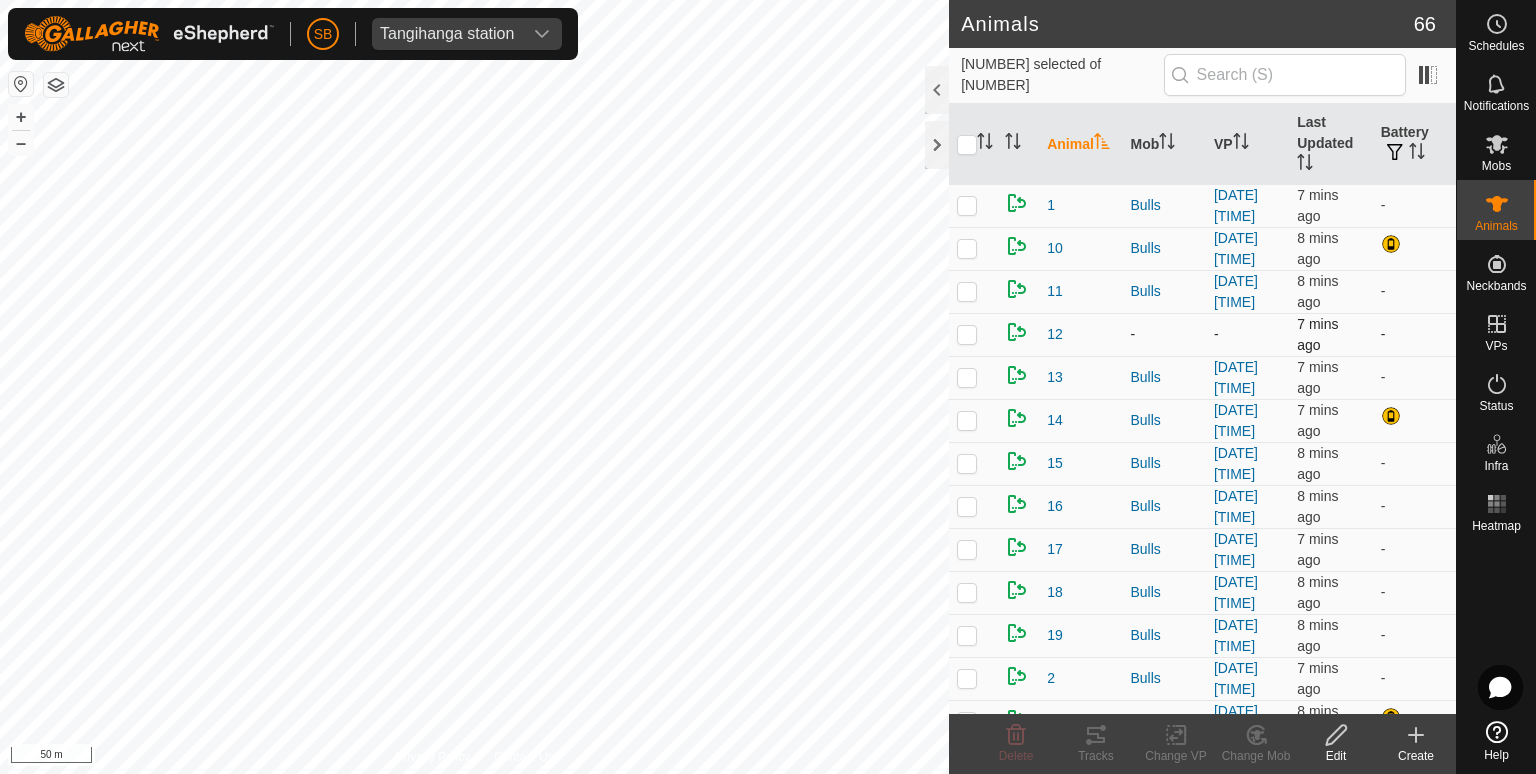 click at bounding box center (967, 334) 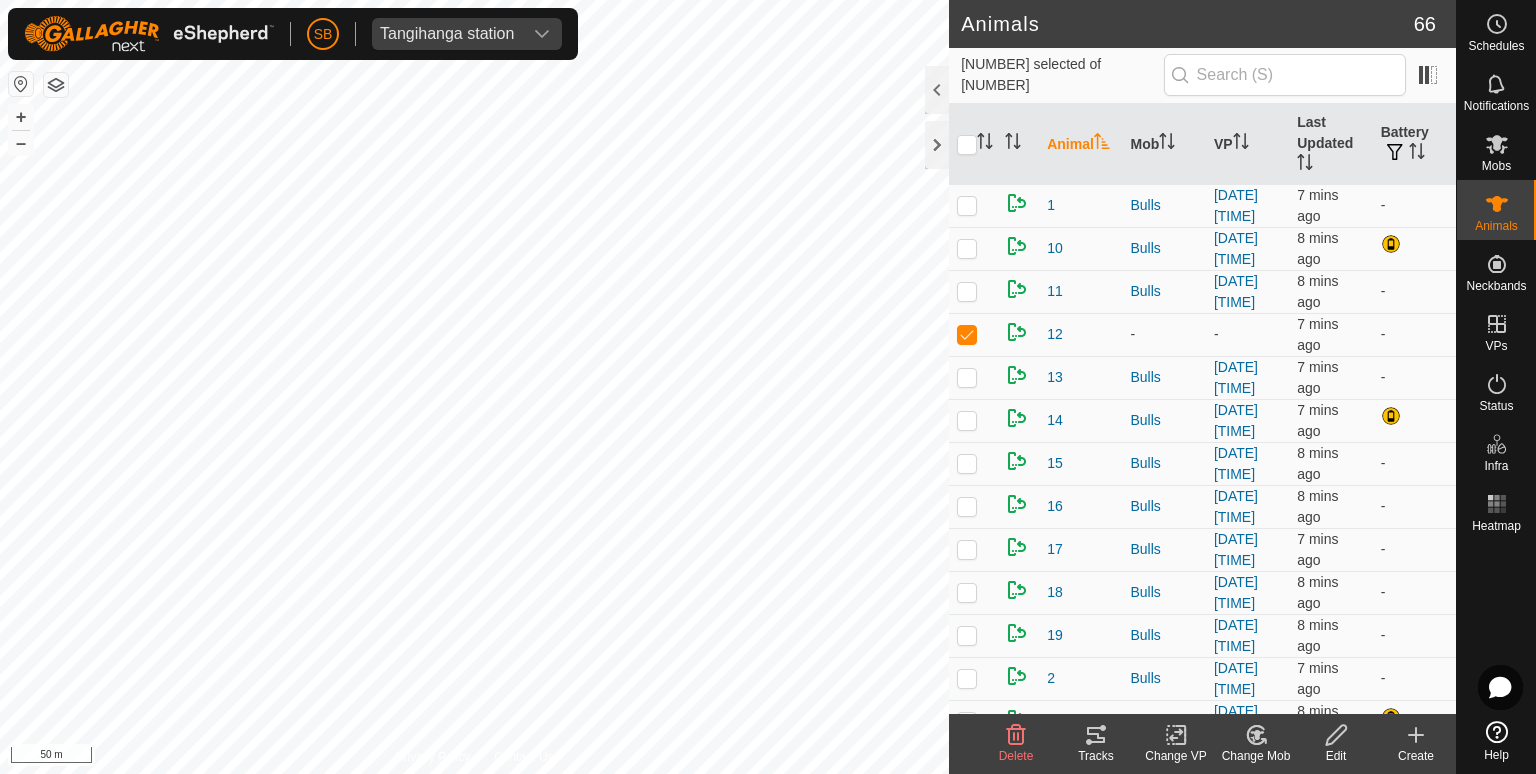 click 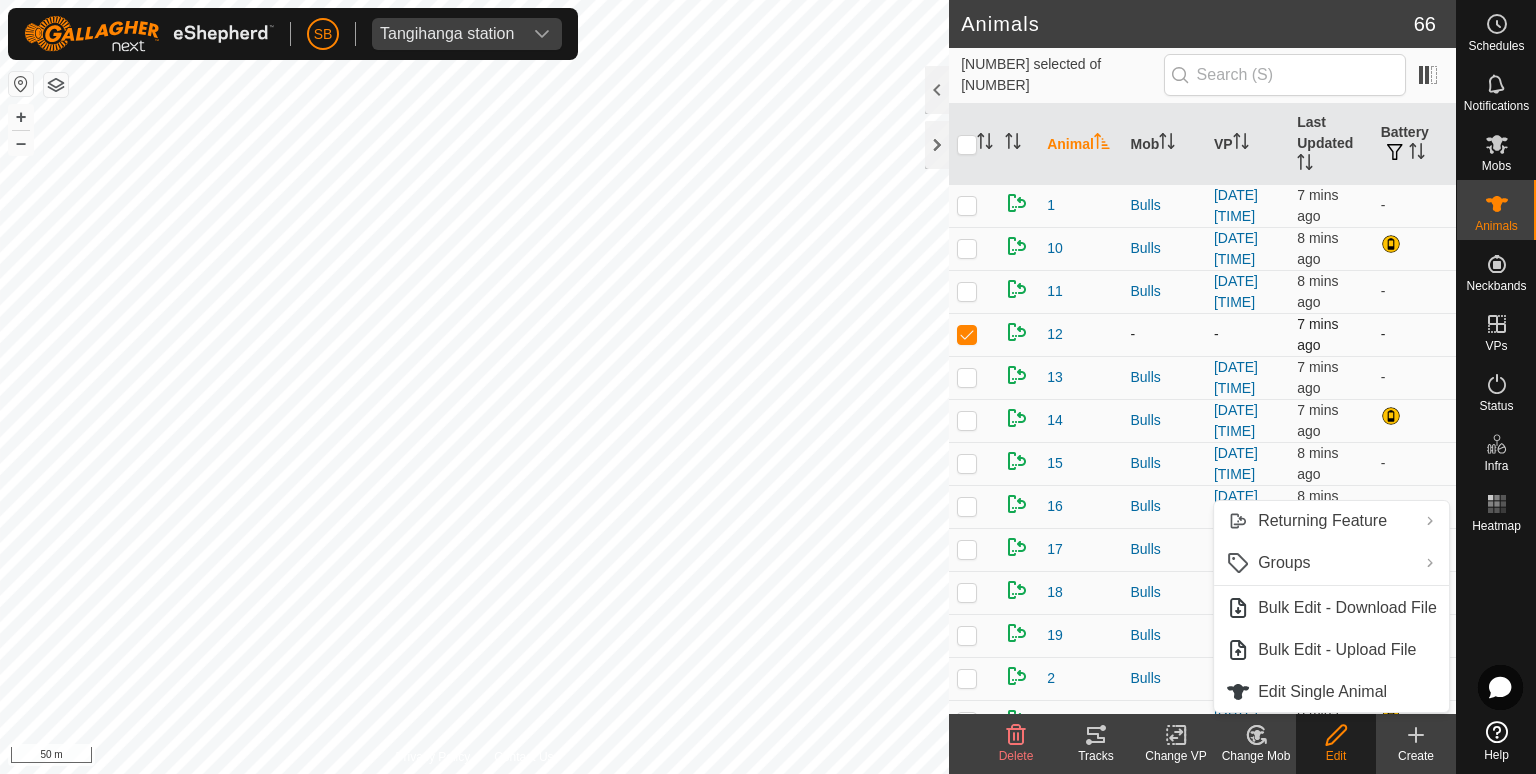 click at bounding box center [967, 334] 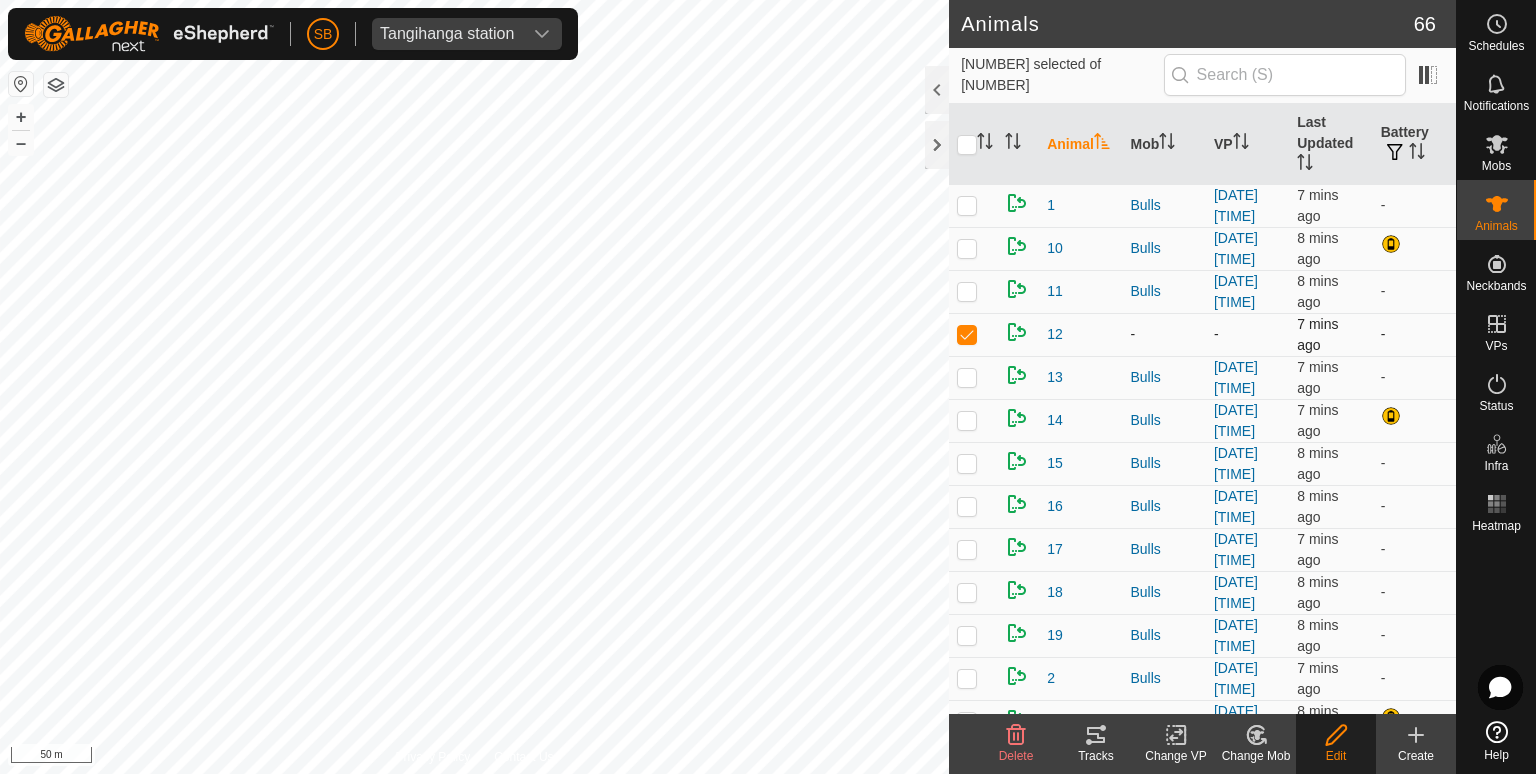 checkbox on "false" 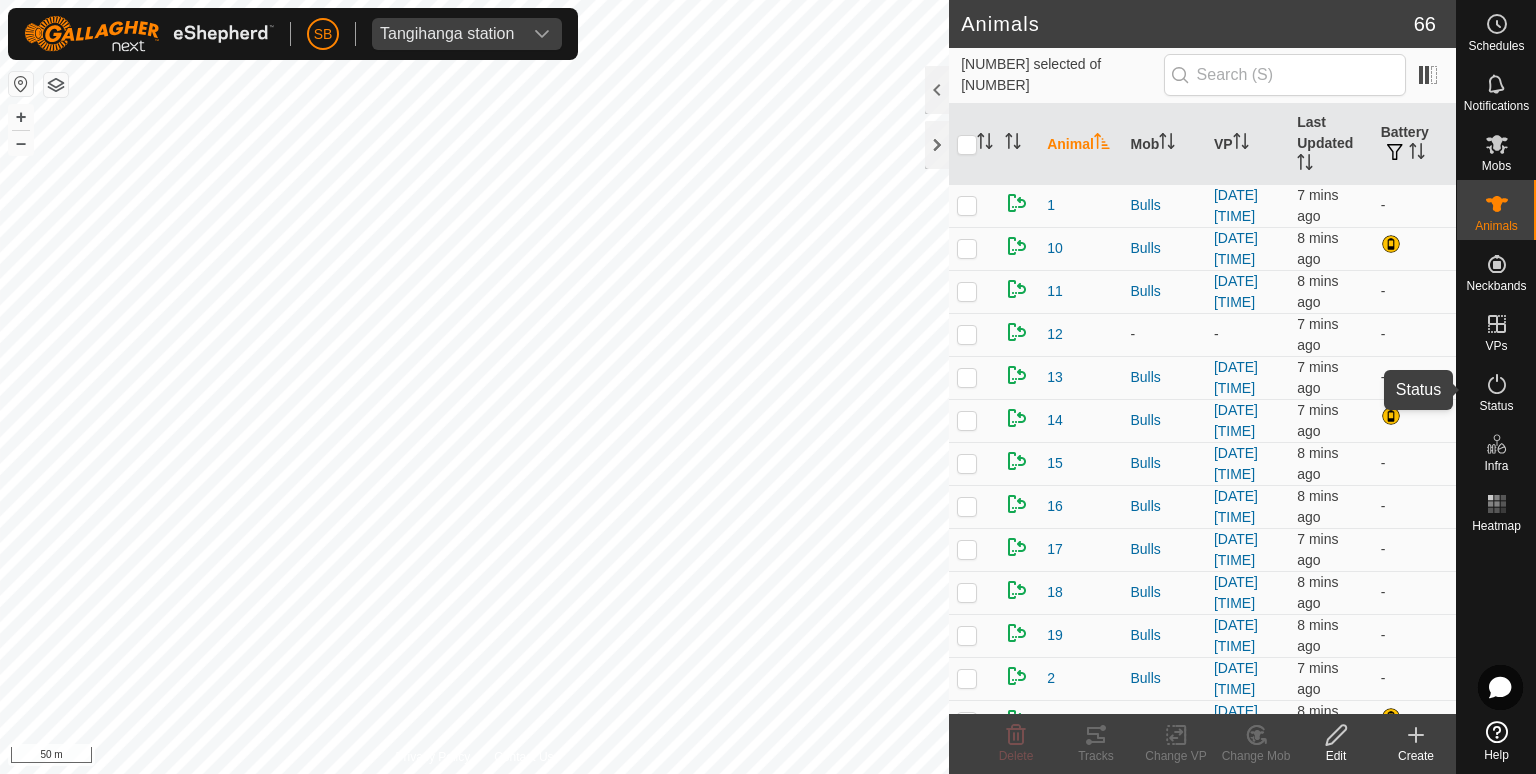 click 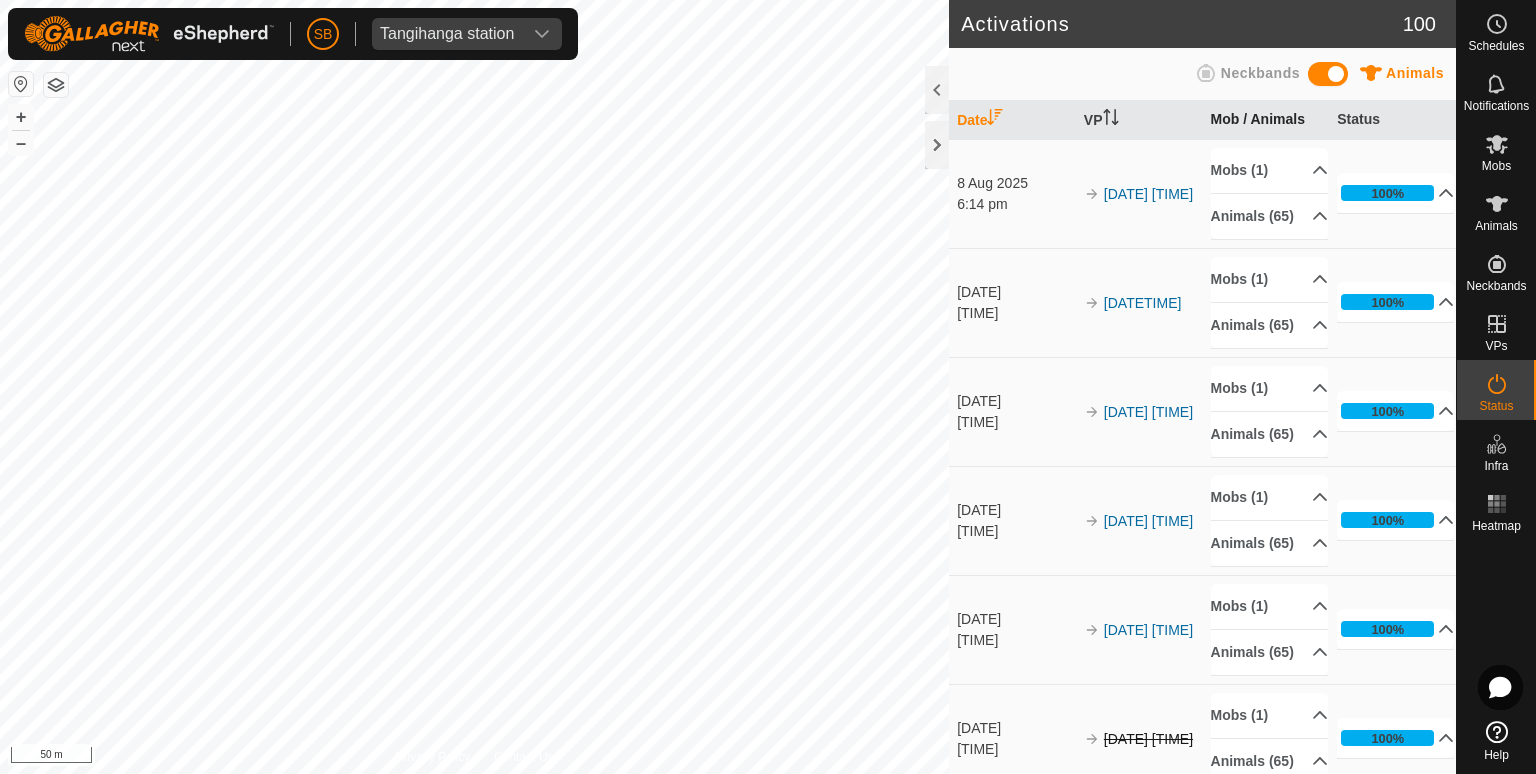 click on "Mob / Animals" at bounding box center (1266, 120) 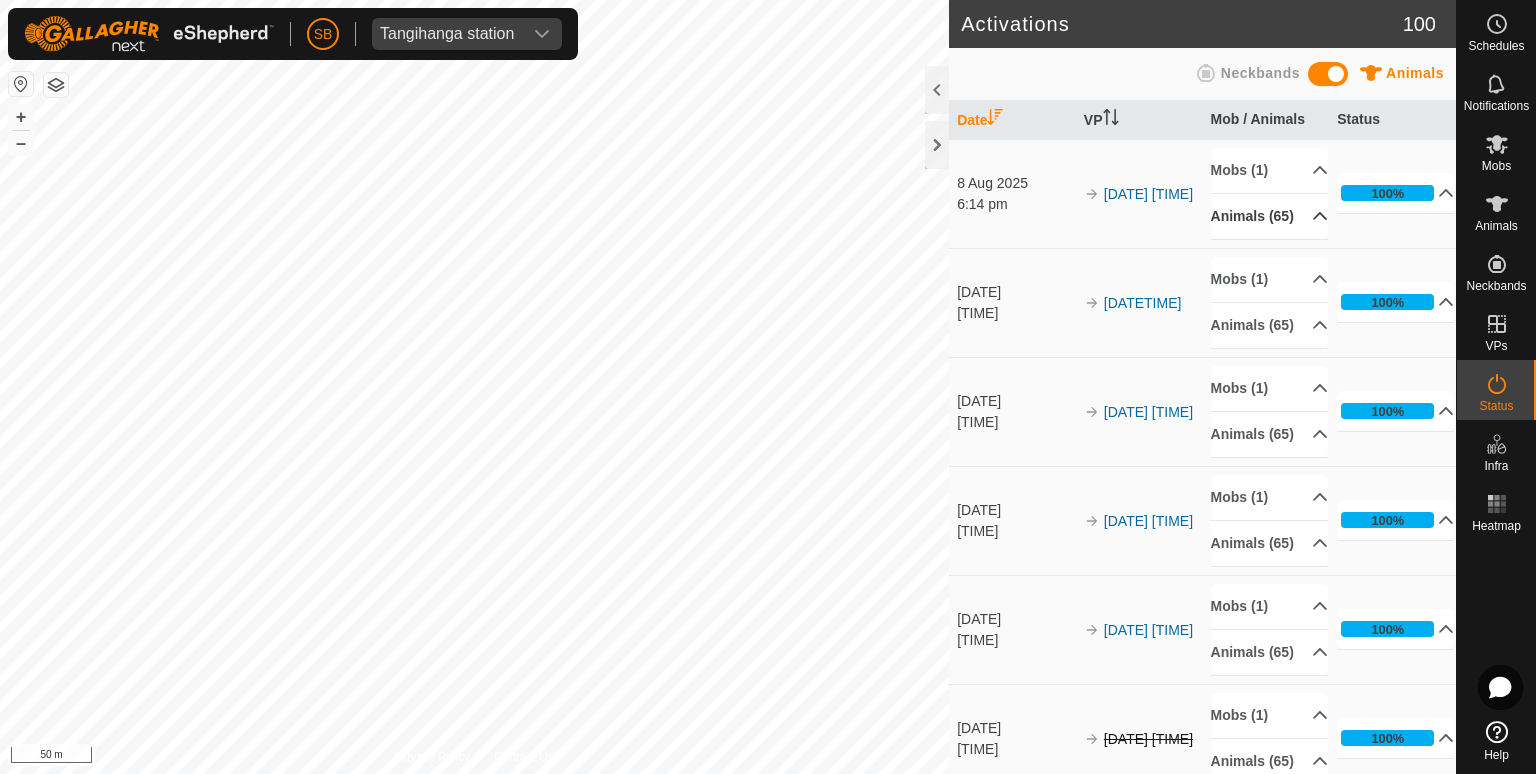 click on "Animals (65)" at bounding box center (1269, 216) 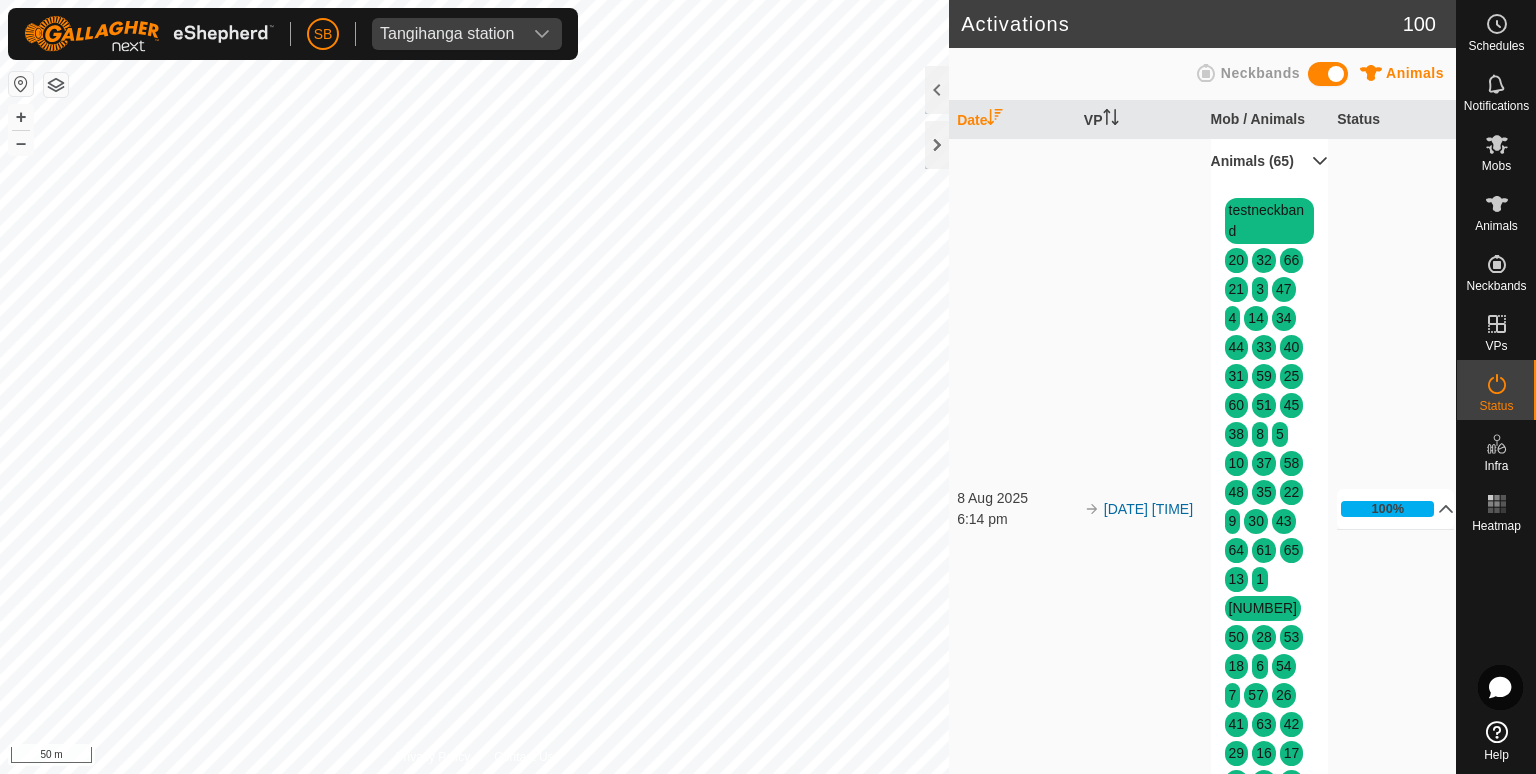 scroll, scrollTop: 54, scrollLeft: 0, axis: vertical 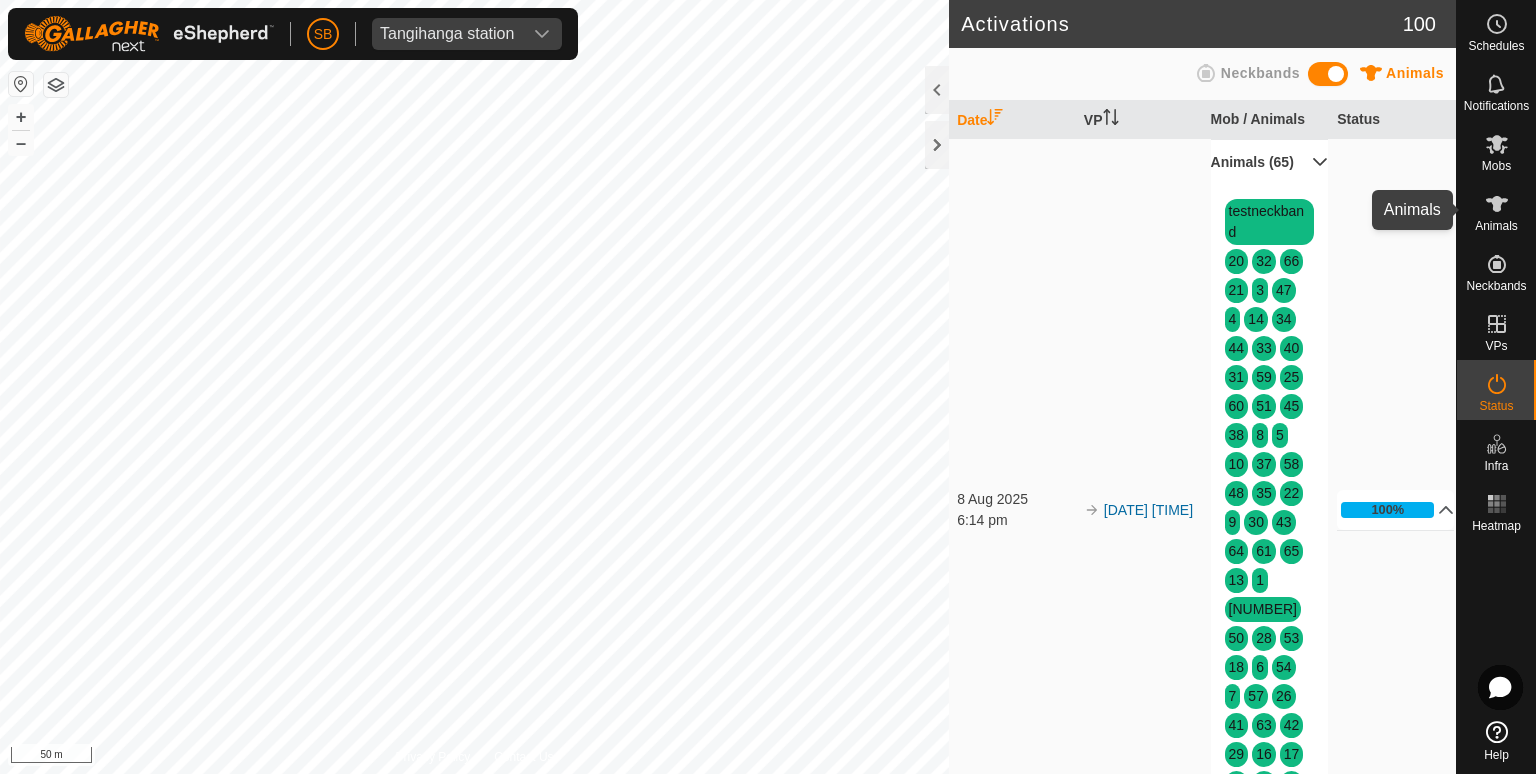 click 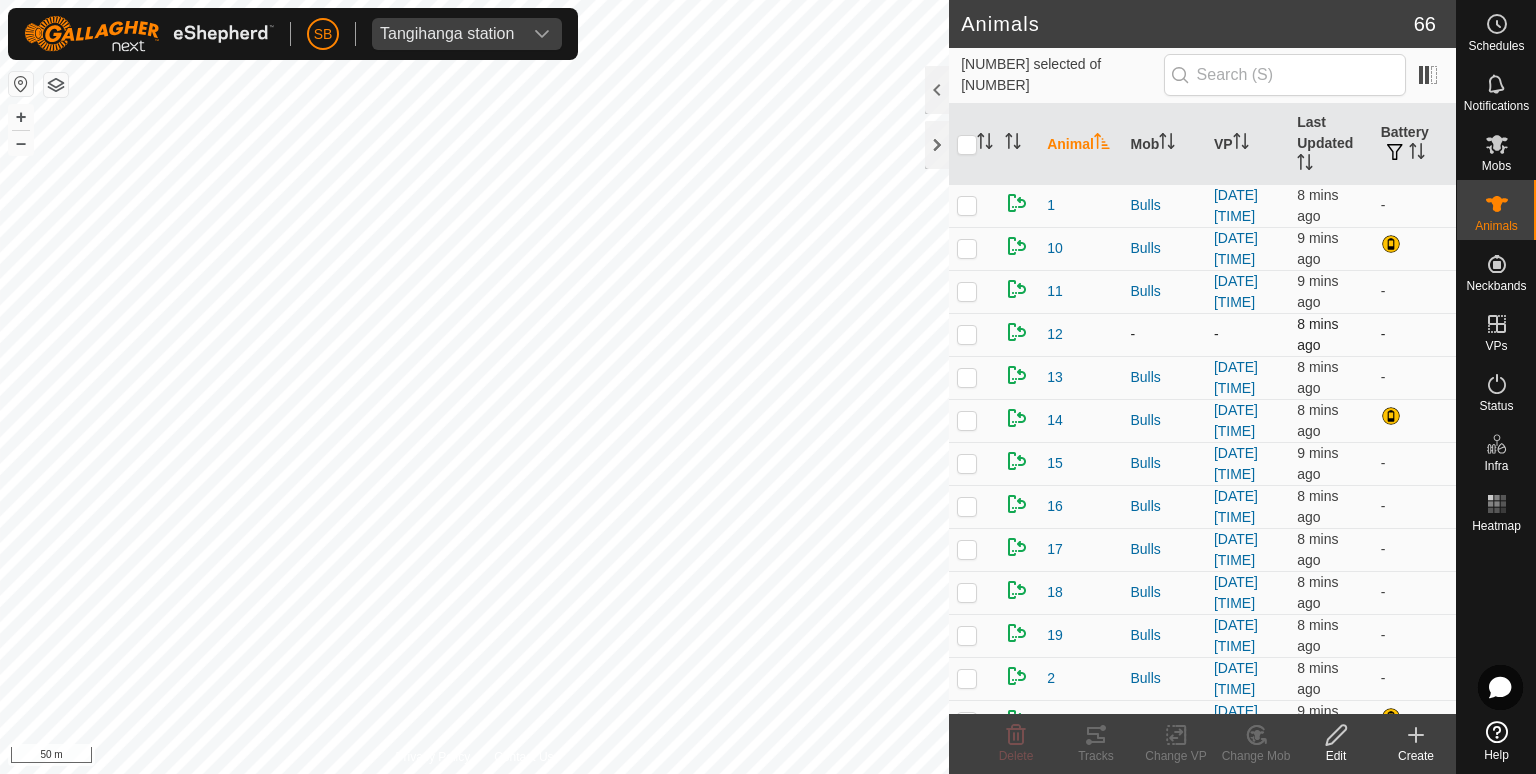 click on "-" at bounding box center (1164, 334) 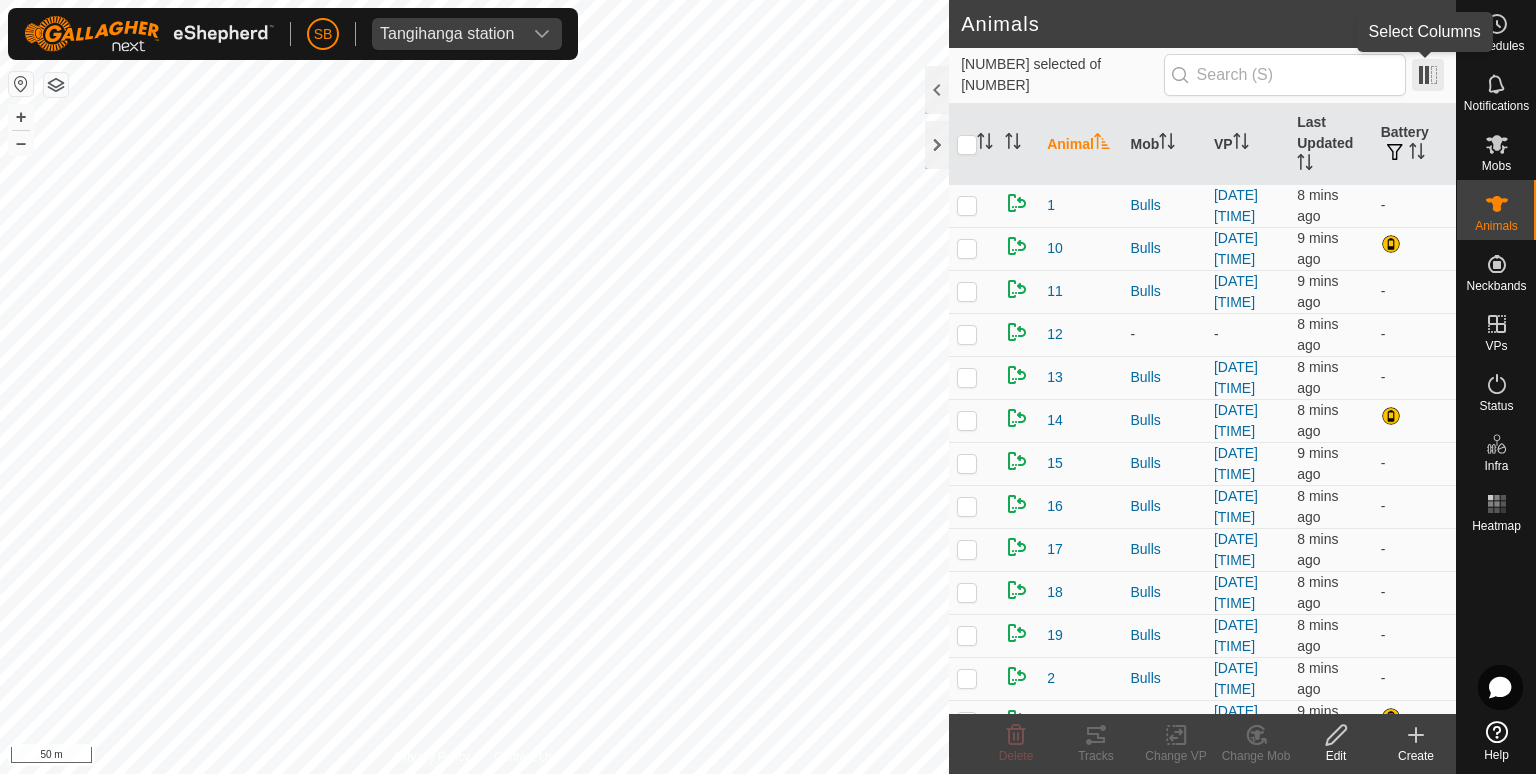 click at bounding box center [1428, 75] 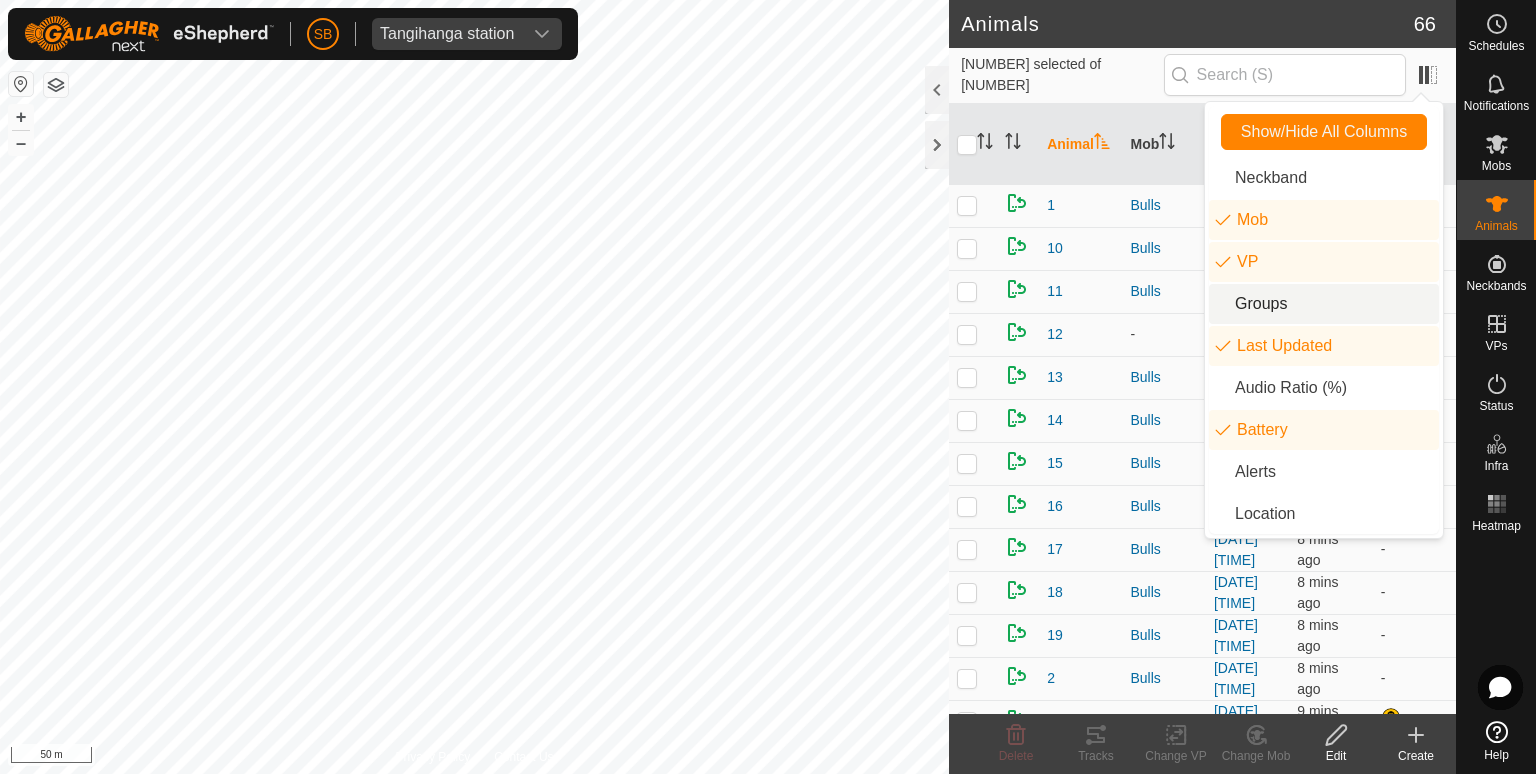 click on "Groups" at bounding box center [1324, 304] 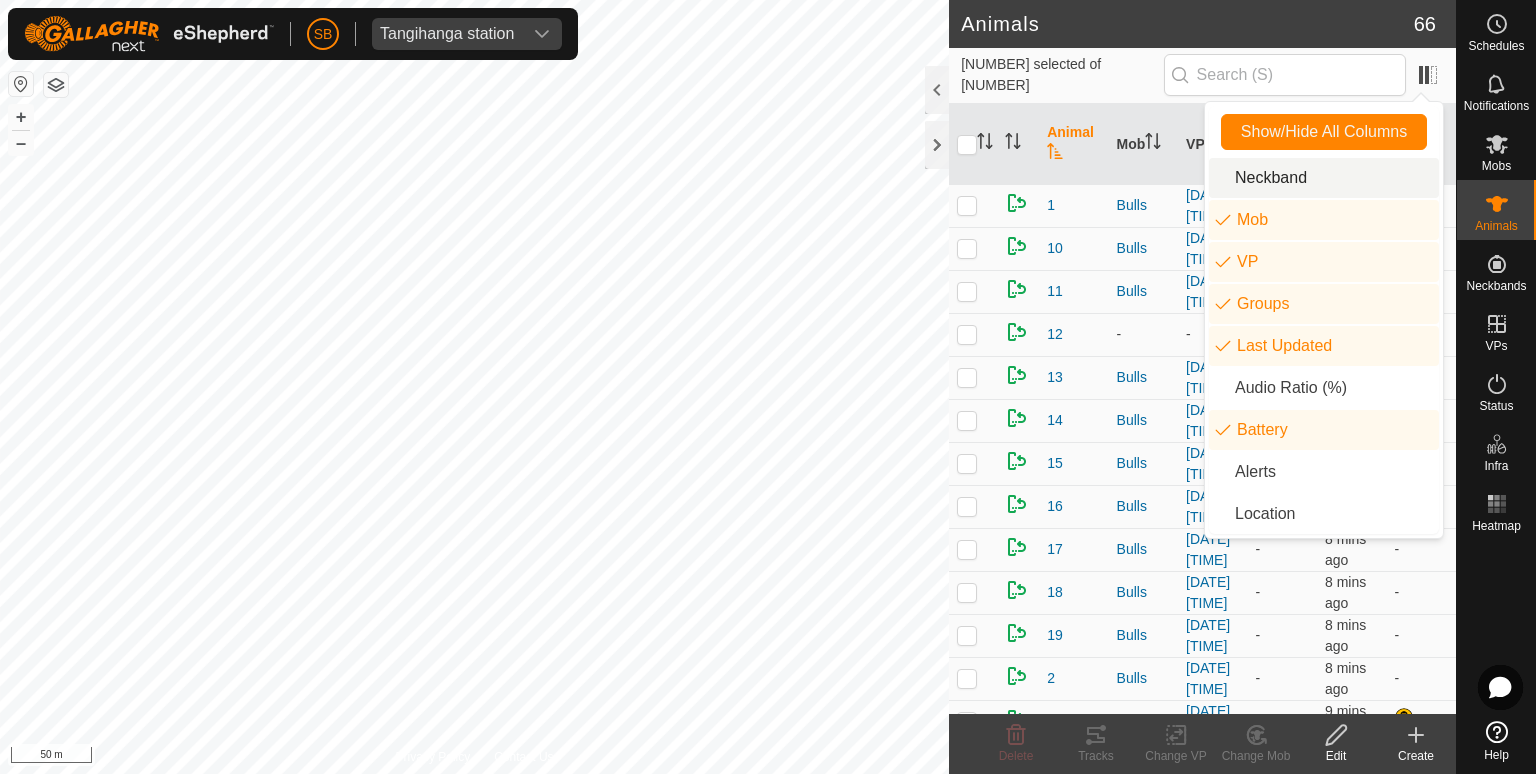 click on "Neckband" at bounding box center [1324, 178] 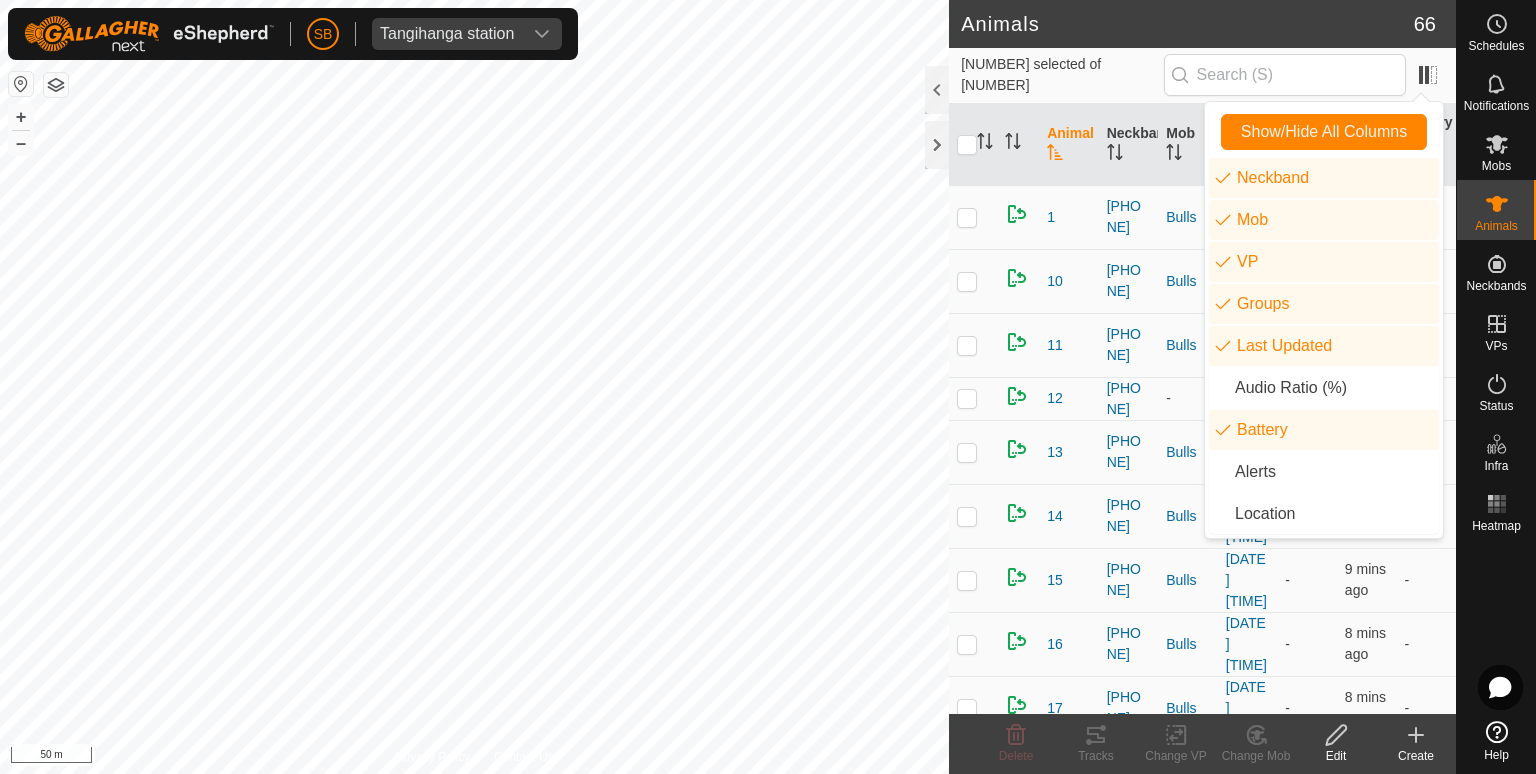 click on "11" at bounding box center [1069, 345] 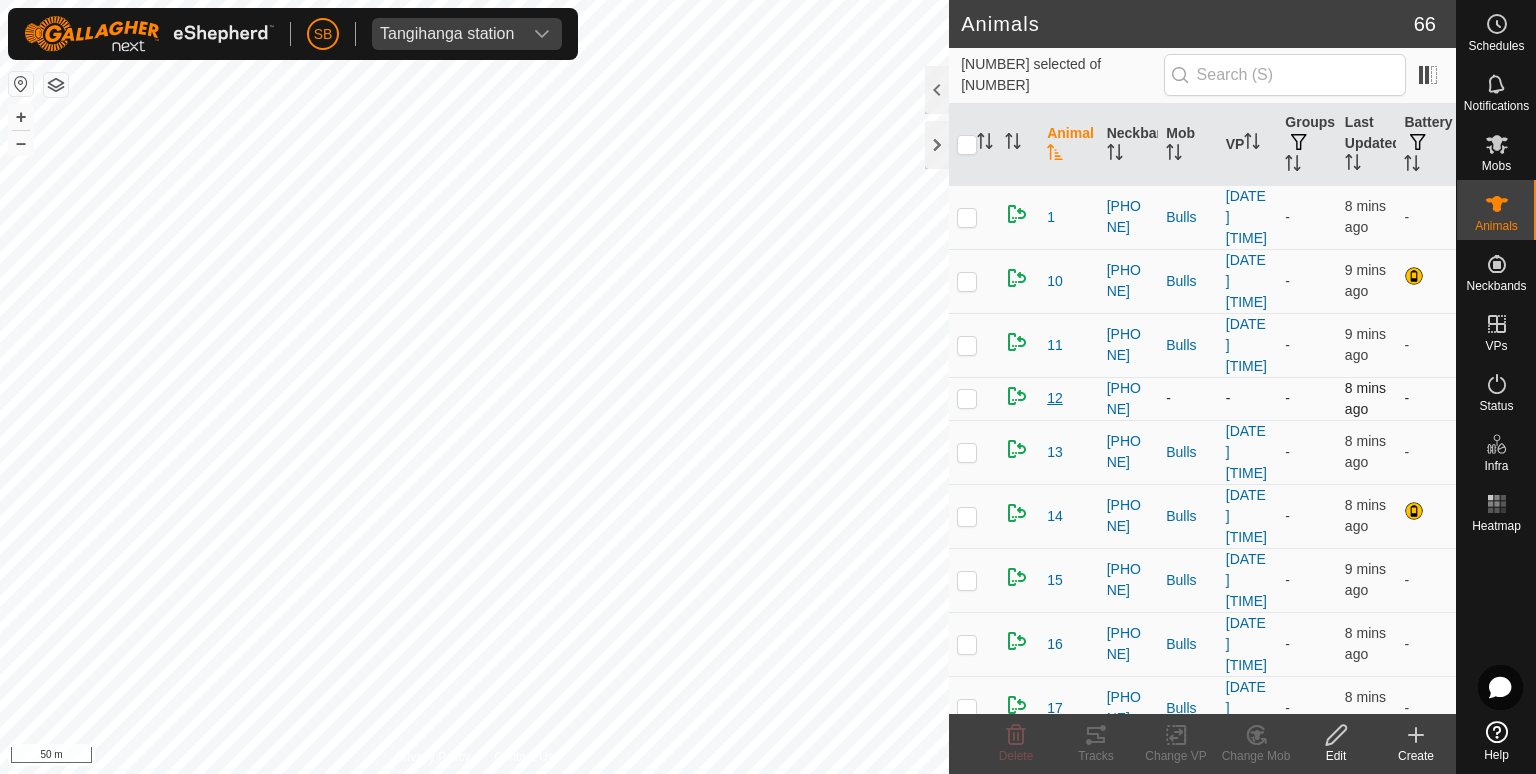checkbox on "true" 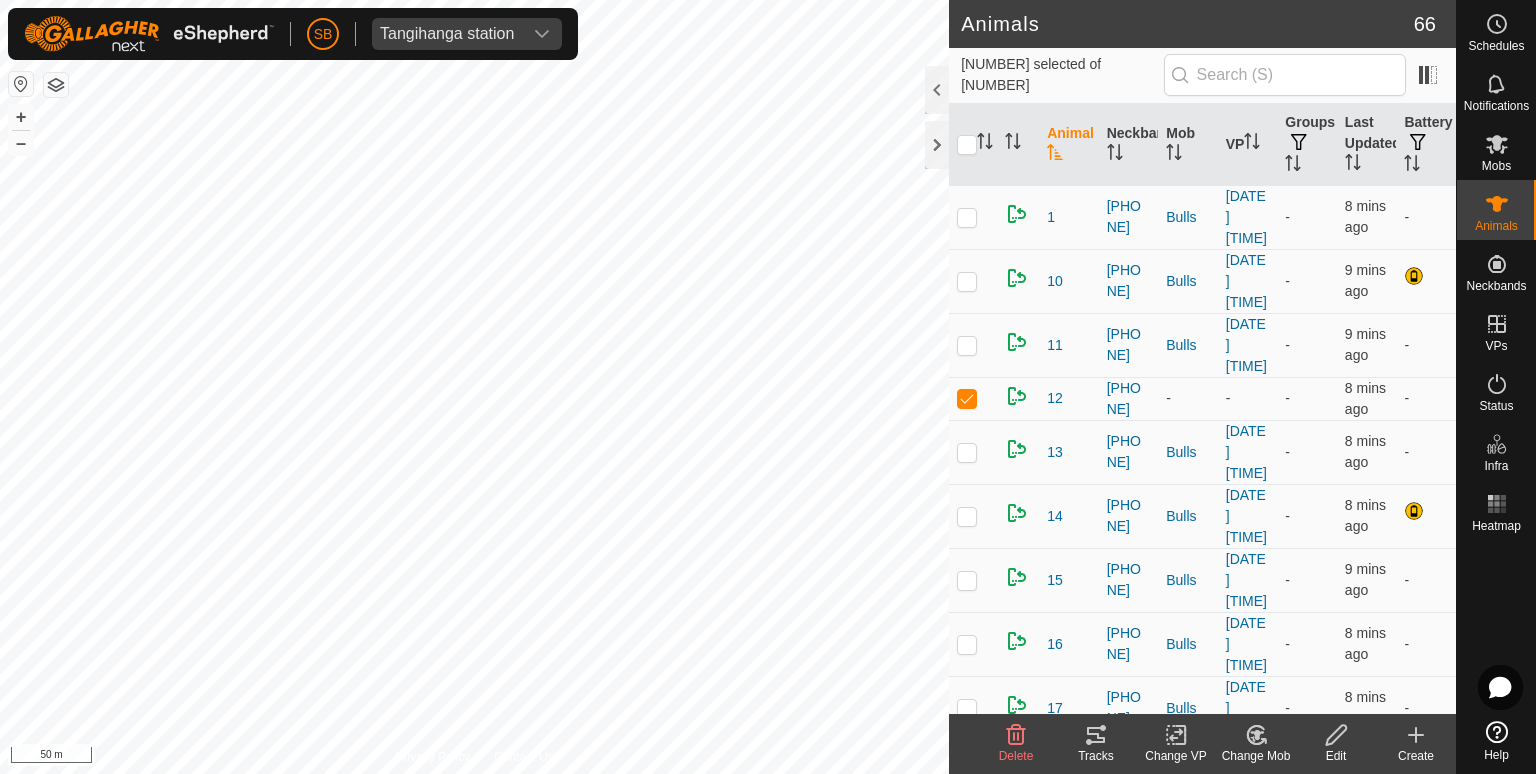 click 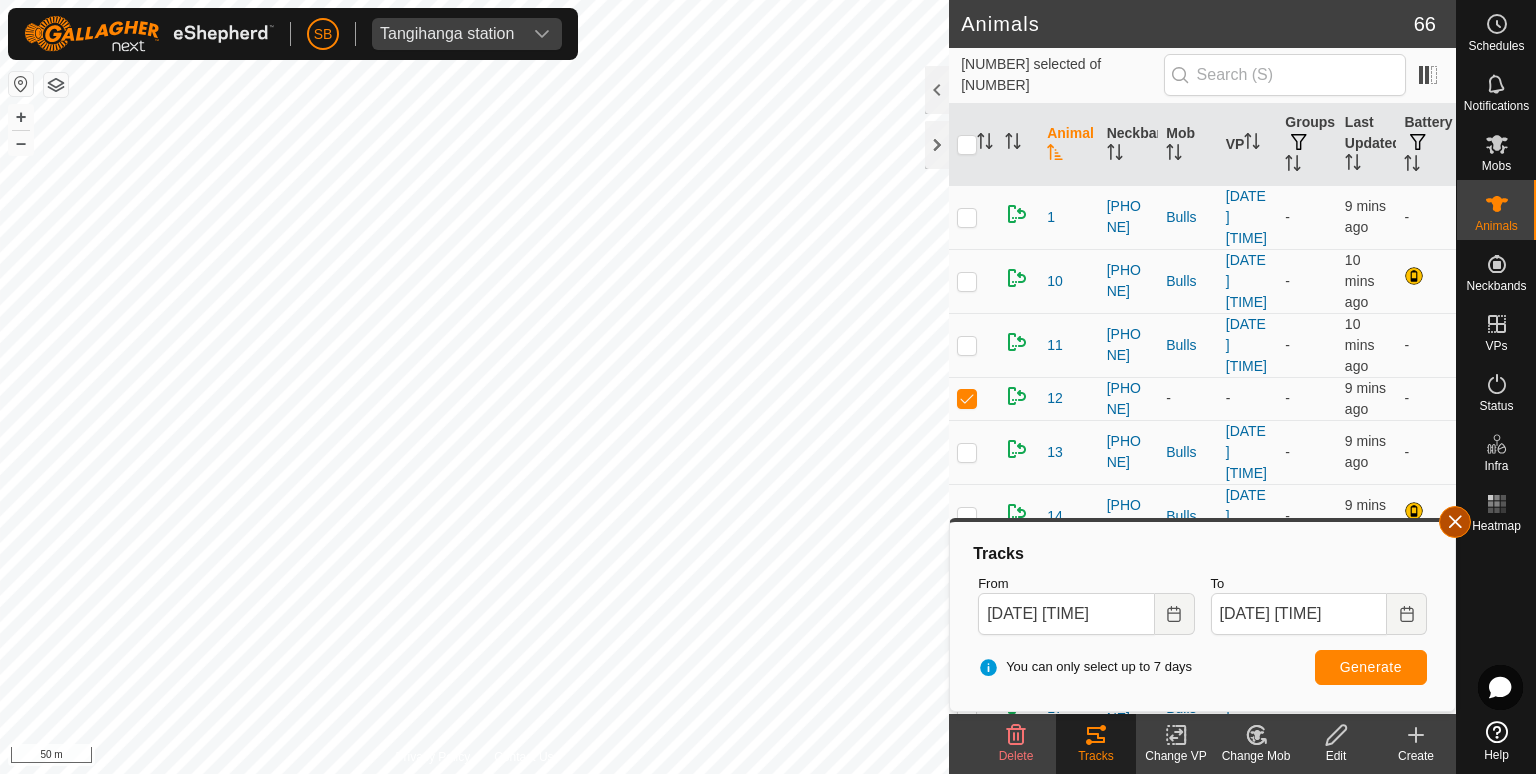 click at bounding box center (1455, 522) 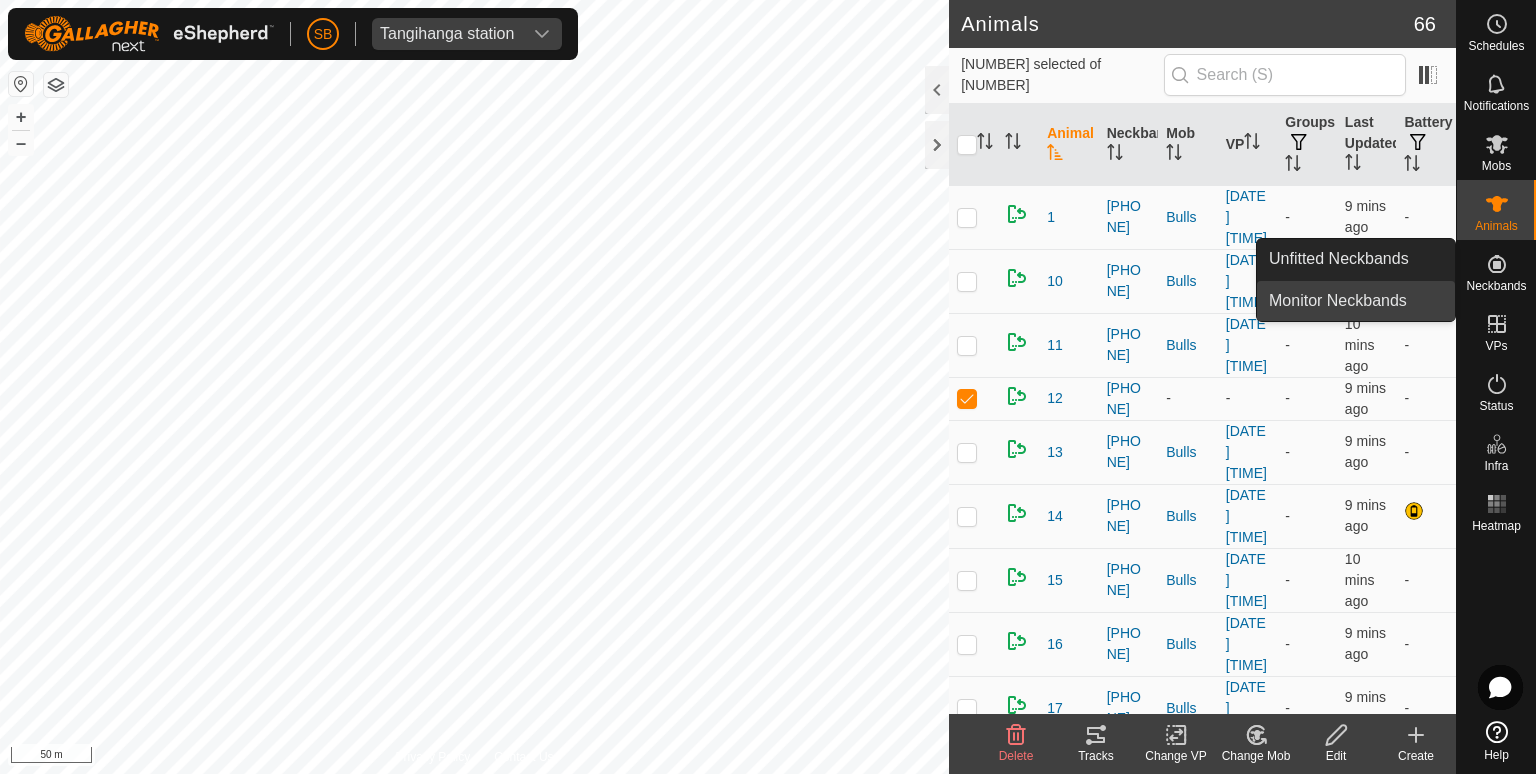 click on "Monitor Neckbands" at bounding box center [1356, 301] 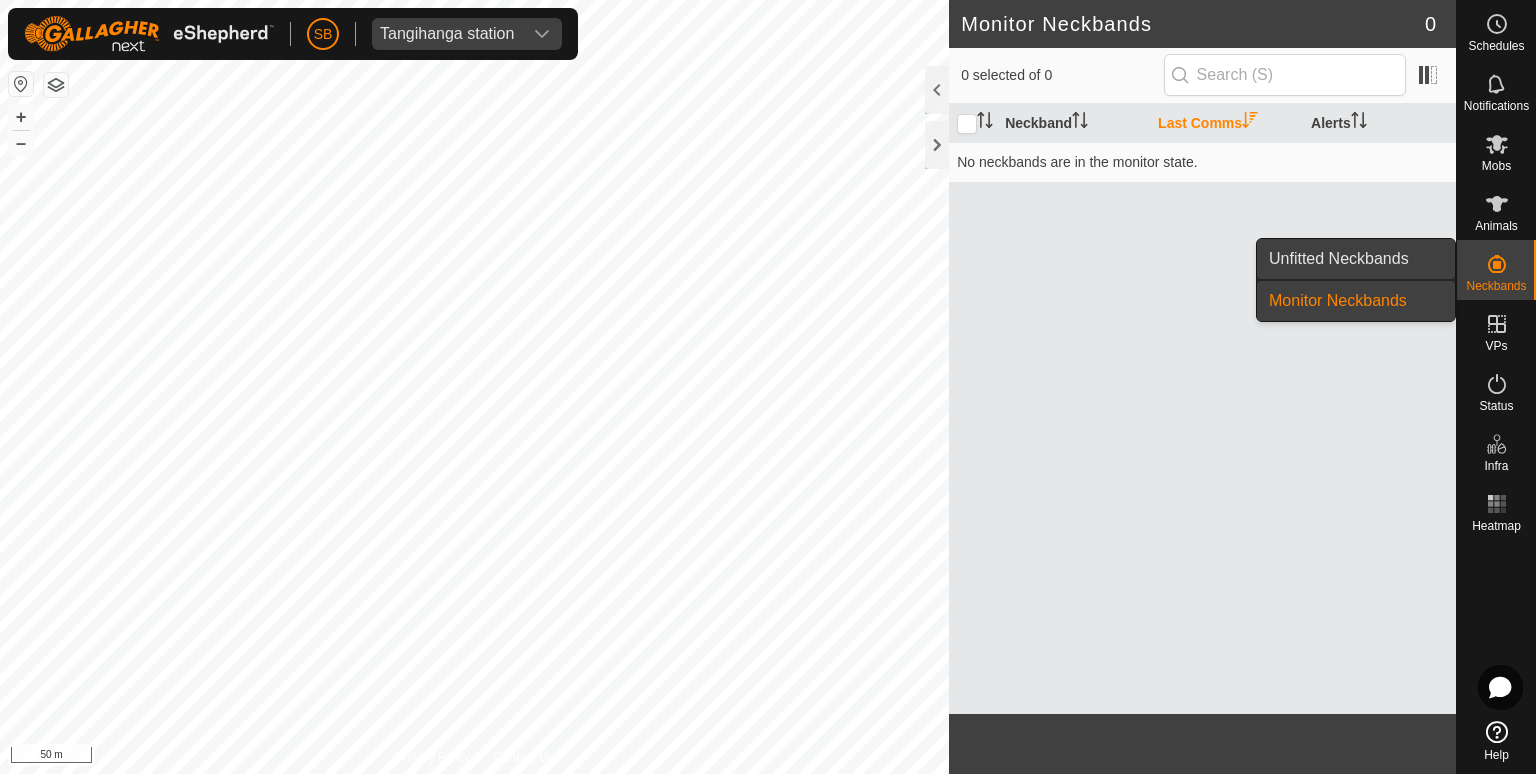 click on "Unfitted Neckbands" at bounding box center [1356, 259] 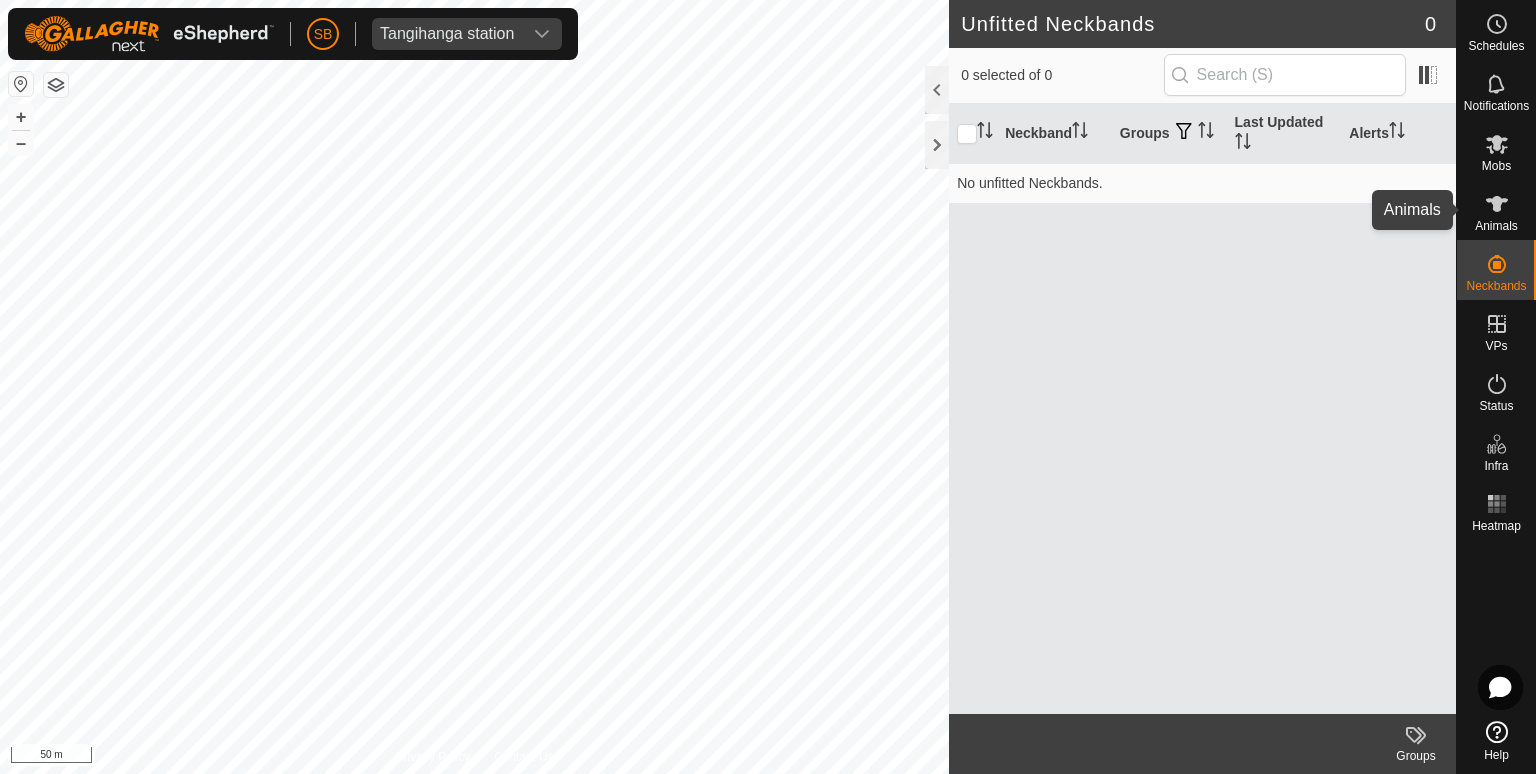 click on "Animals" at bounding box center [1496, 226] 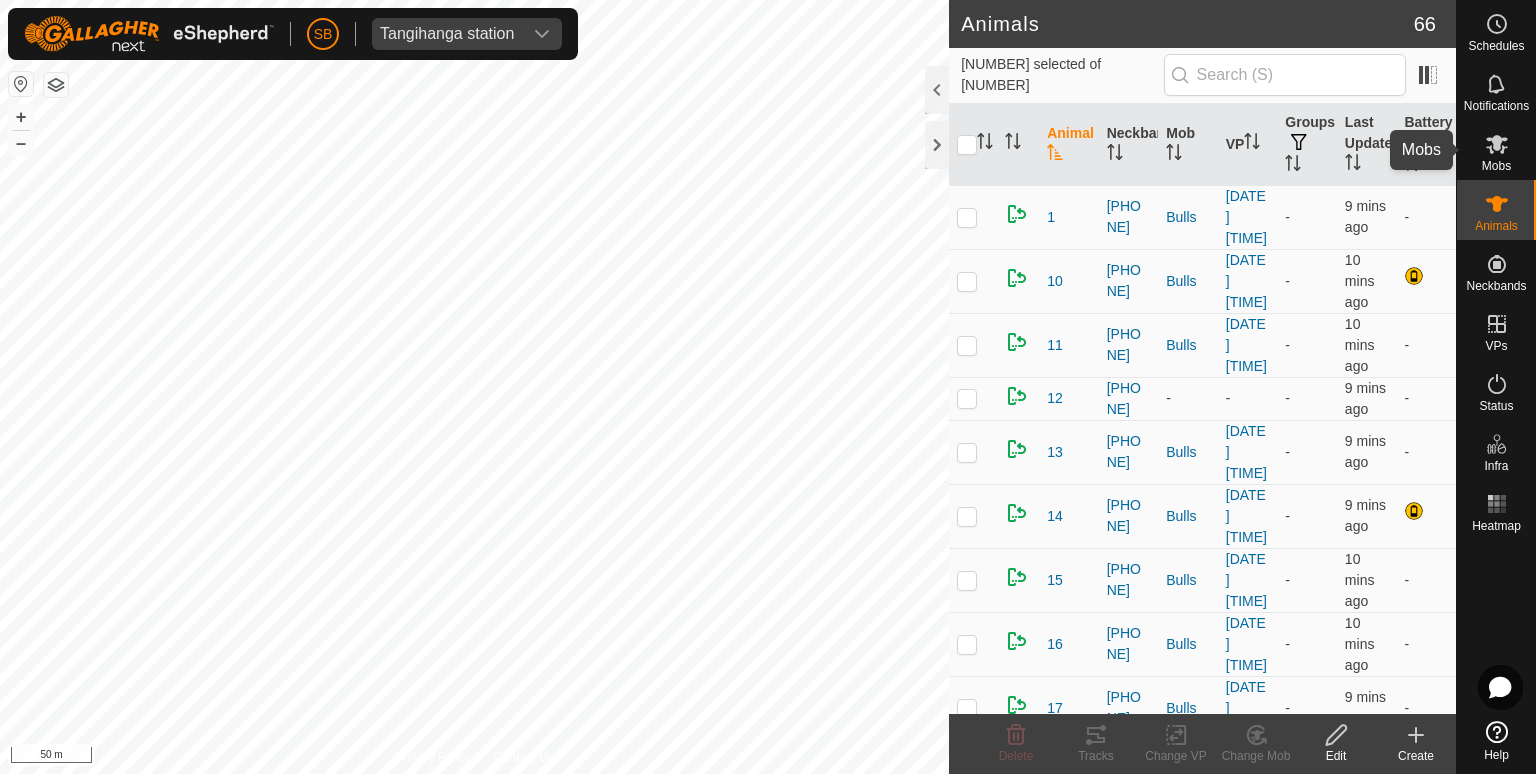 click at bounding box center (1497, 144) 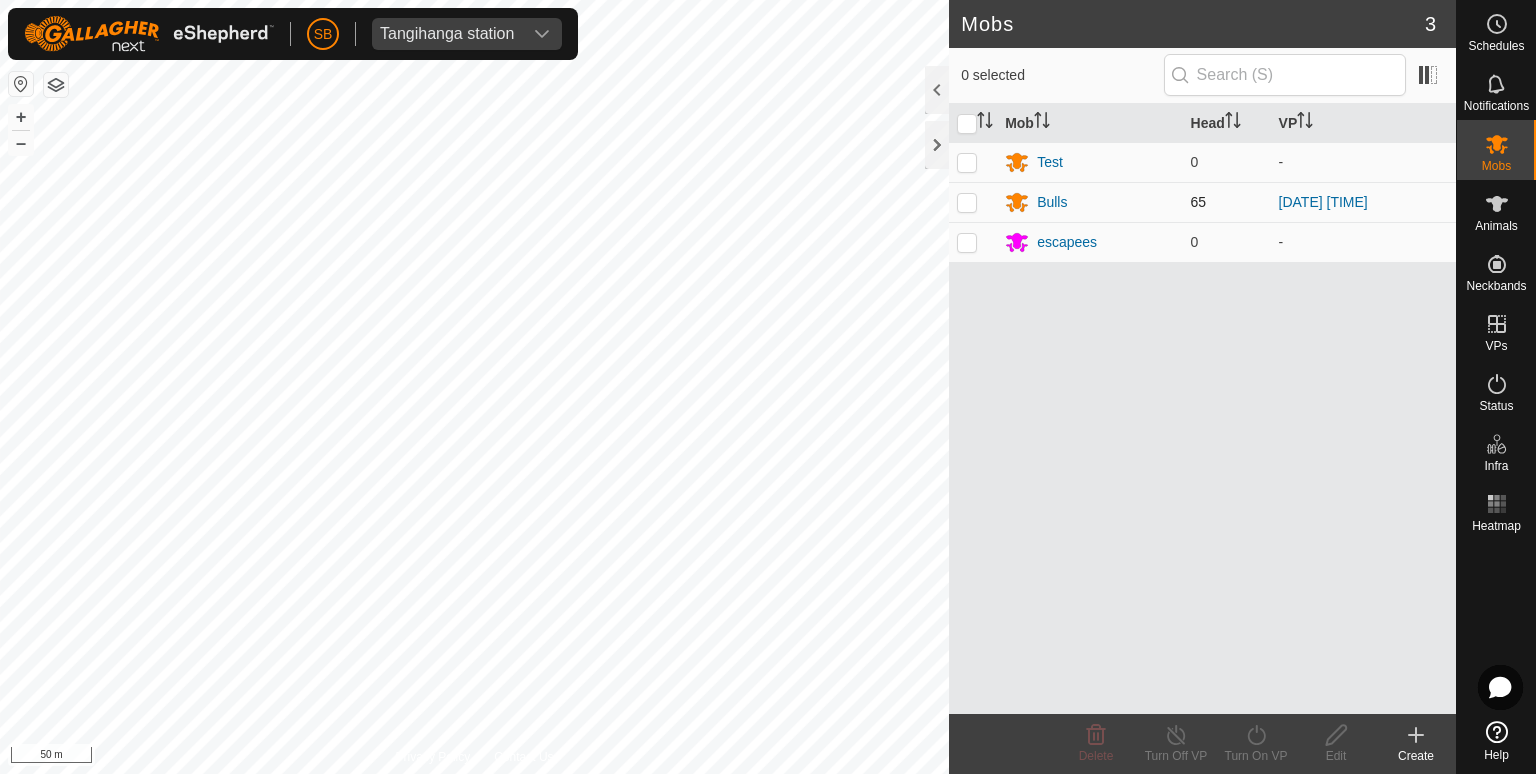click at bounding box center [967, 202] 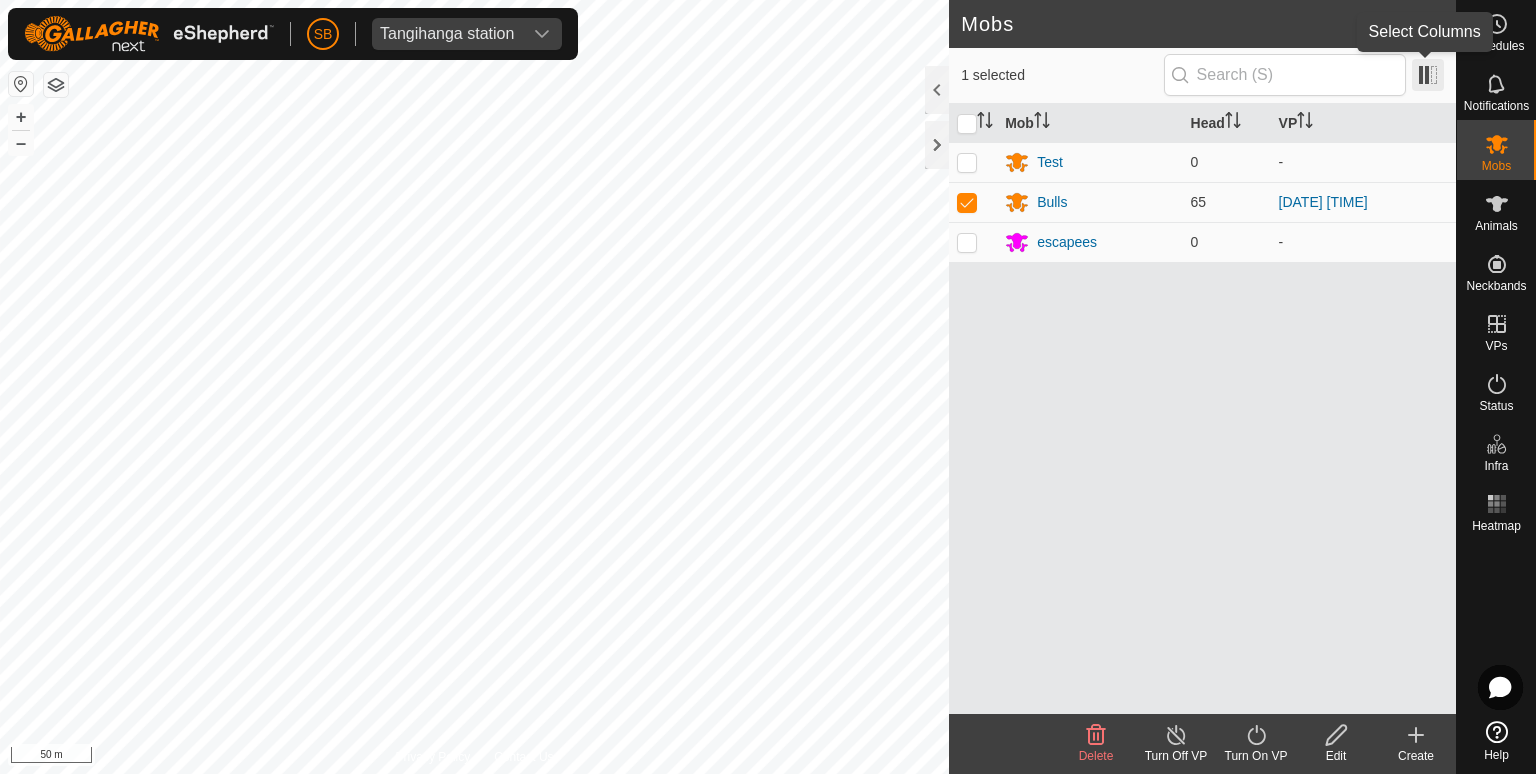 click at bounding box center (1428, 75) 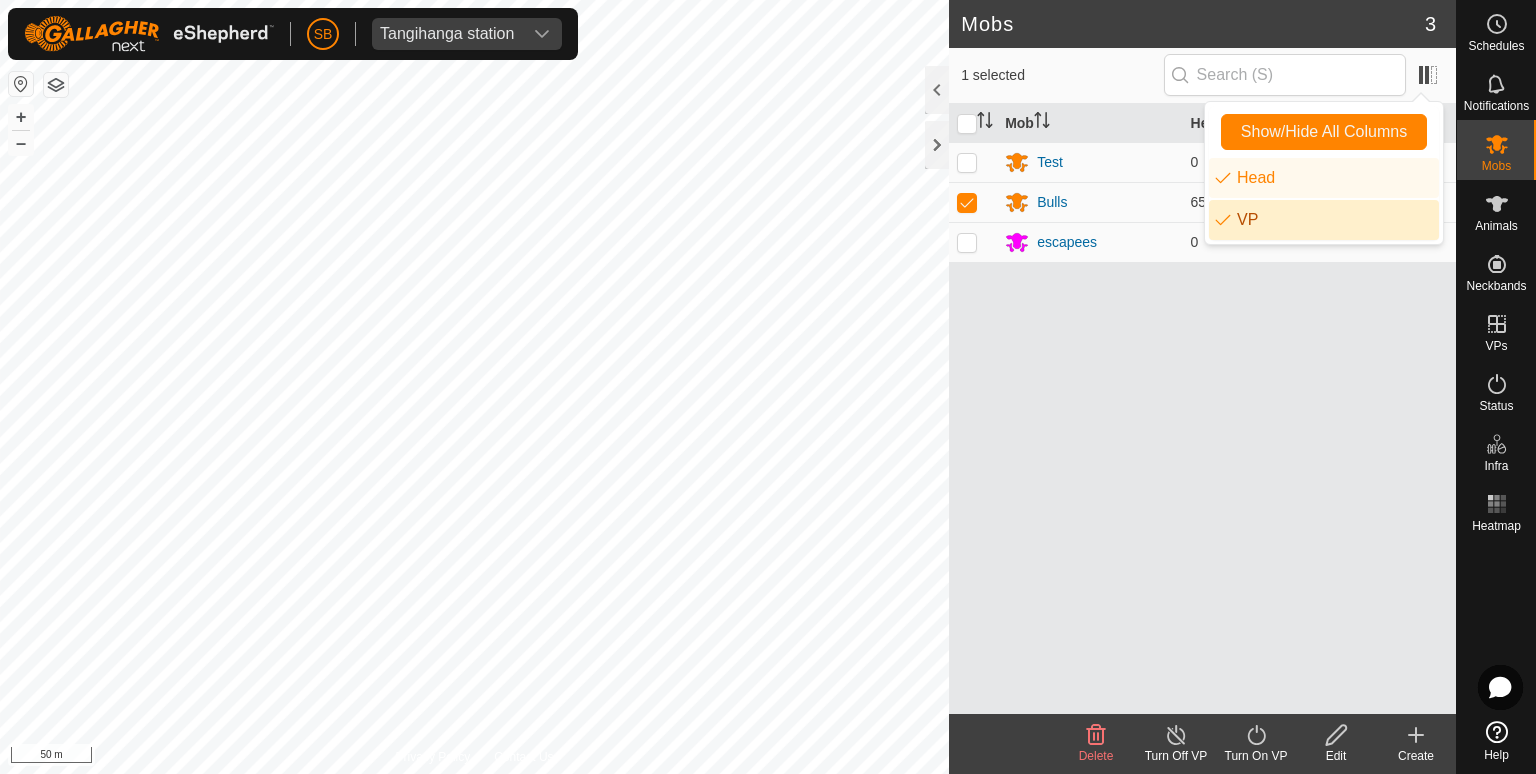 click on "[TEXT] [TEXT] [TEXT] [TEXT] [TEXT] [TEXT] [TEXT] [DATE] [TIME] [TEXT] [TEXT] [TEXT]" at bounding box center (1202, 409) 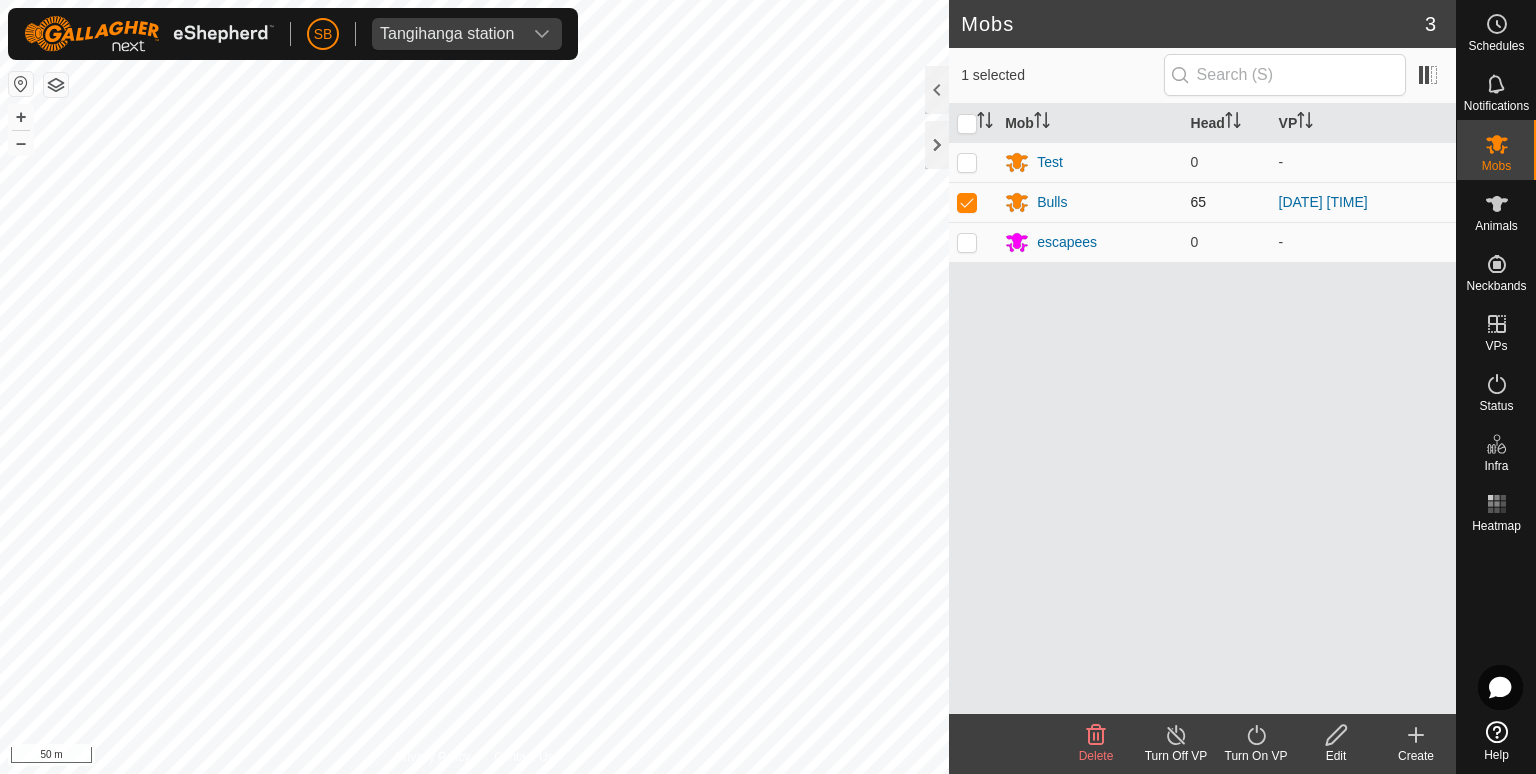 click at bounding box center [967, 202] 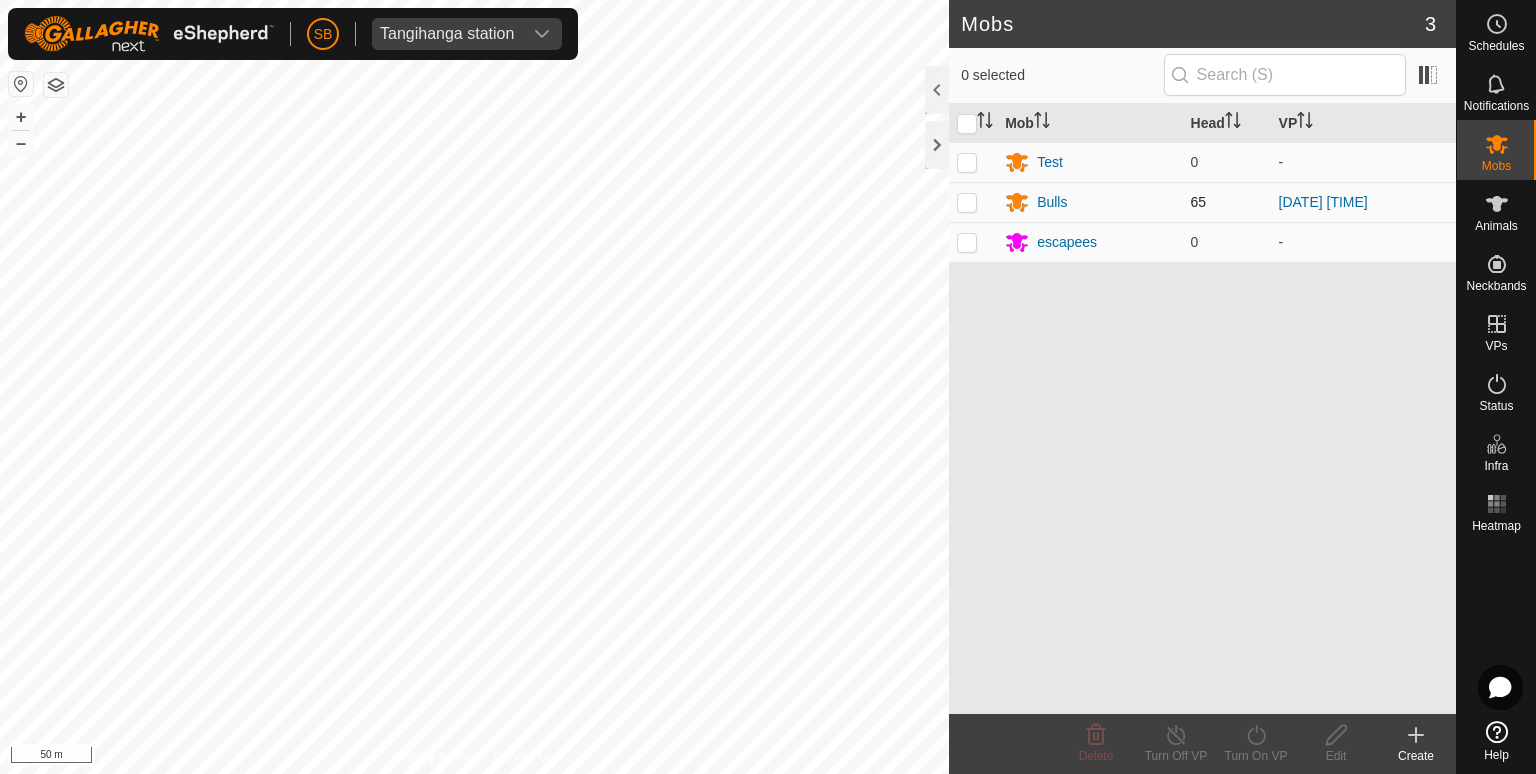 click at bounding box center [967, 202] 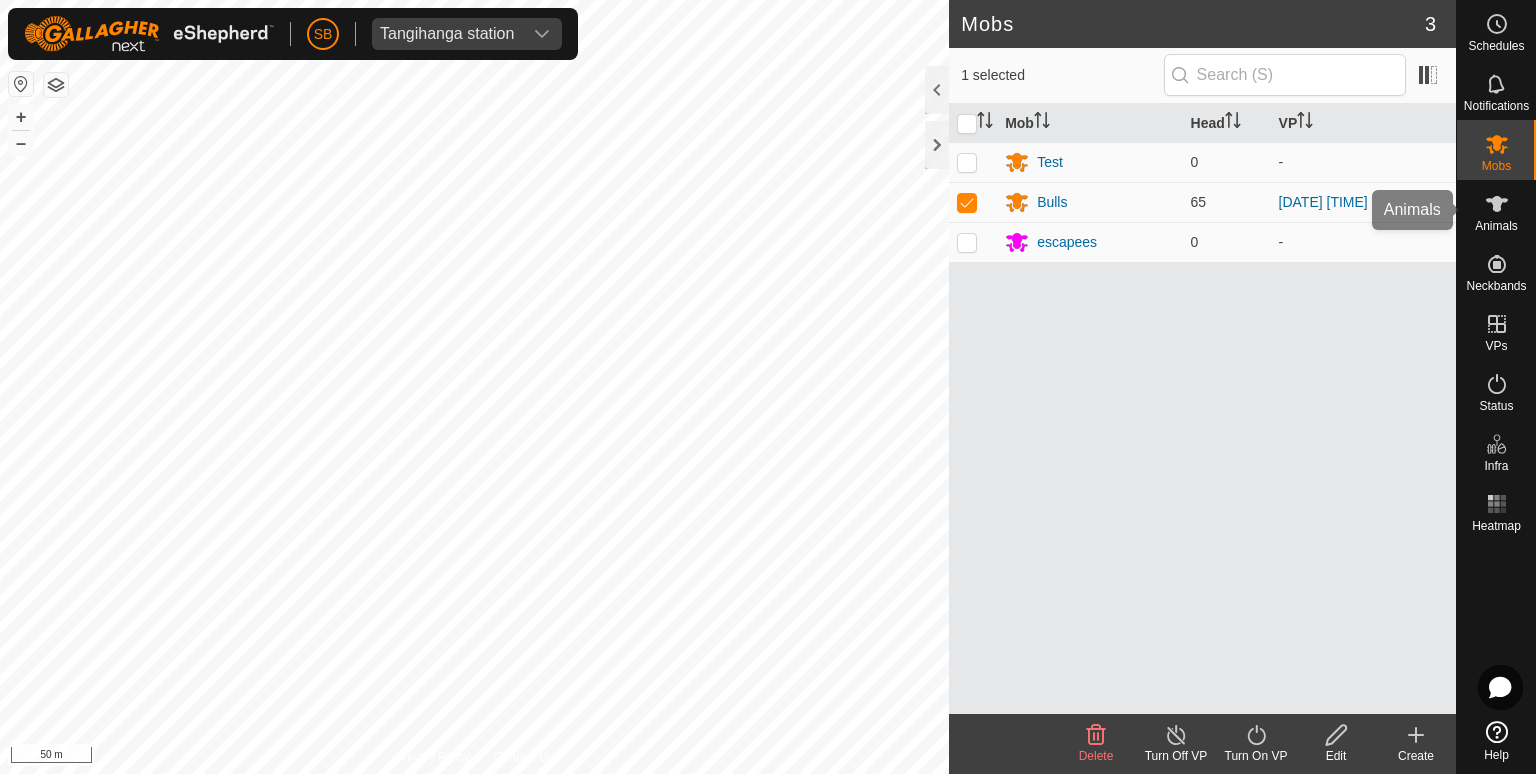 click at bounding box center [1497, 204] 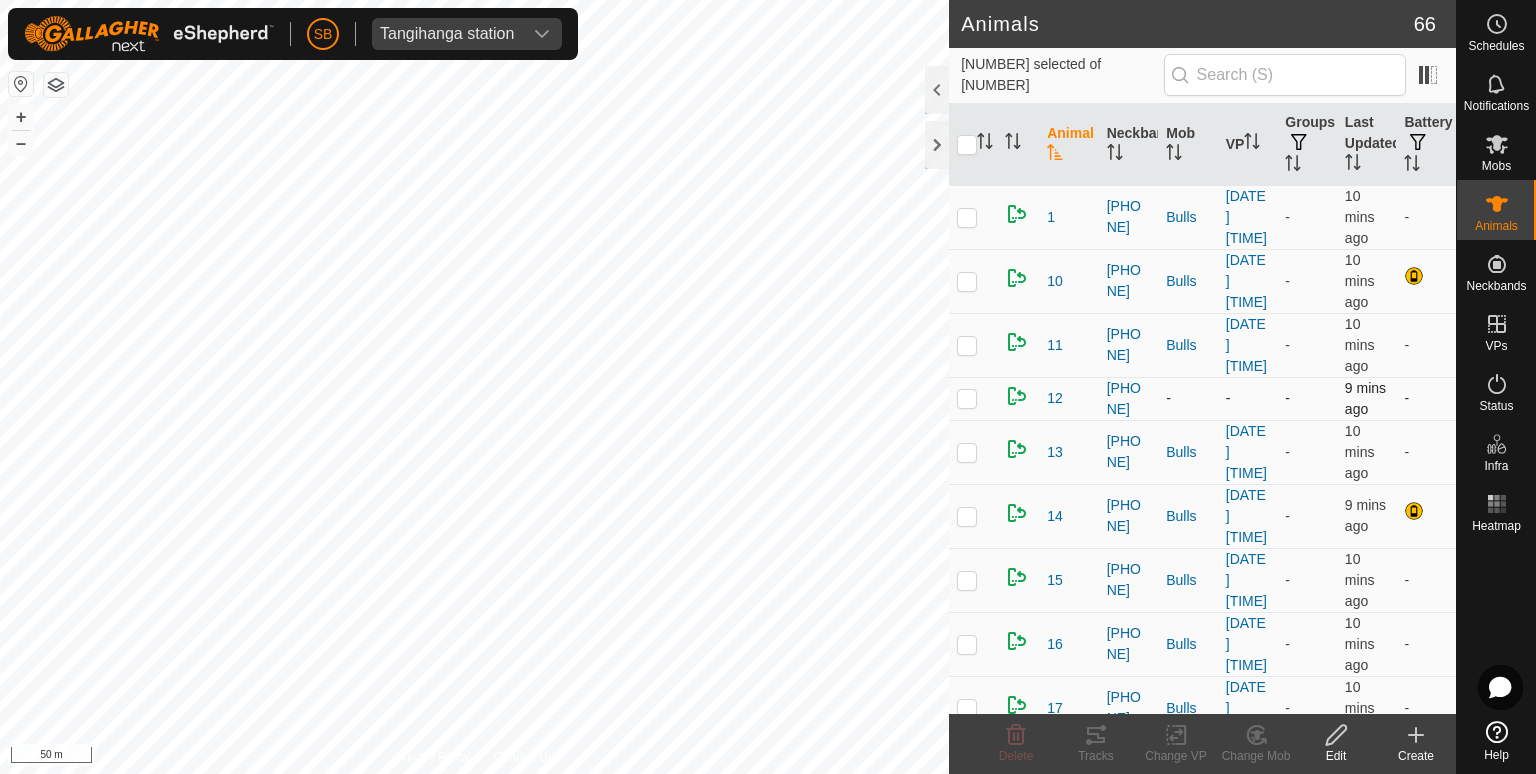 click at bounding box center (967, 398) 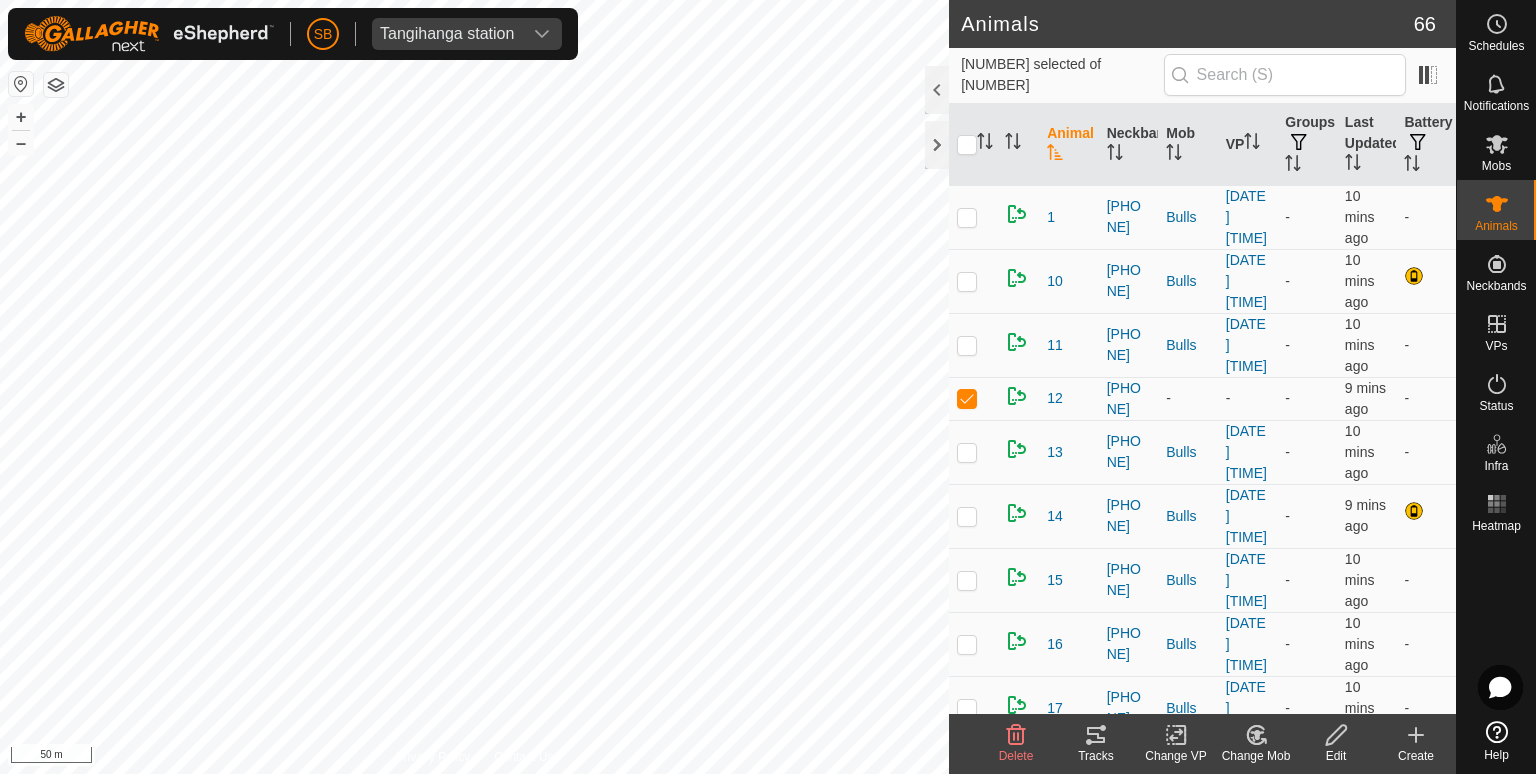 click 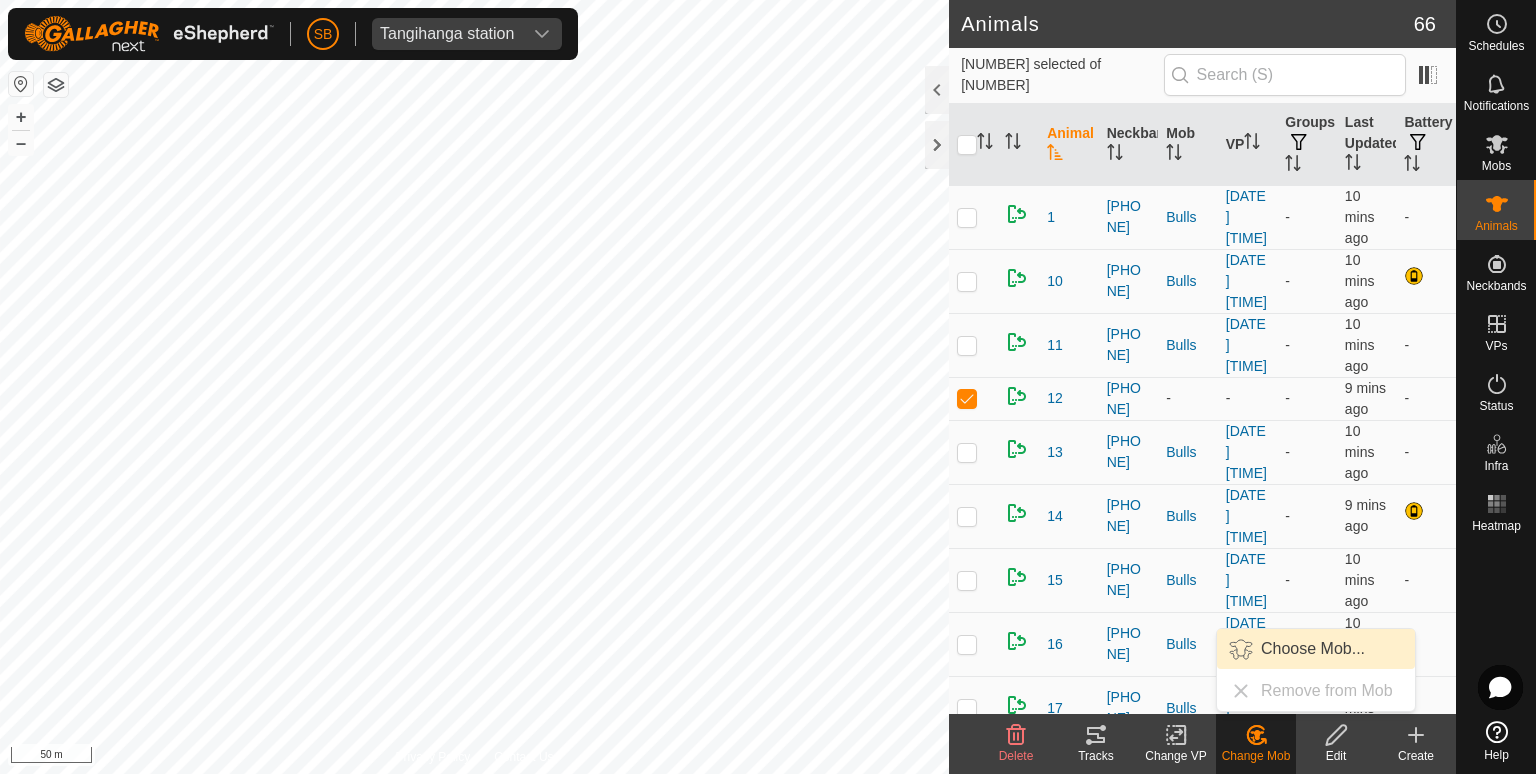 click on "Choose Mob..." at bounding box center (1316, 649) 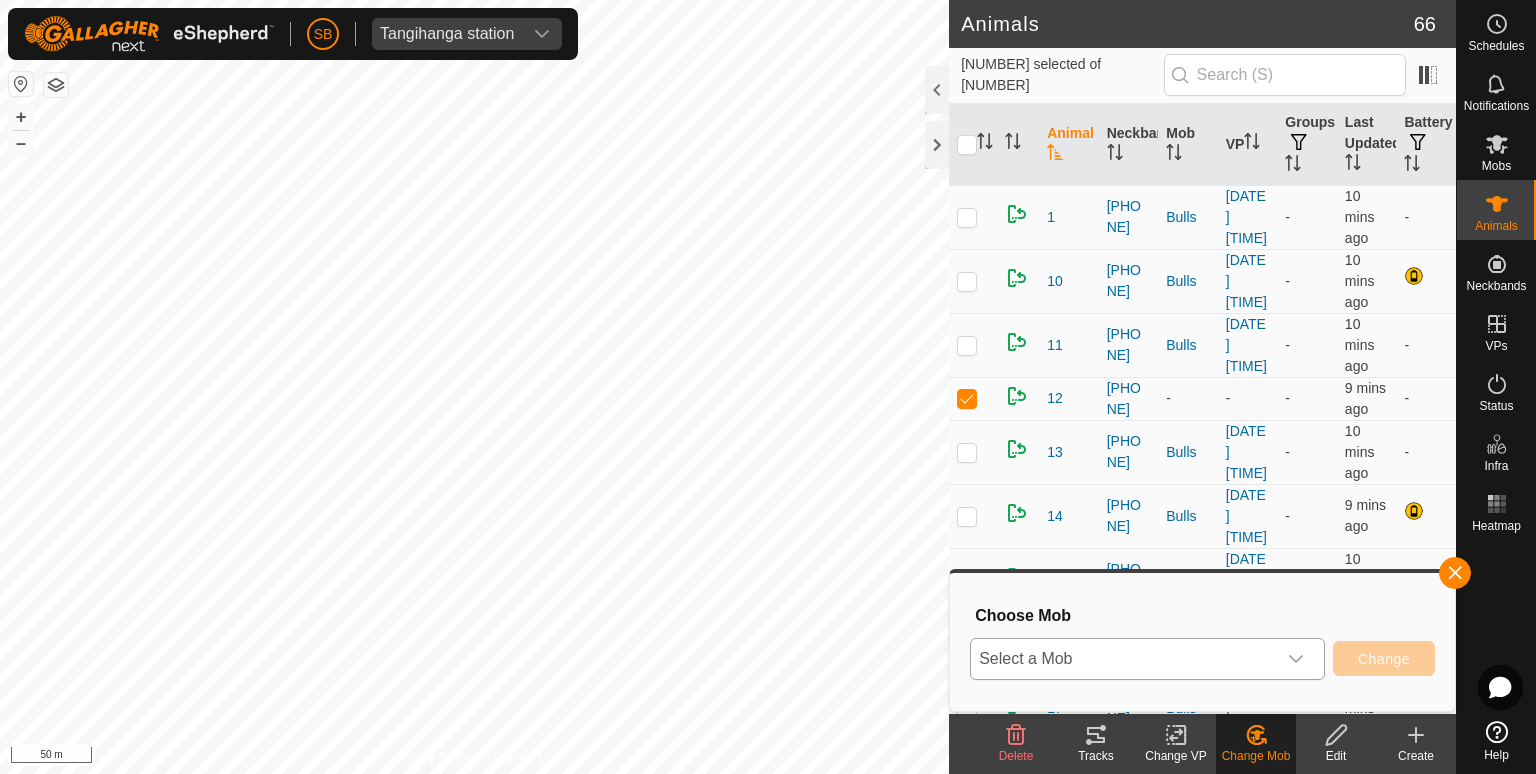 click 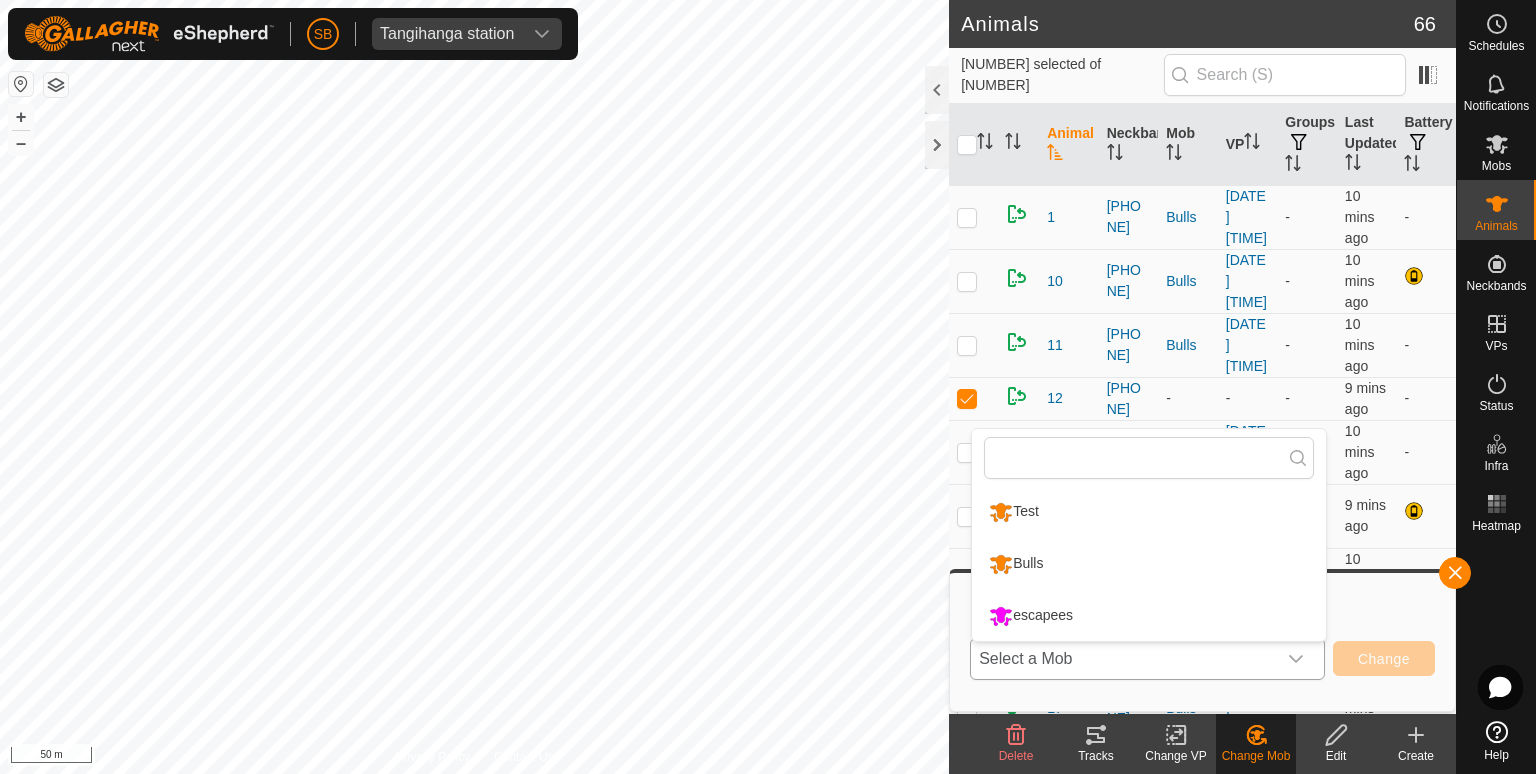 click on "Bulls" at bounding box center [1149, 564] 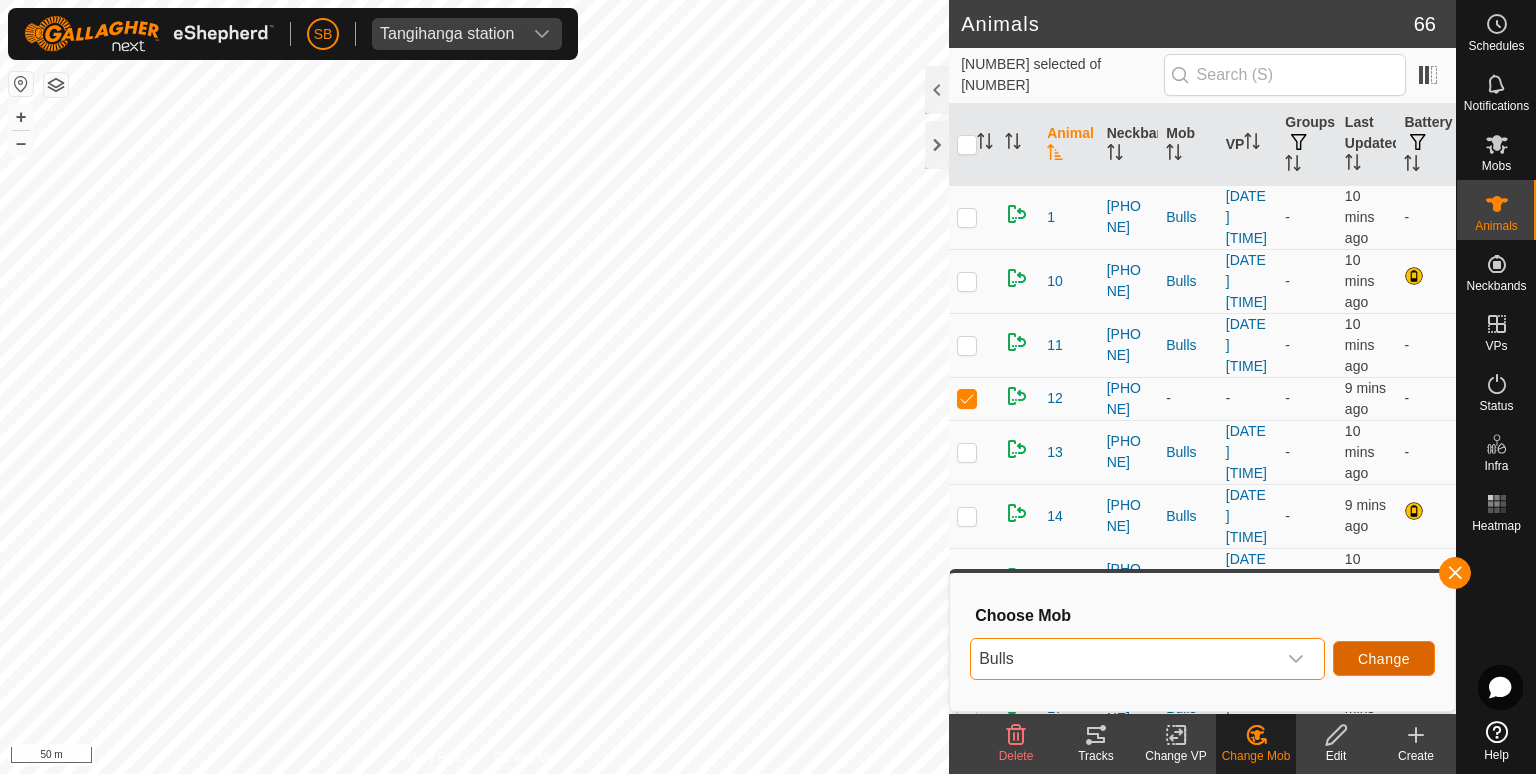 click on "Change" at bounding box center (1384, 659) 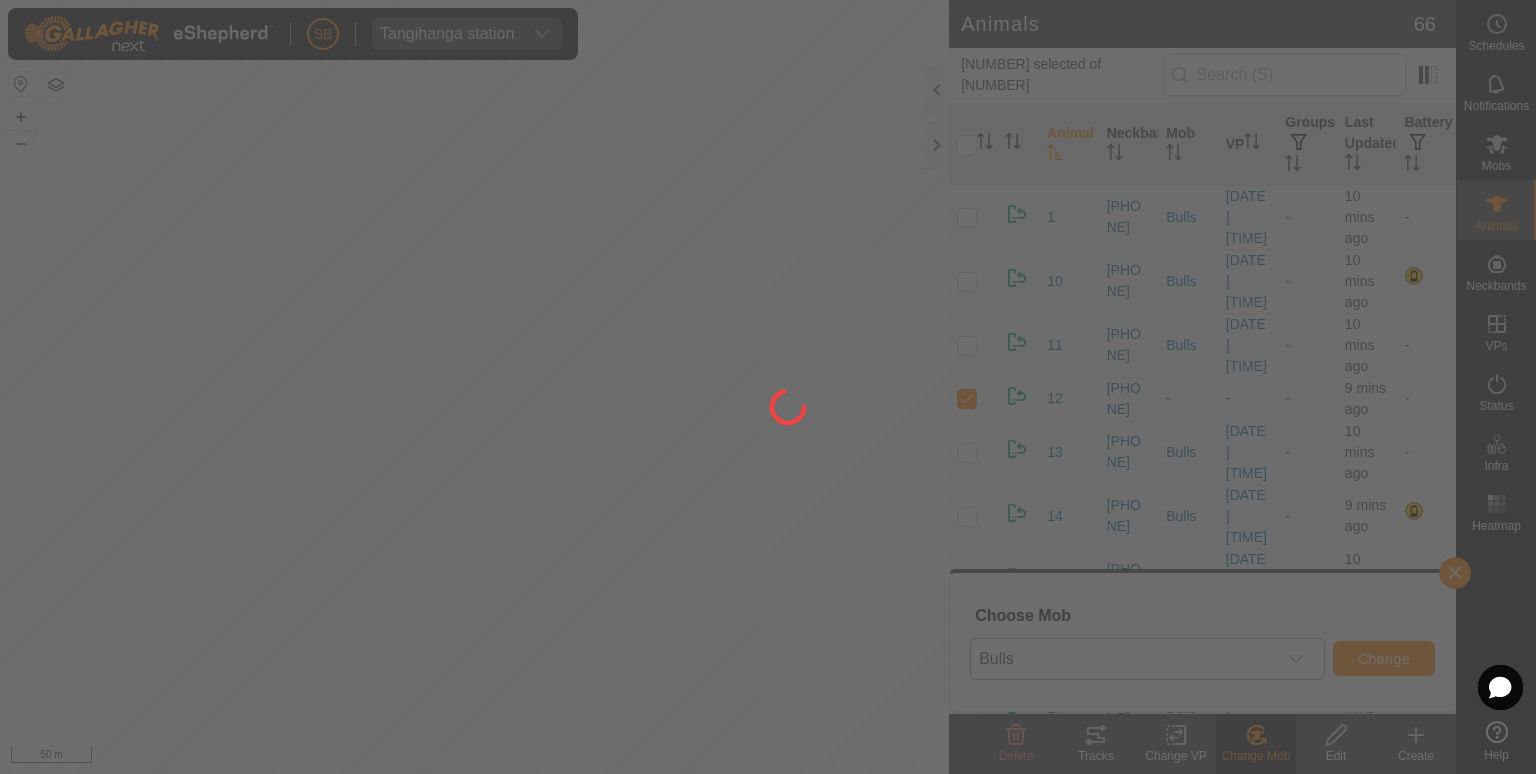 checkbox on "false" 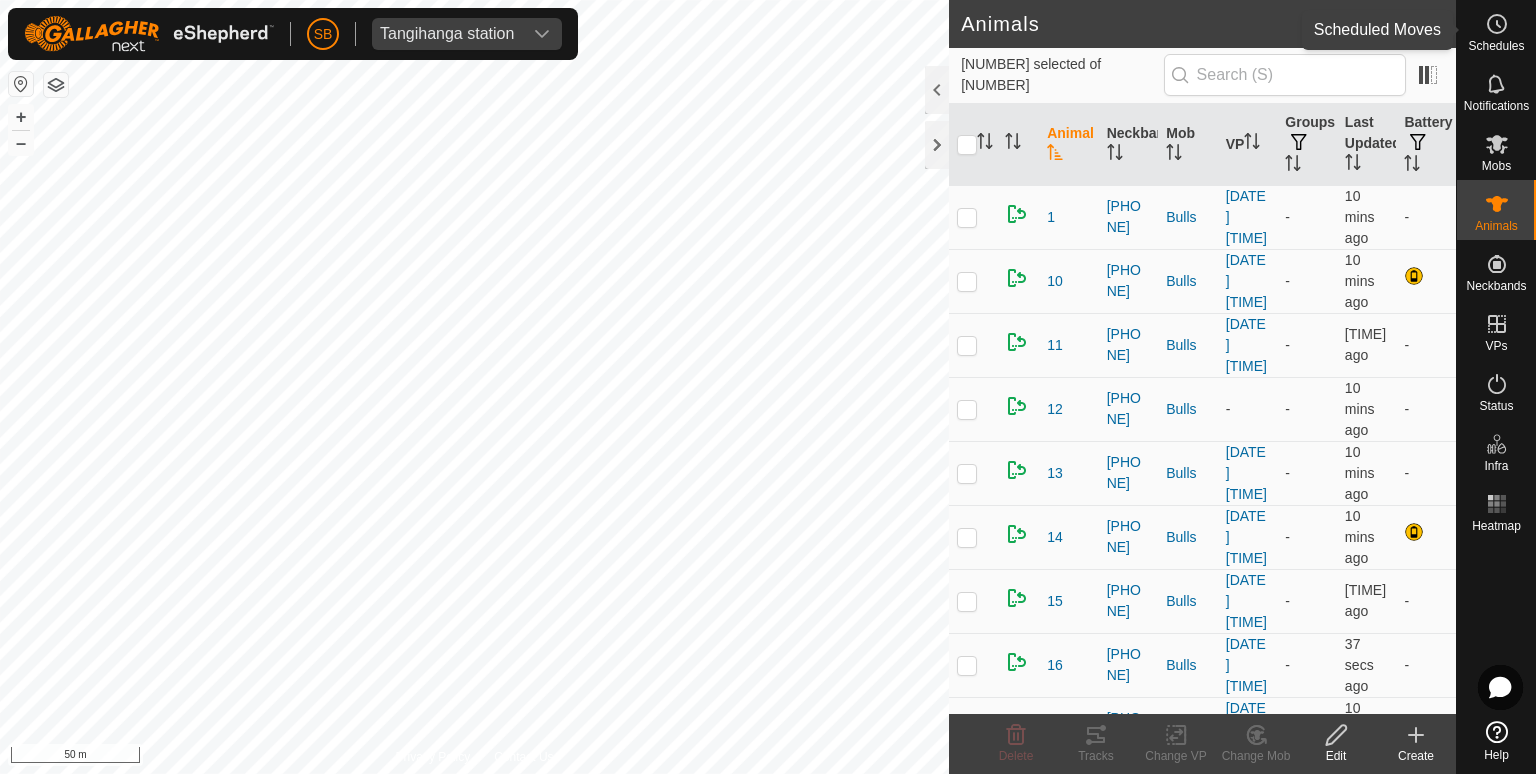 click on "Schedules" at bounding box center [1496, 46] 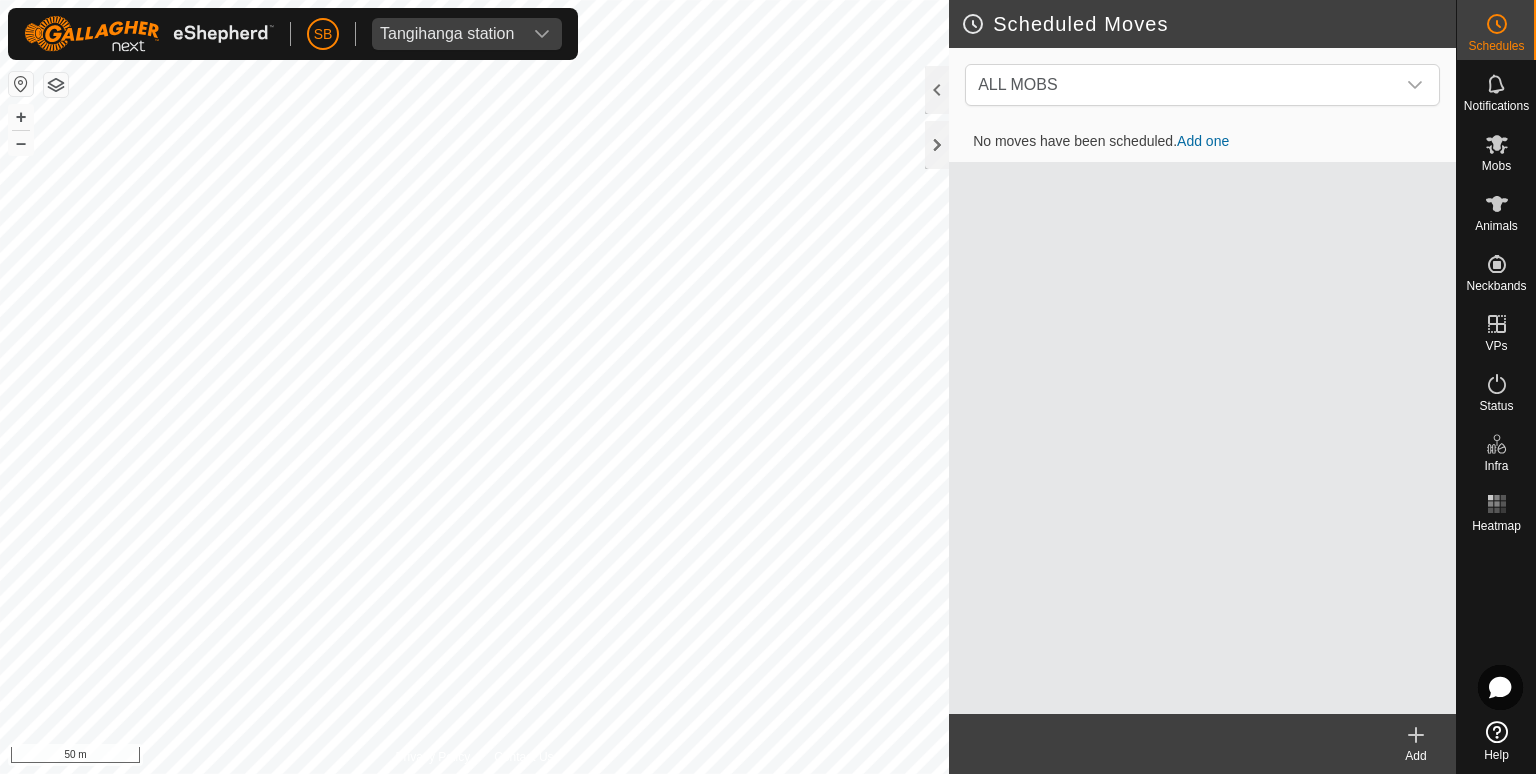click 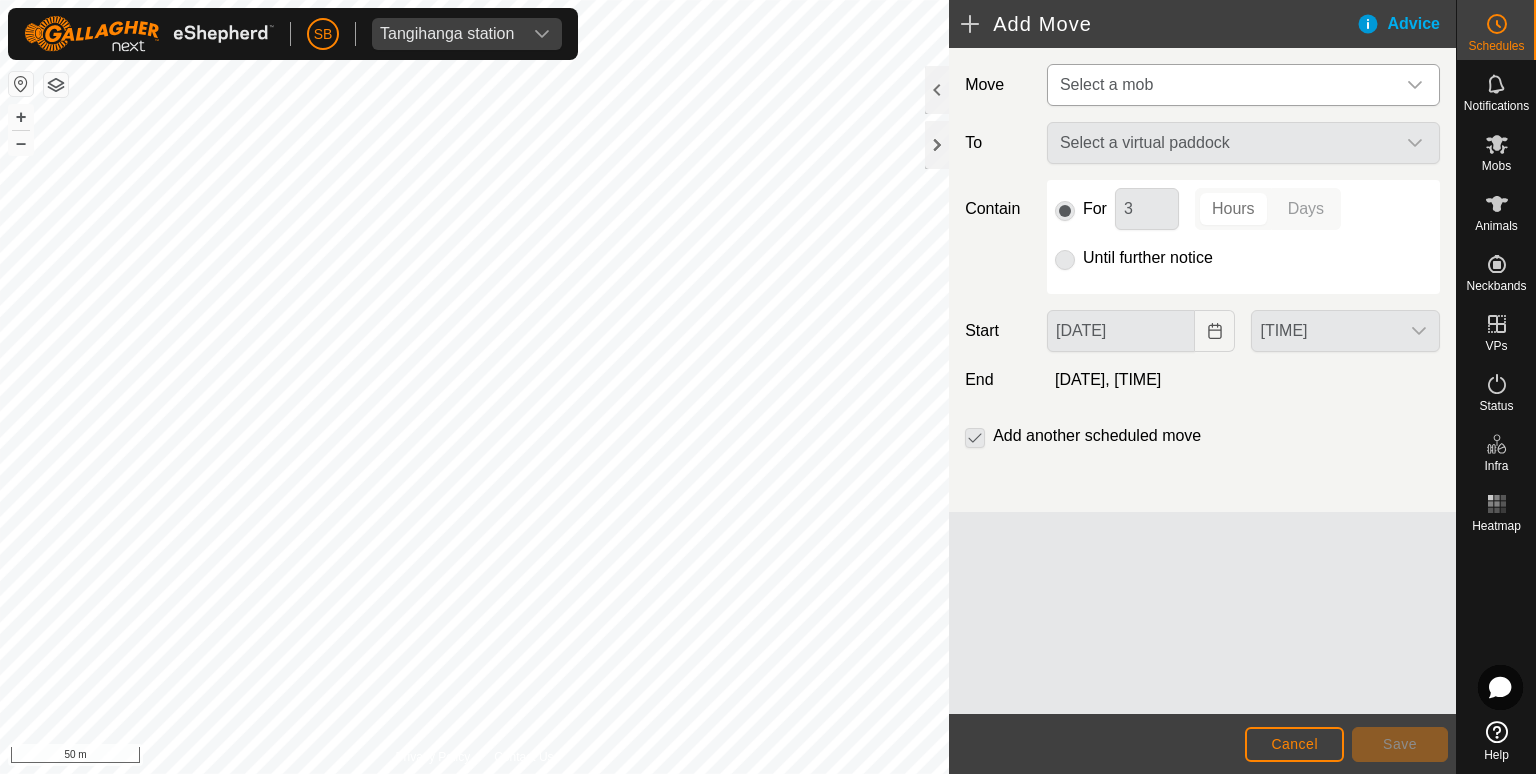 click 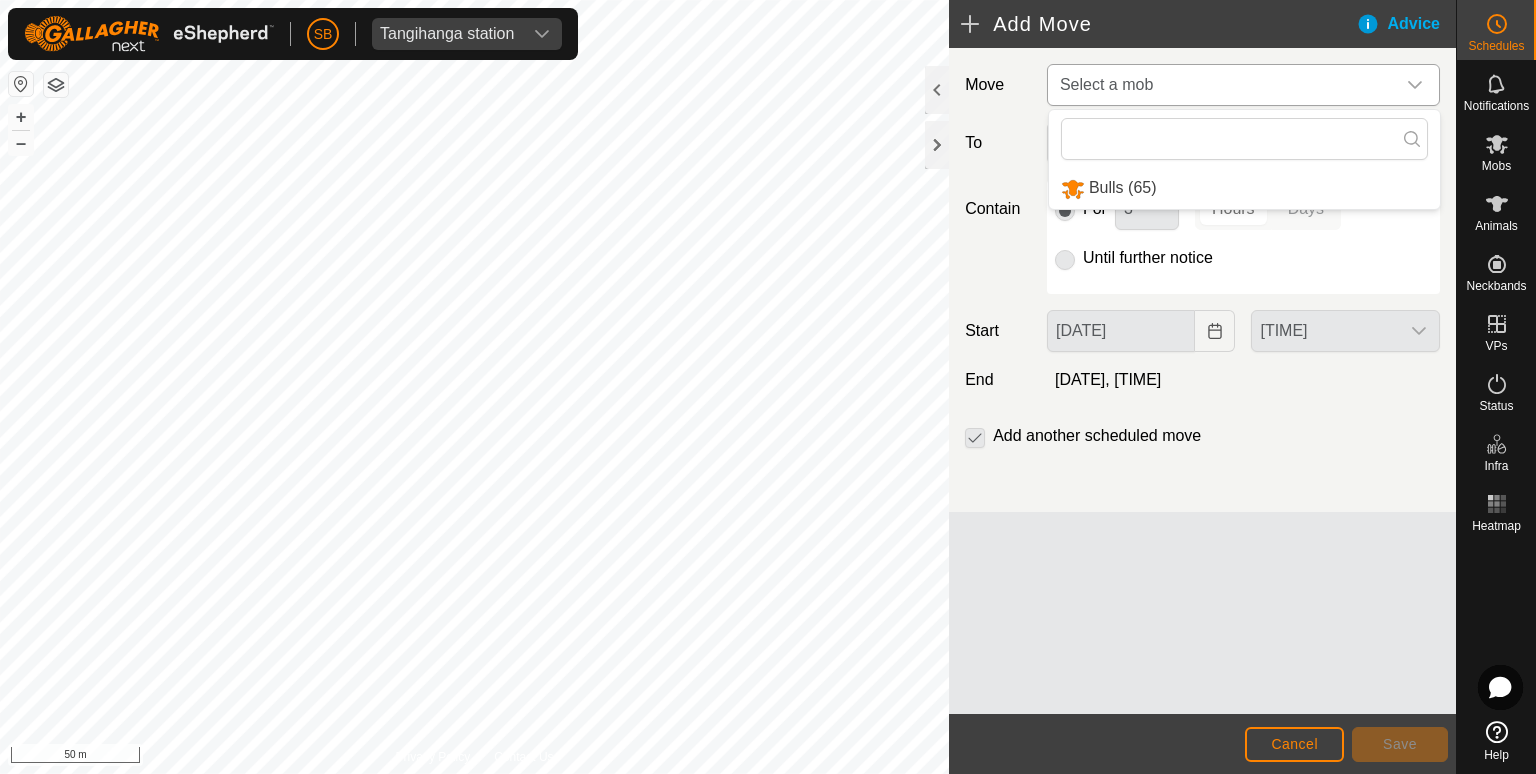click on "Bulls (65)" at bounding box center (1244, 188) 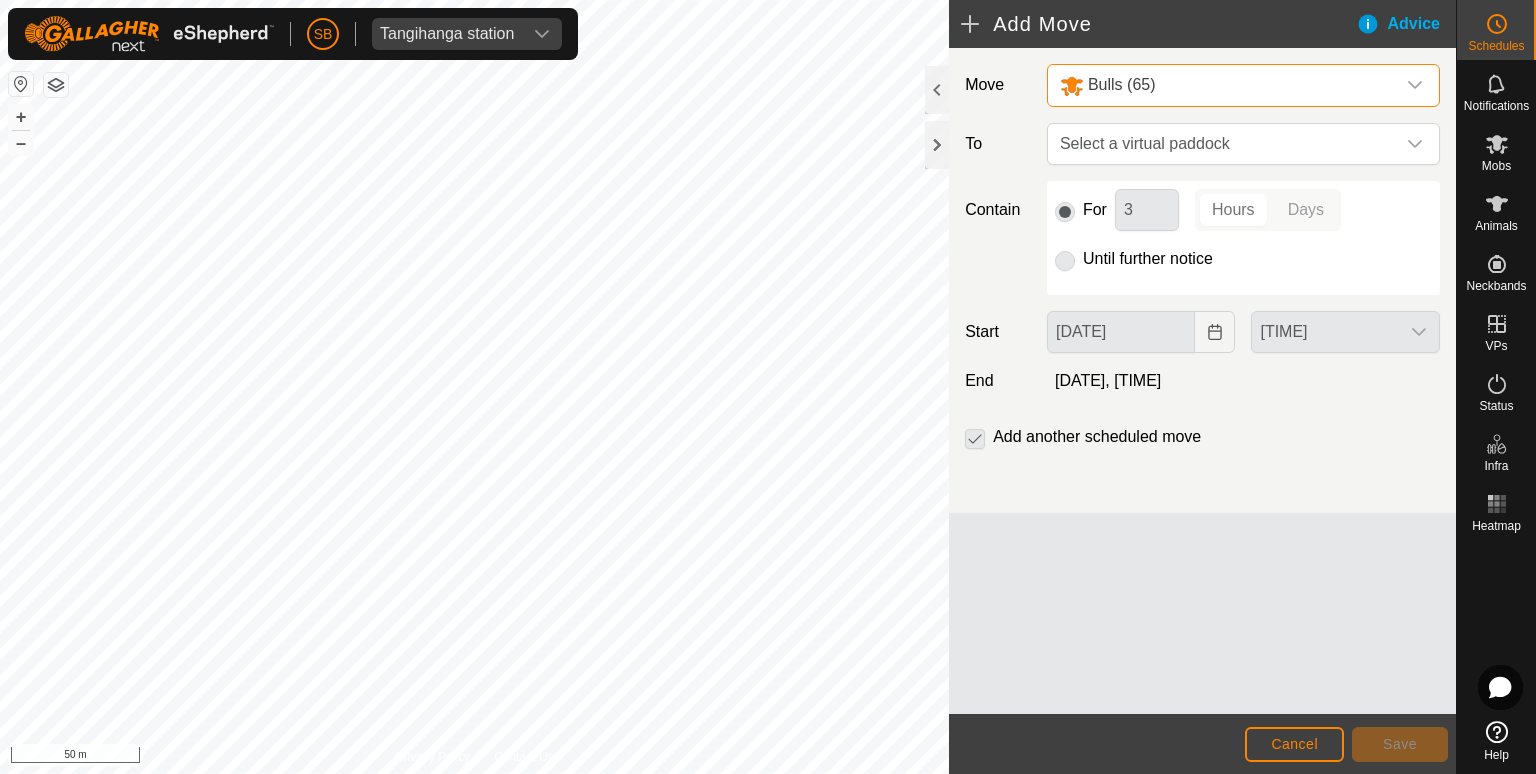 click 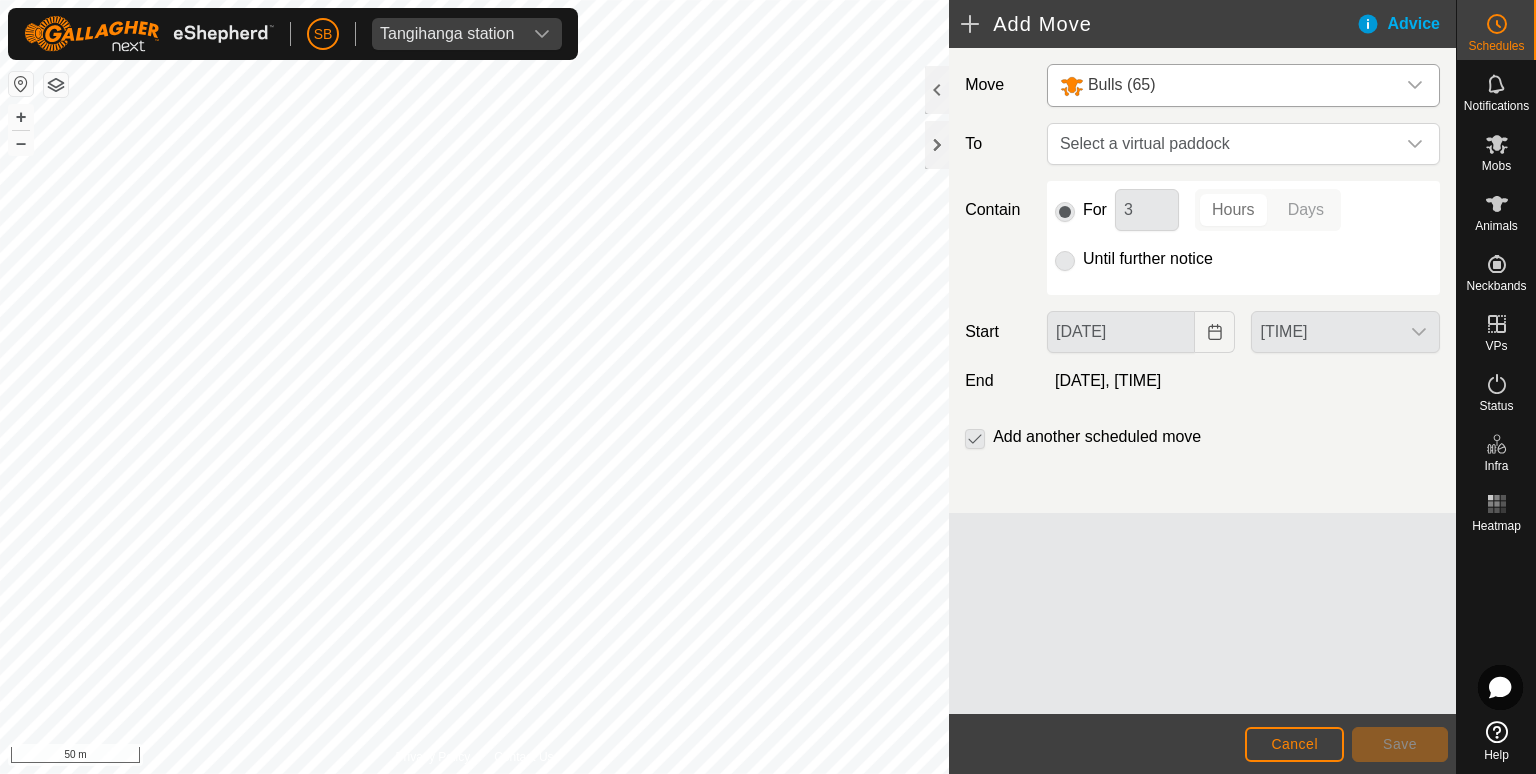 click 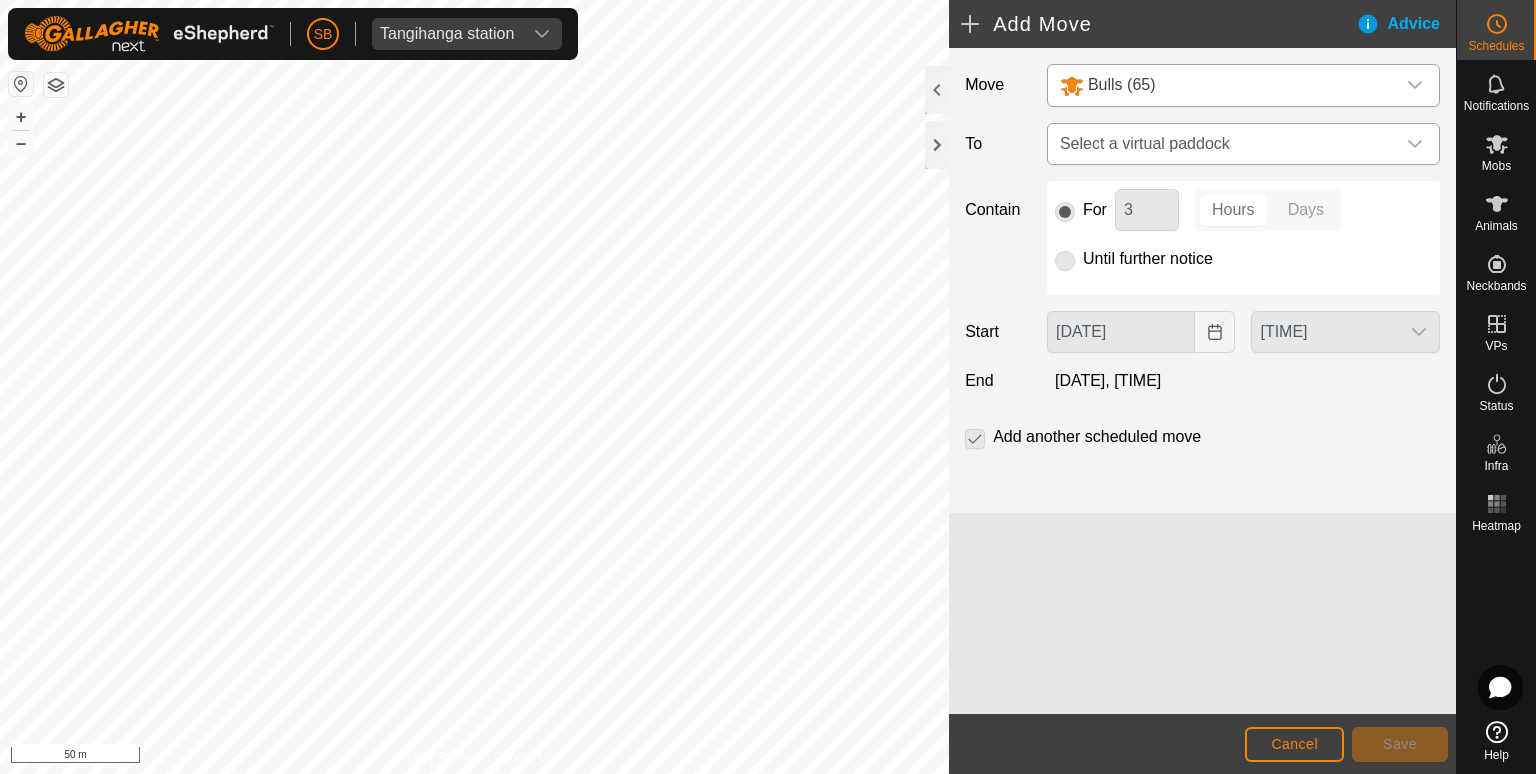 click at bounding box center [1415, 144] 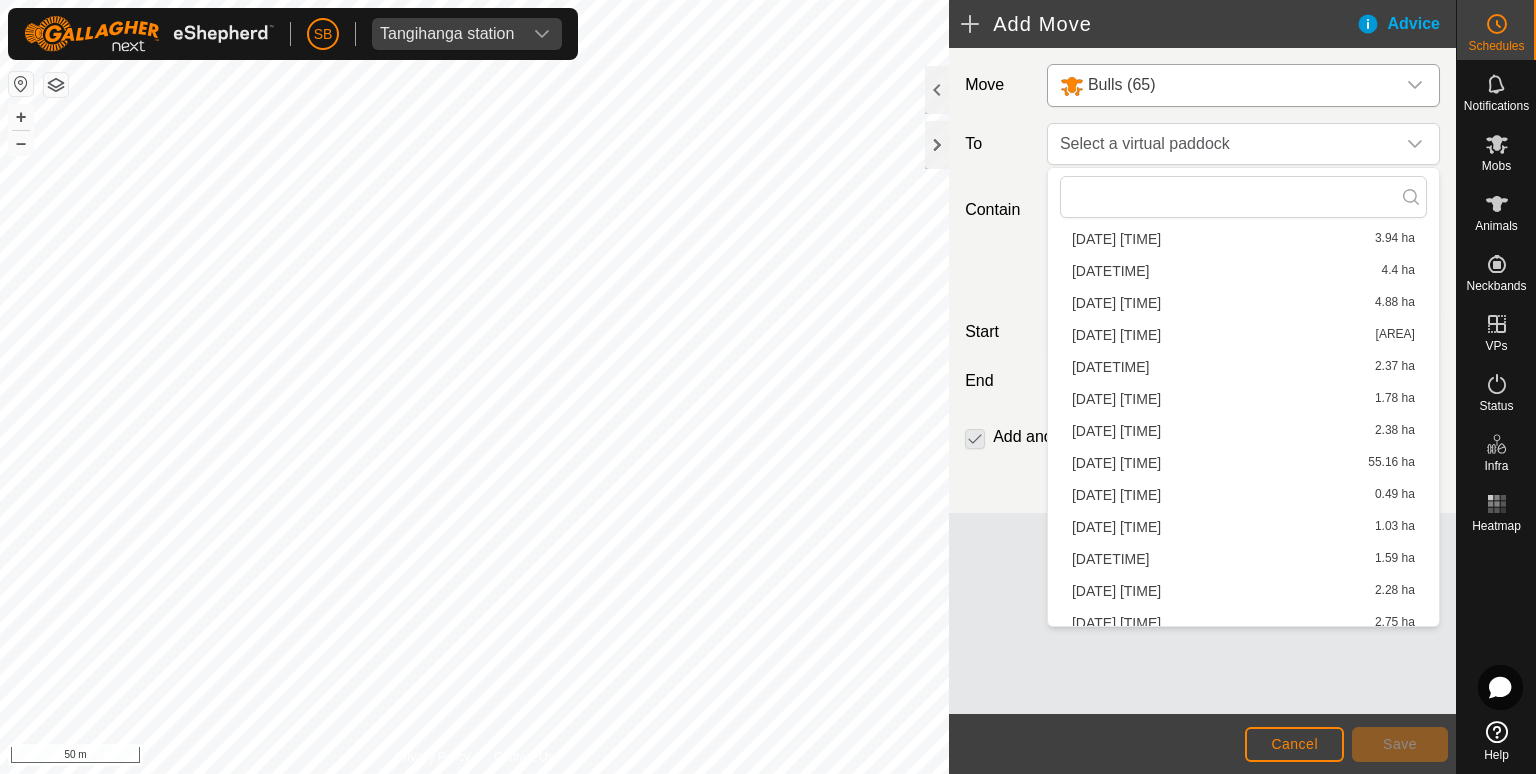scroll, scrollTop: 1948, scrollLeft: 0, axis: vertical 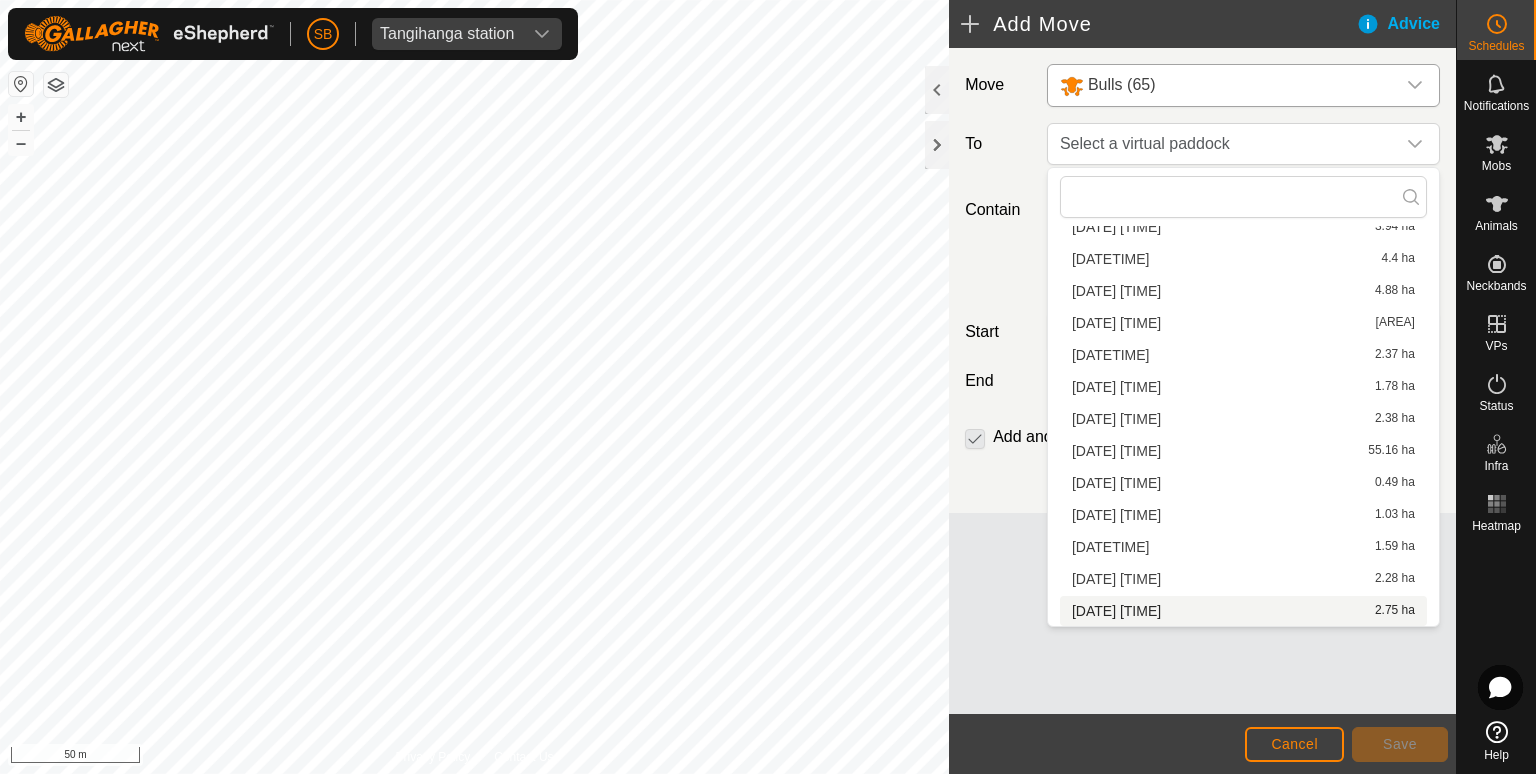 click on "[DATE] [TIME] [AREA]" at bounding box center (1243, 611) 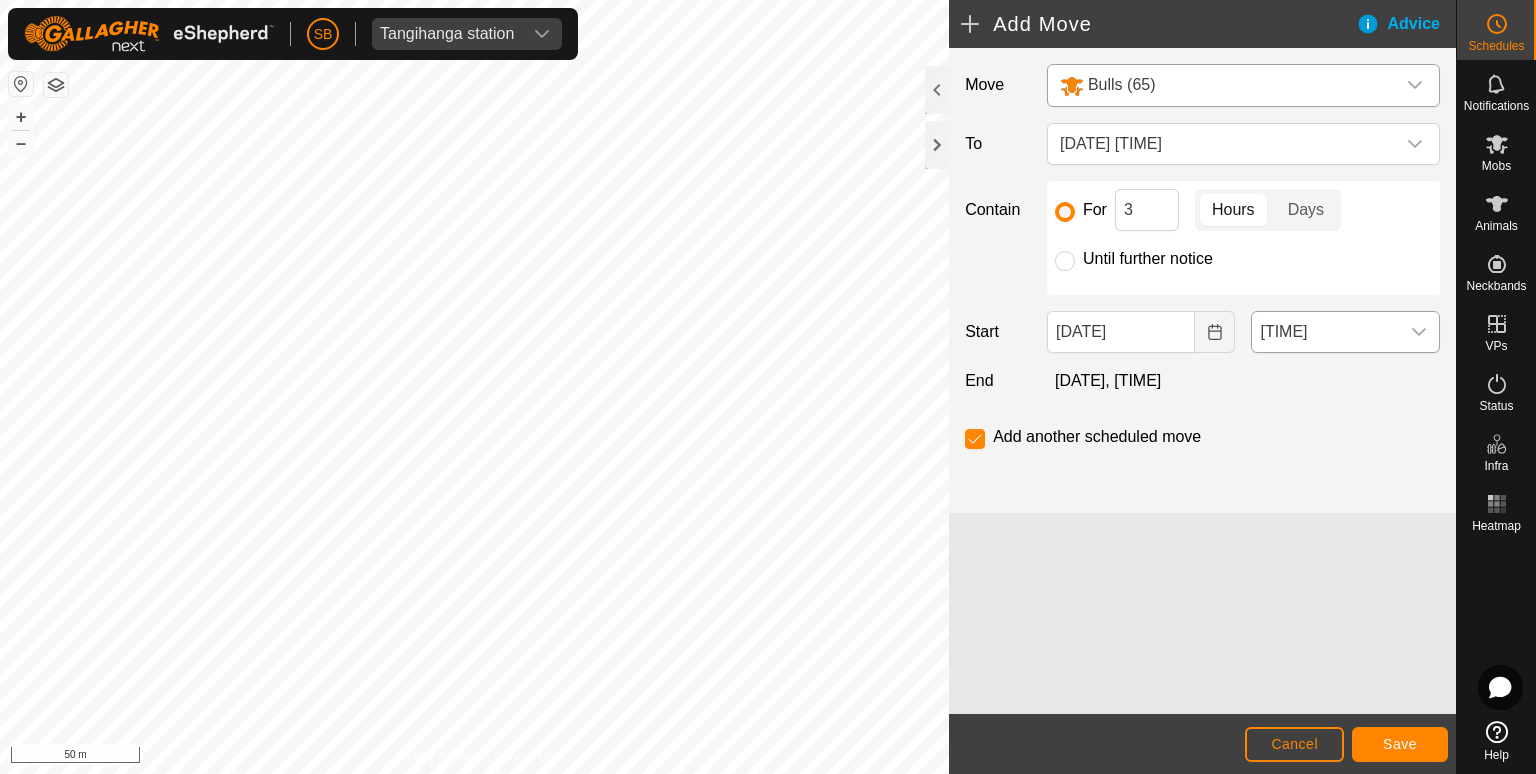 click at bounding box center [1419, 332] 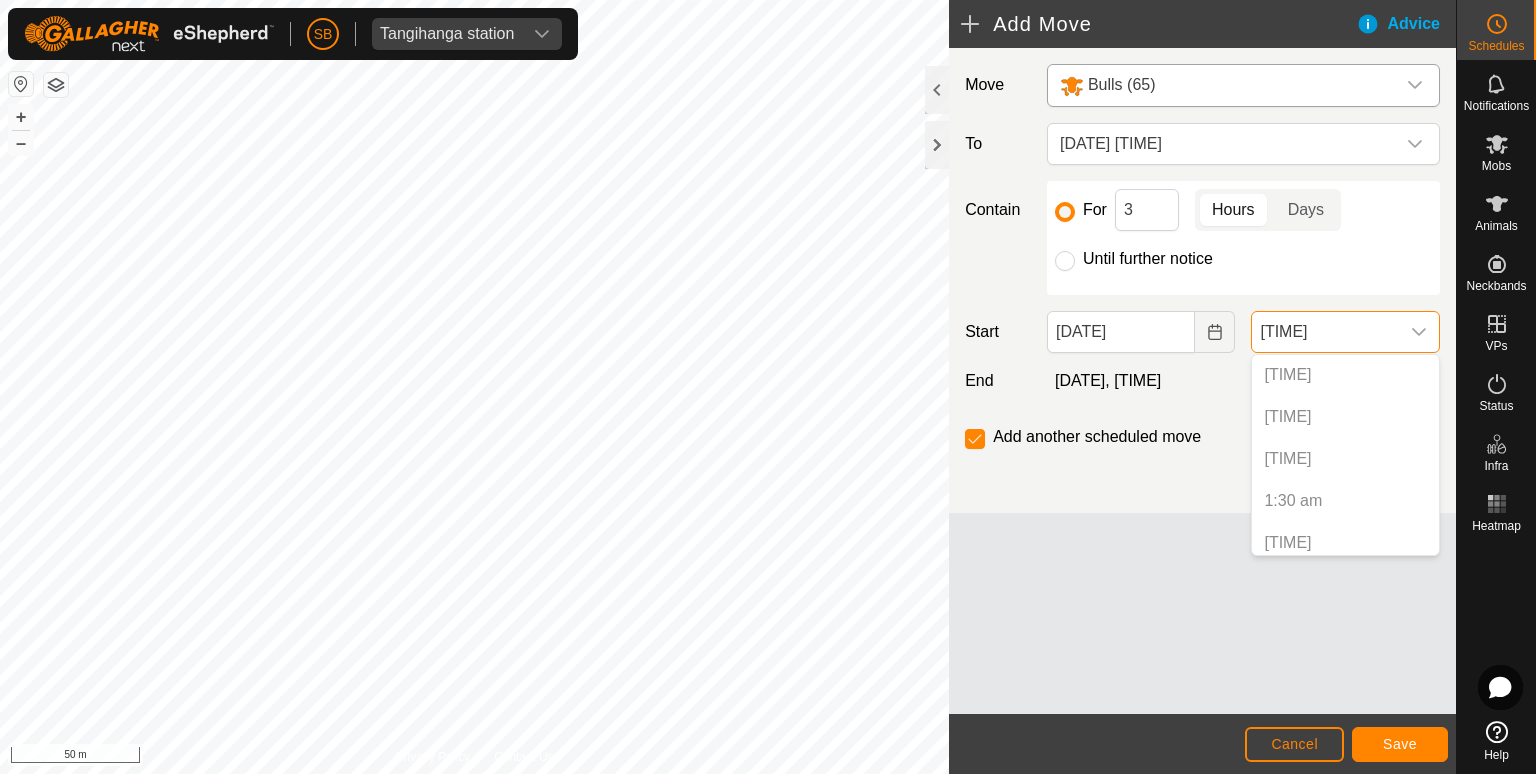 scroll, scrollTop: 1478, scrollLeft: 0, axis: vertical 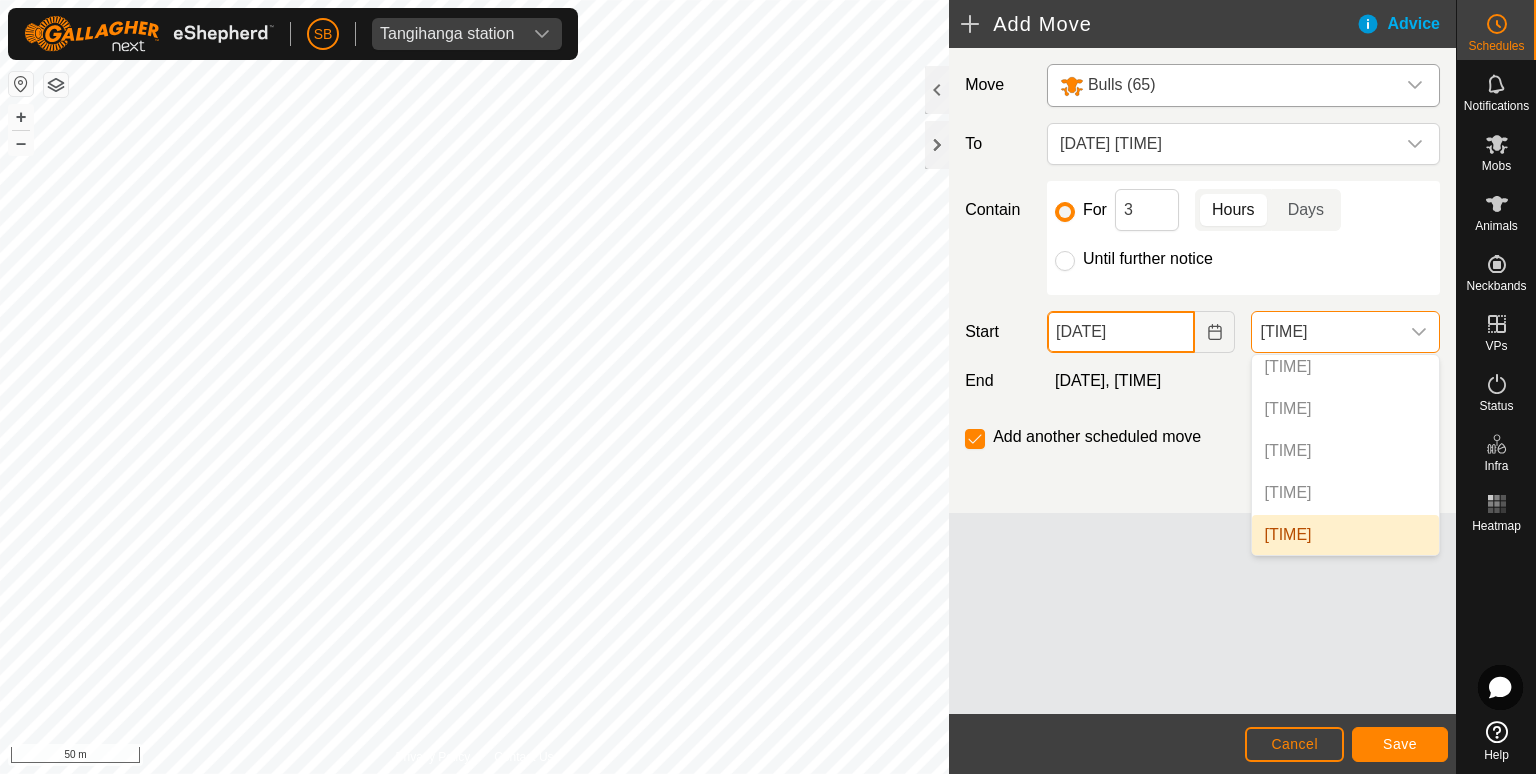click on "[DATE]" 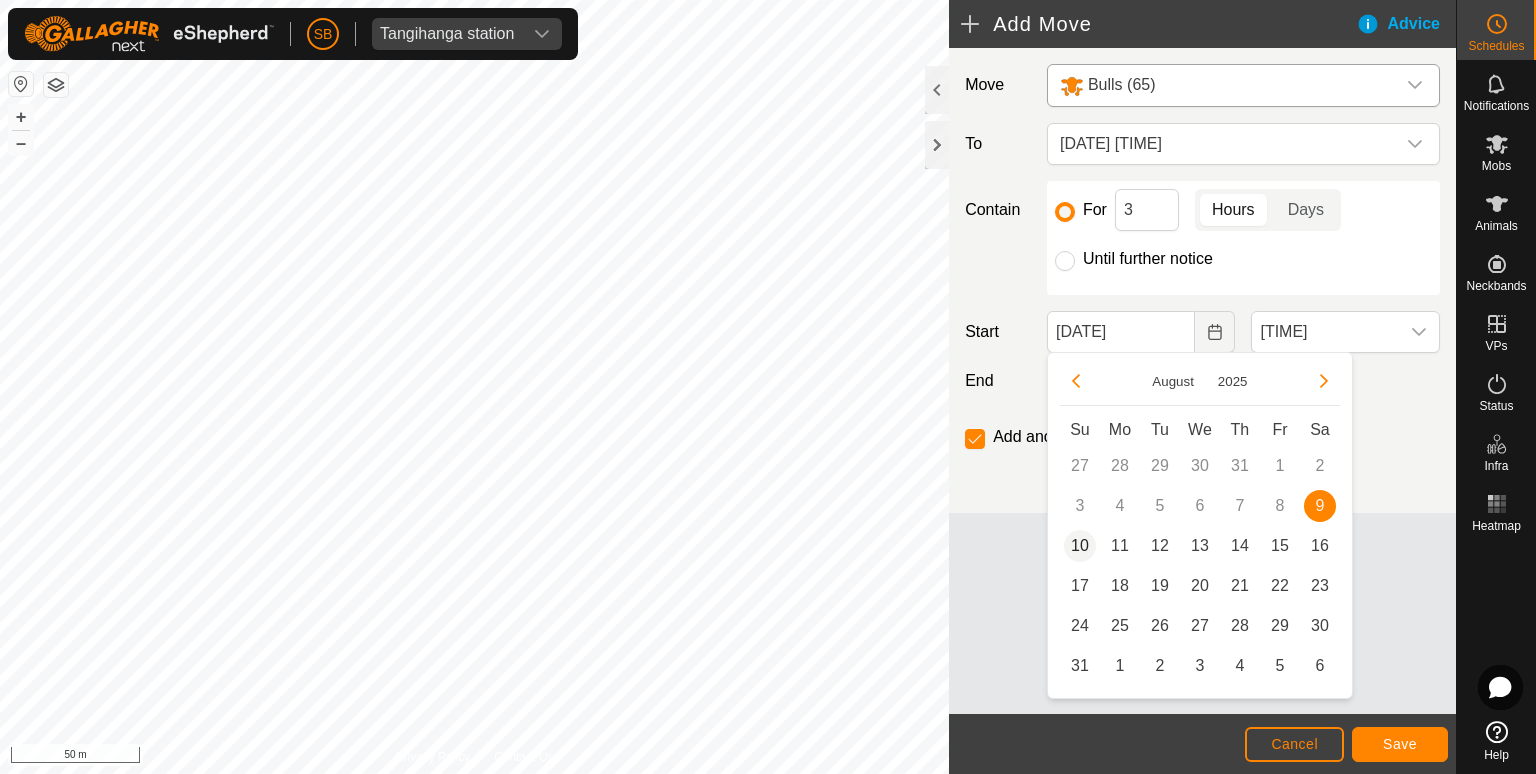 click on "10" at bounding box center (1080, 546) 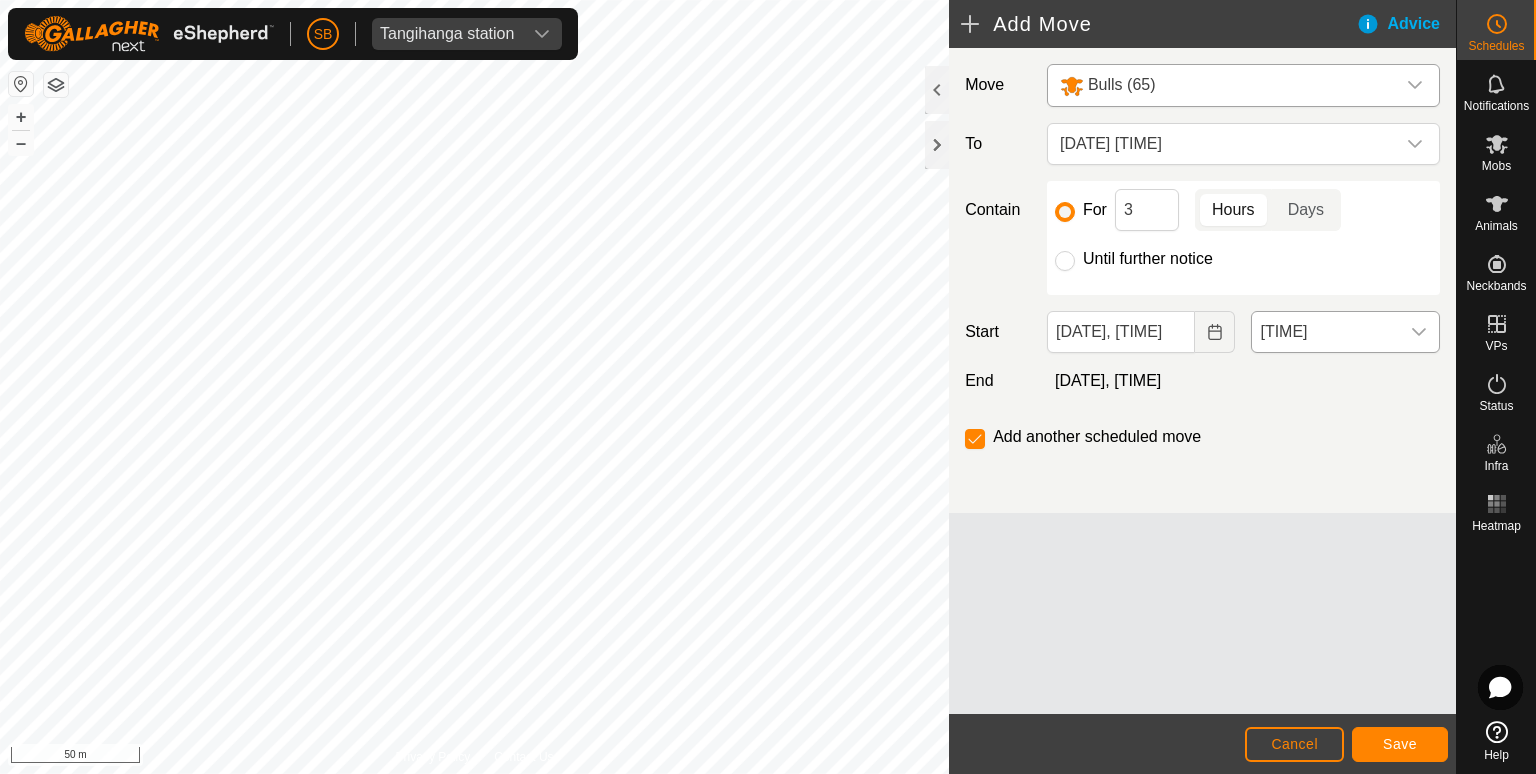 click 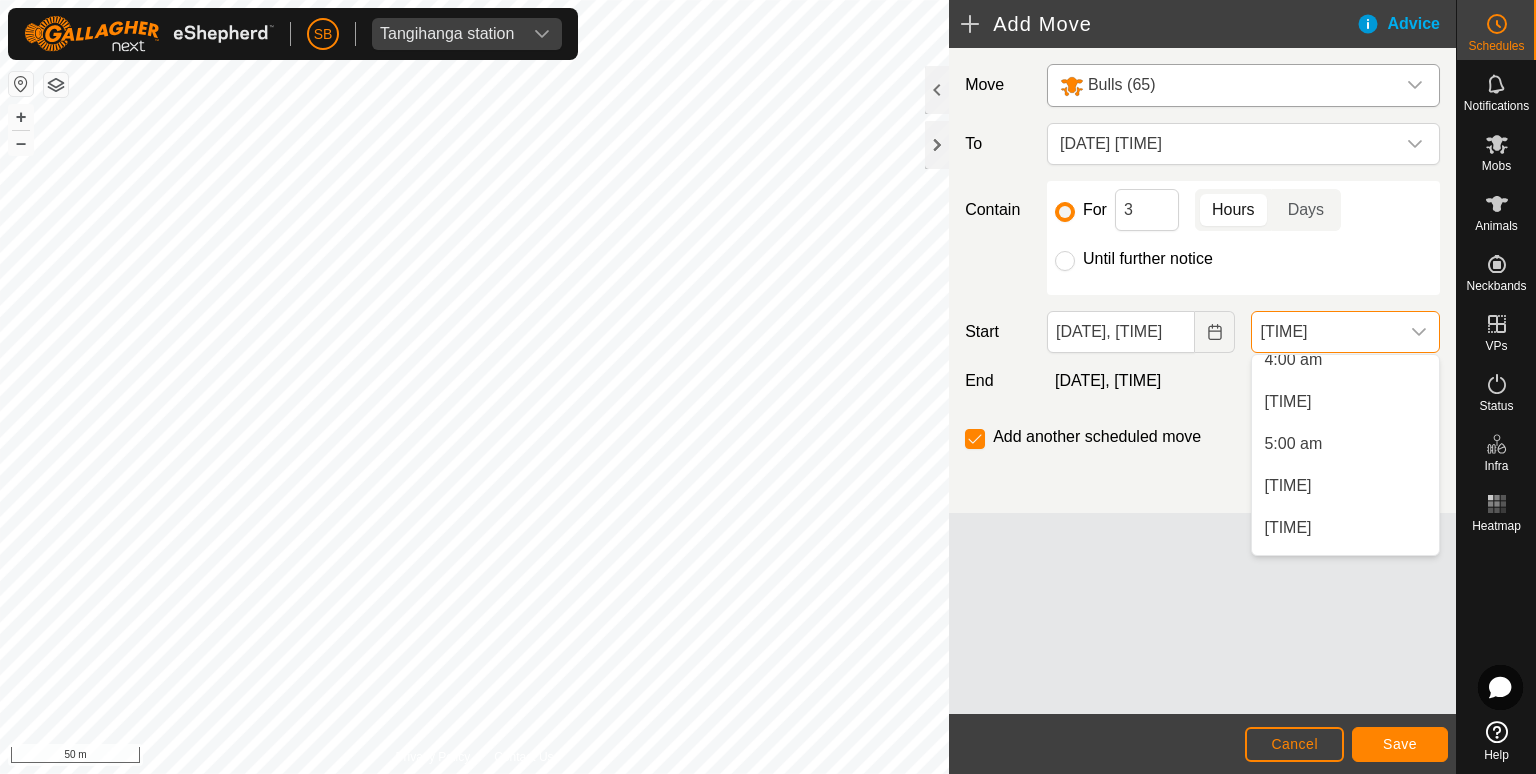 scroll, scrollTop: 0, scrollLeft: 0, axis: both 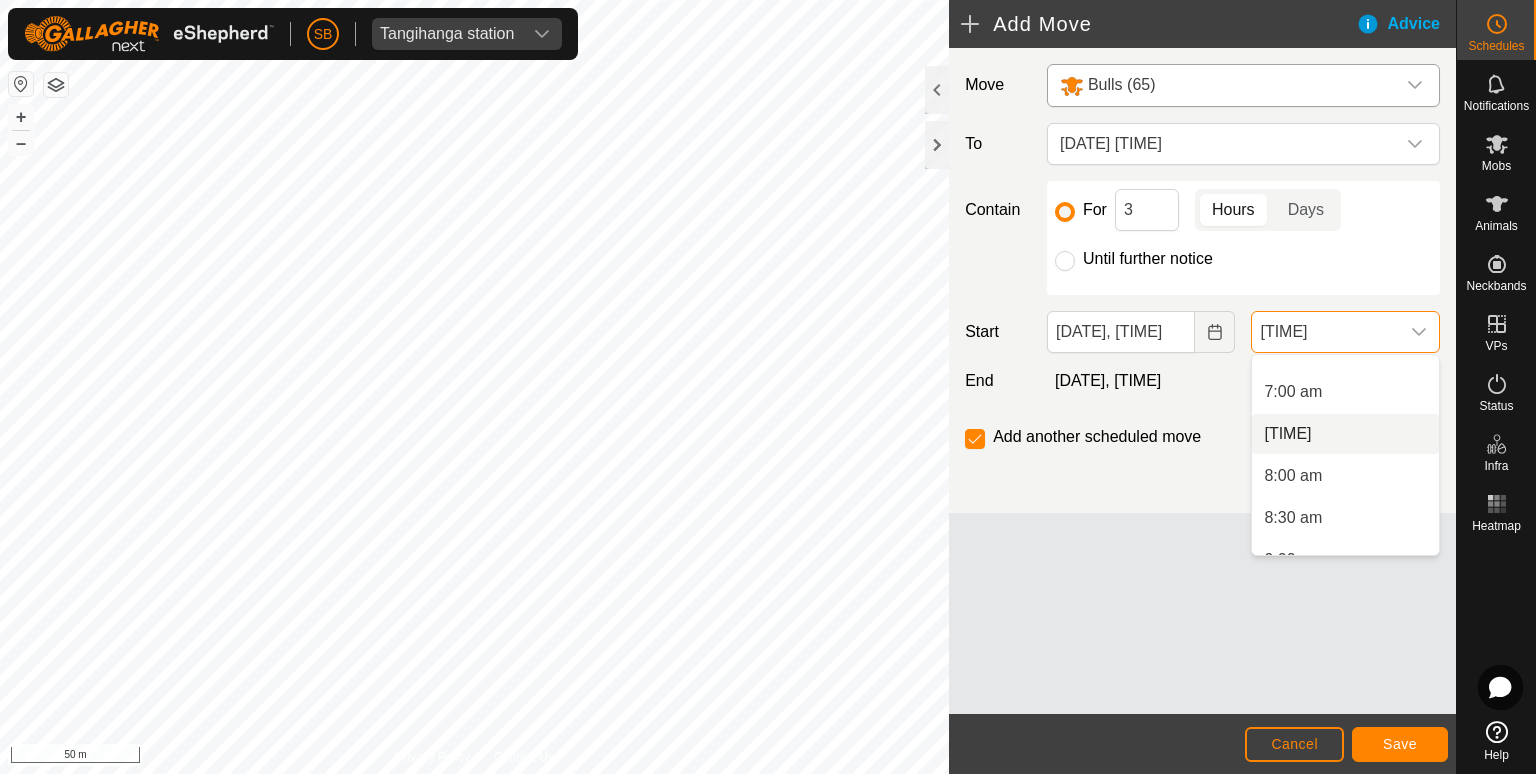 click on "[TIME]" at bounding box center (1345, 434) 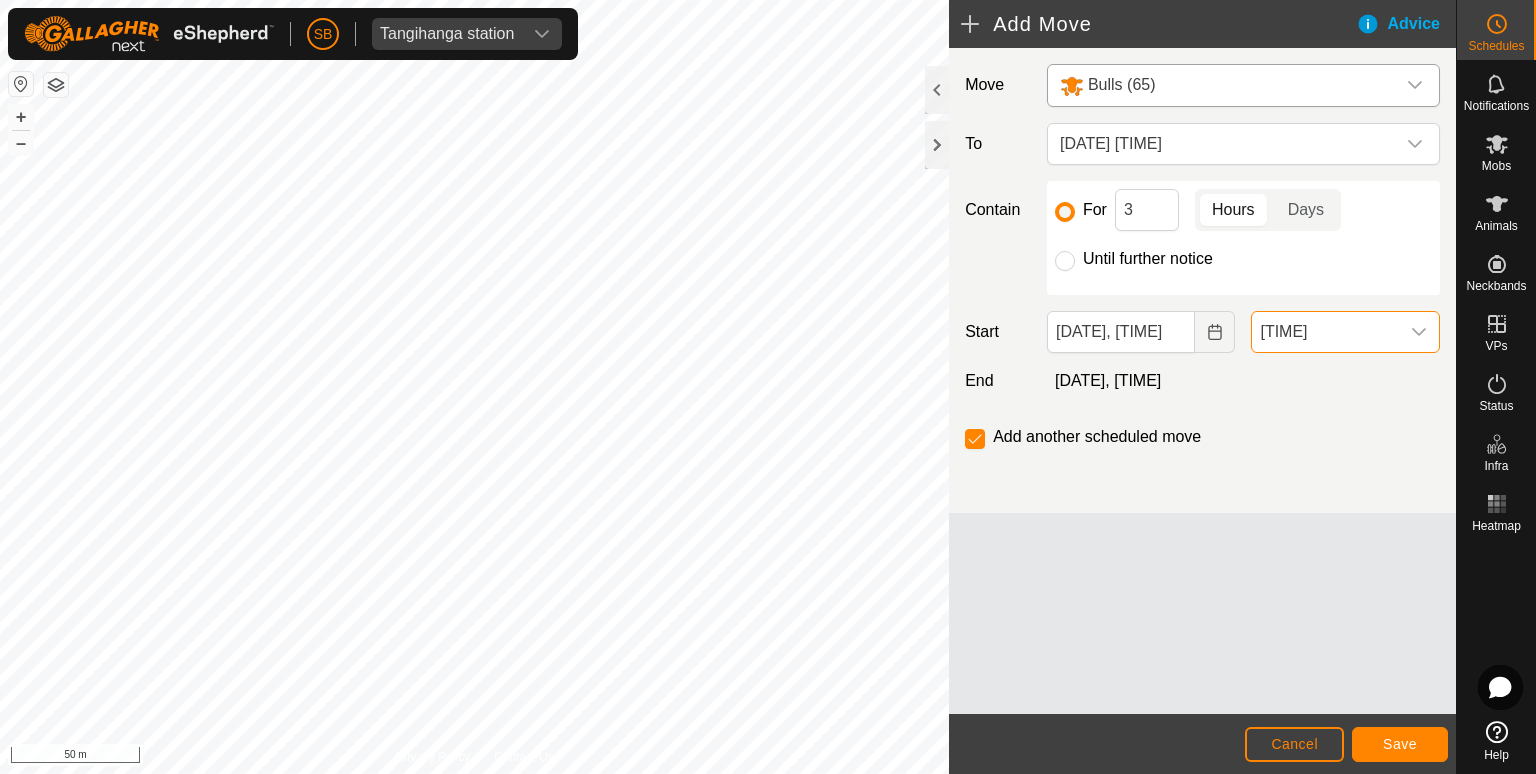 scroll, scrollTop: 1478, scrollLeft: 0, axis: vertical 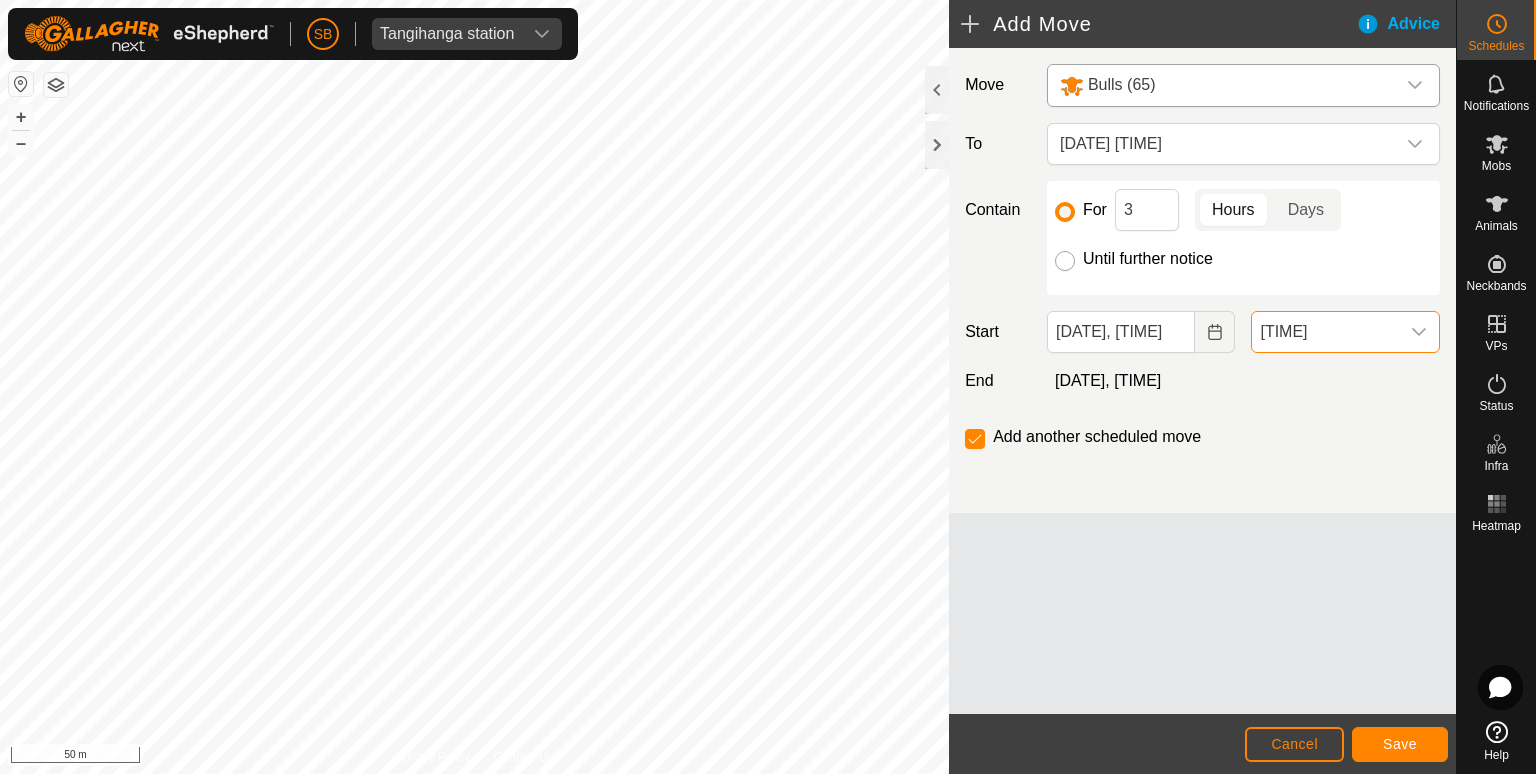 click on "Until further notice" at bounding box center (1065, 261) 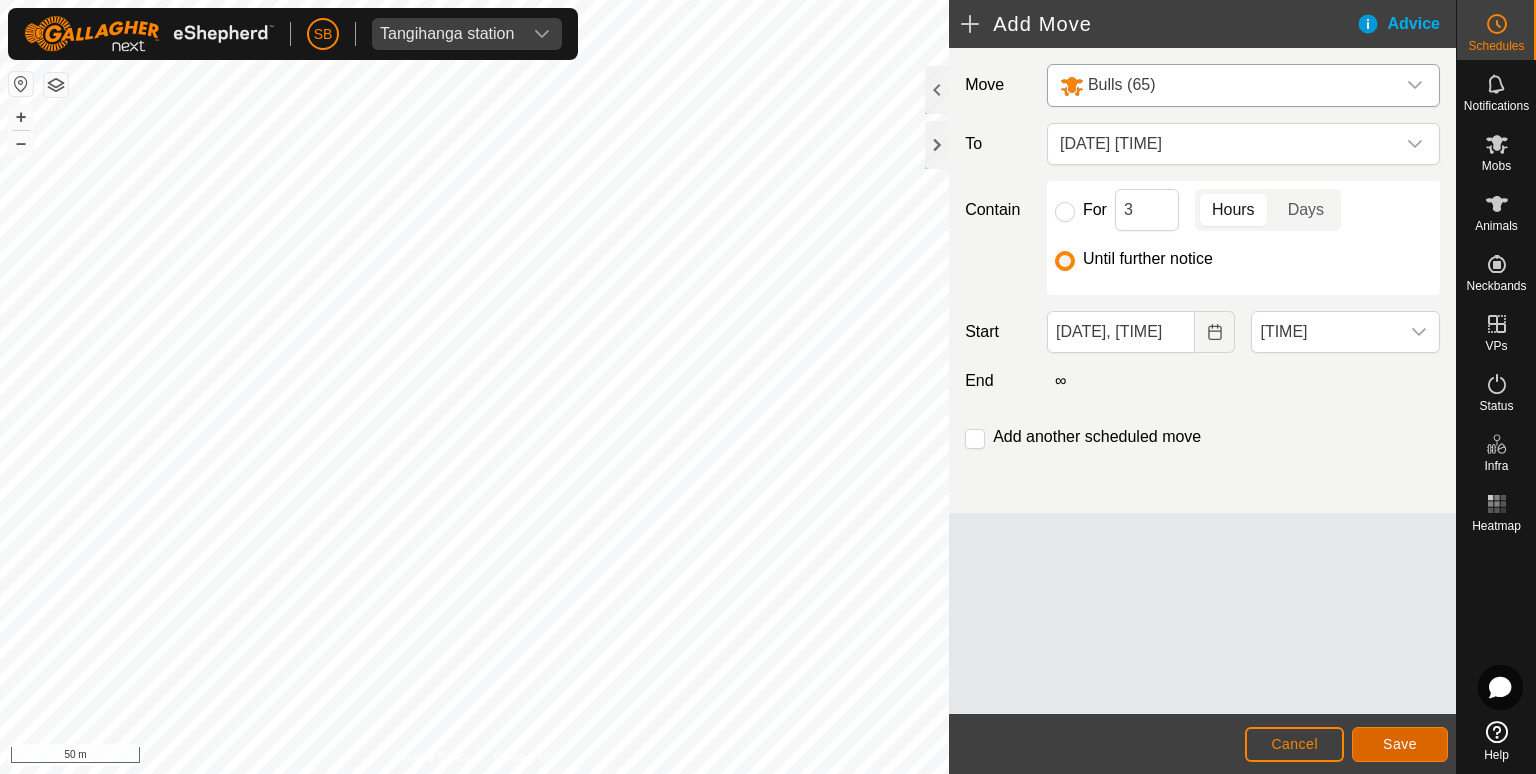 click on "Save" 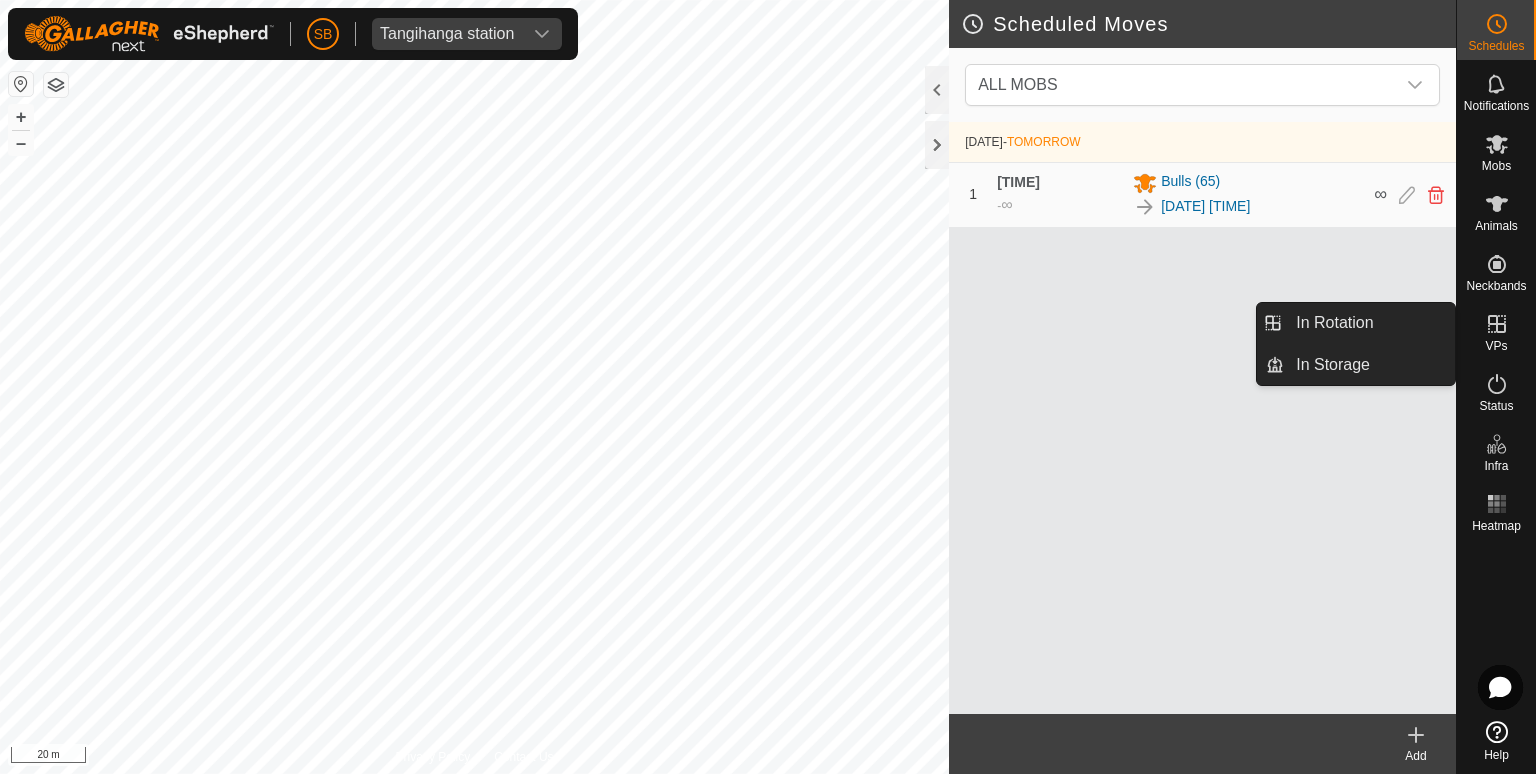 click at bounding box center (1497, 324) 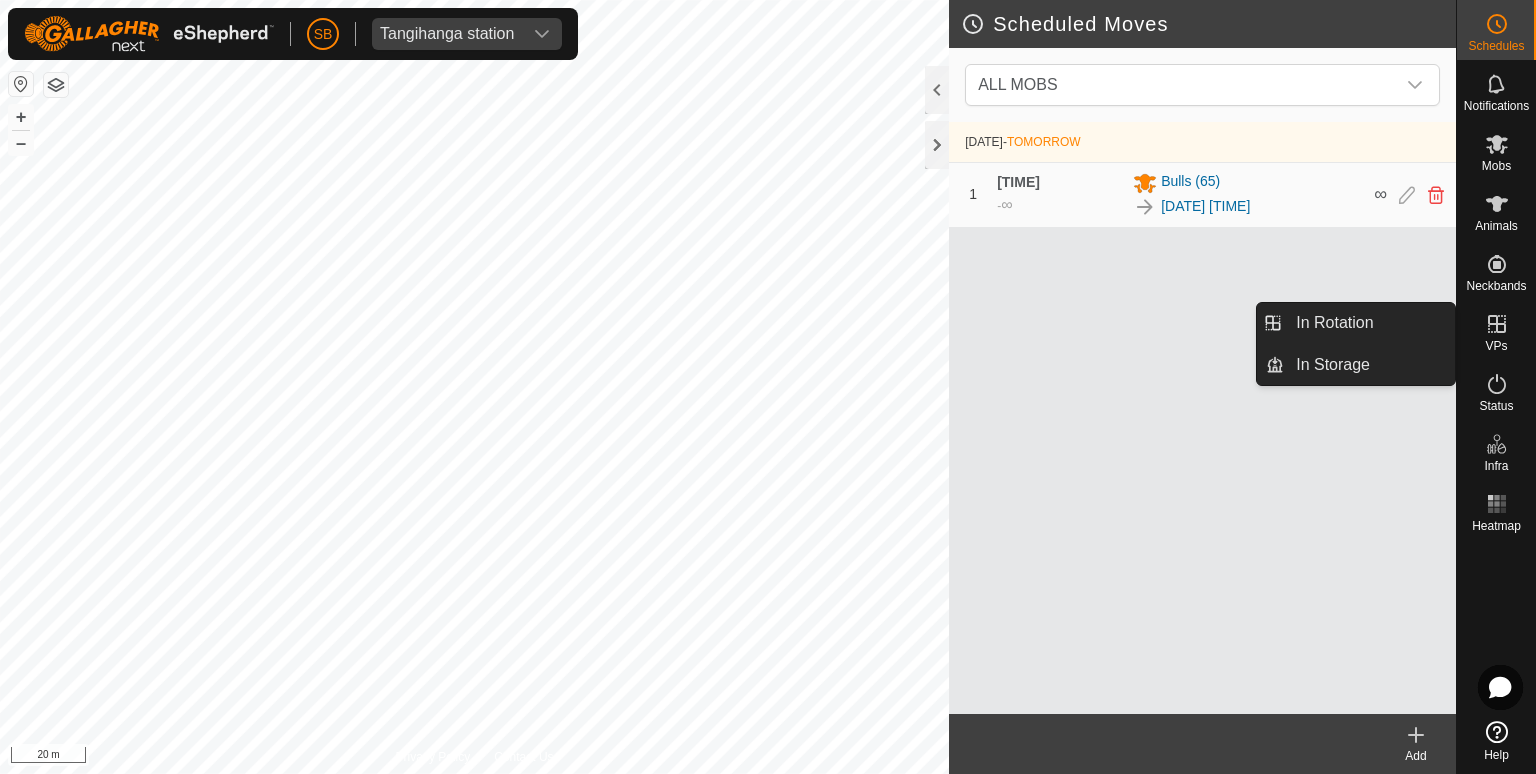 click 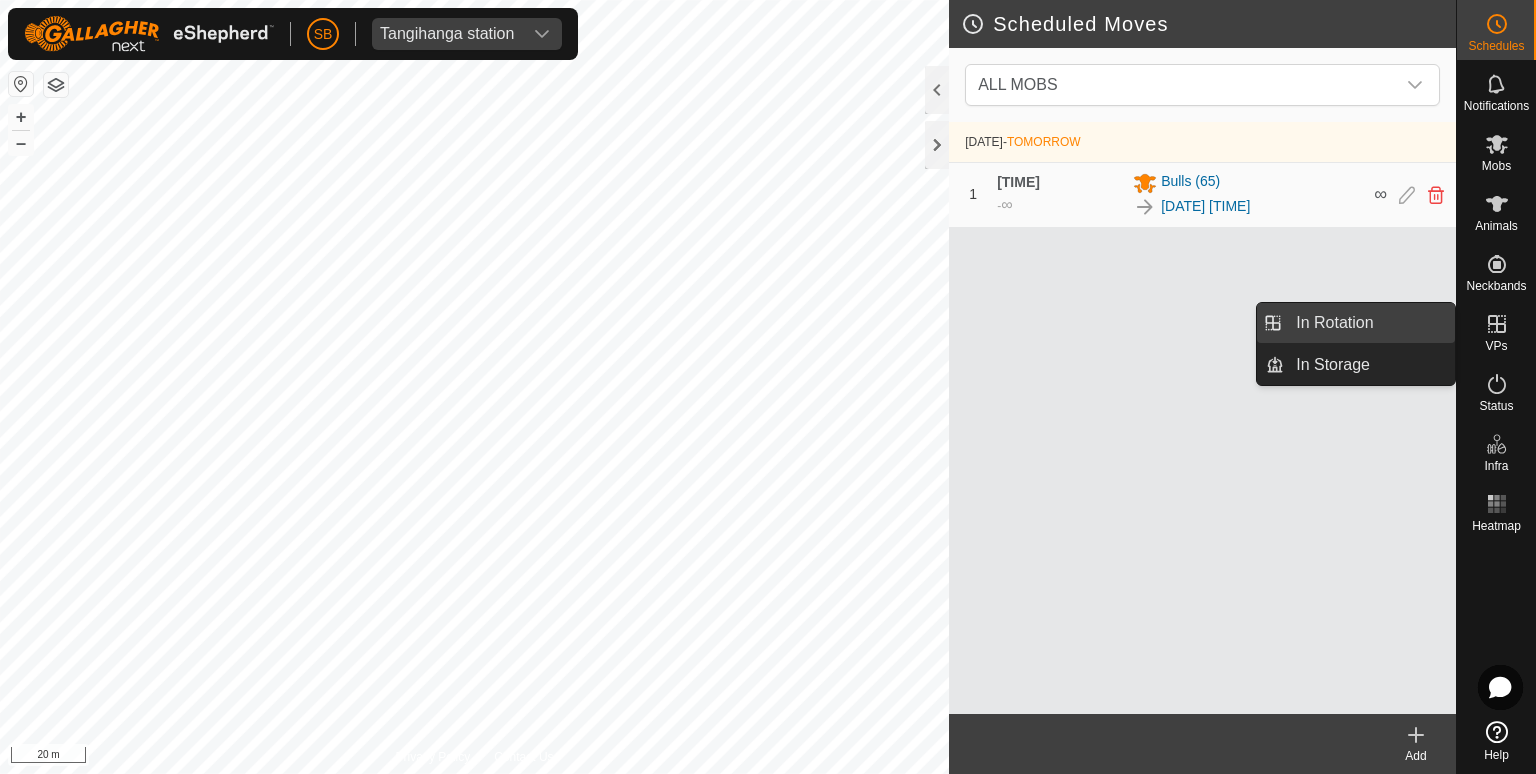 click on "In Rotation" at bounding box center (1369, 323) 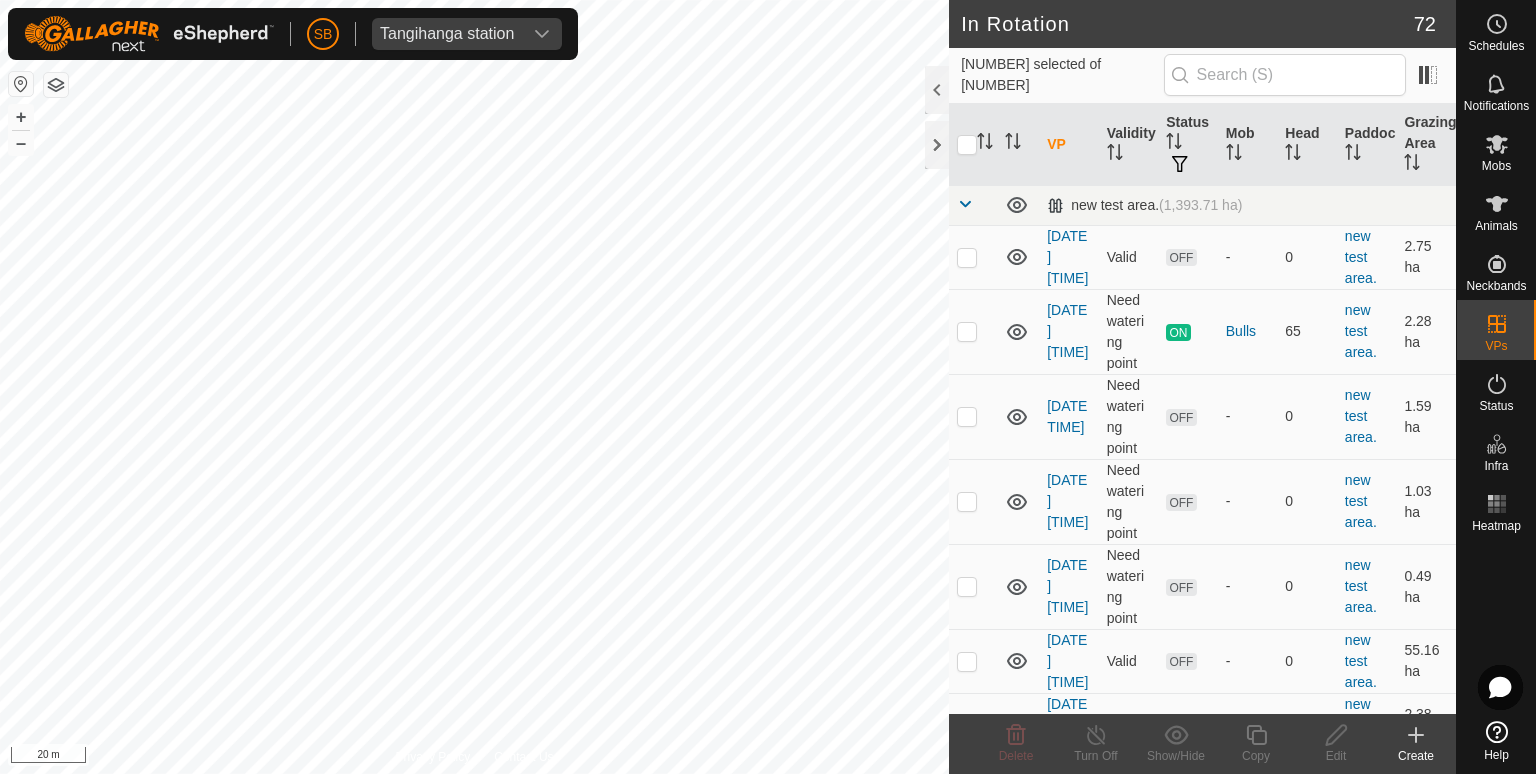 click 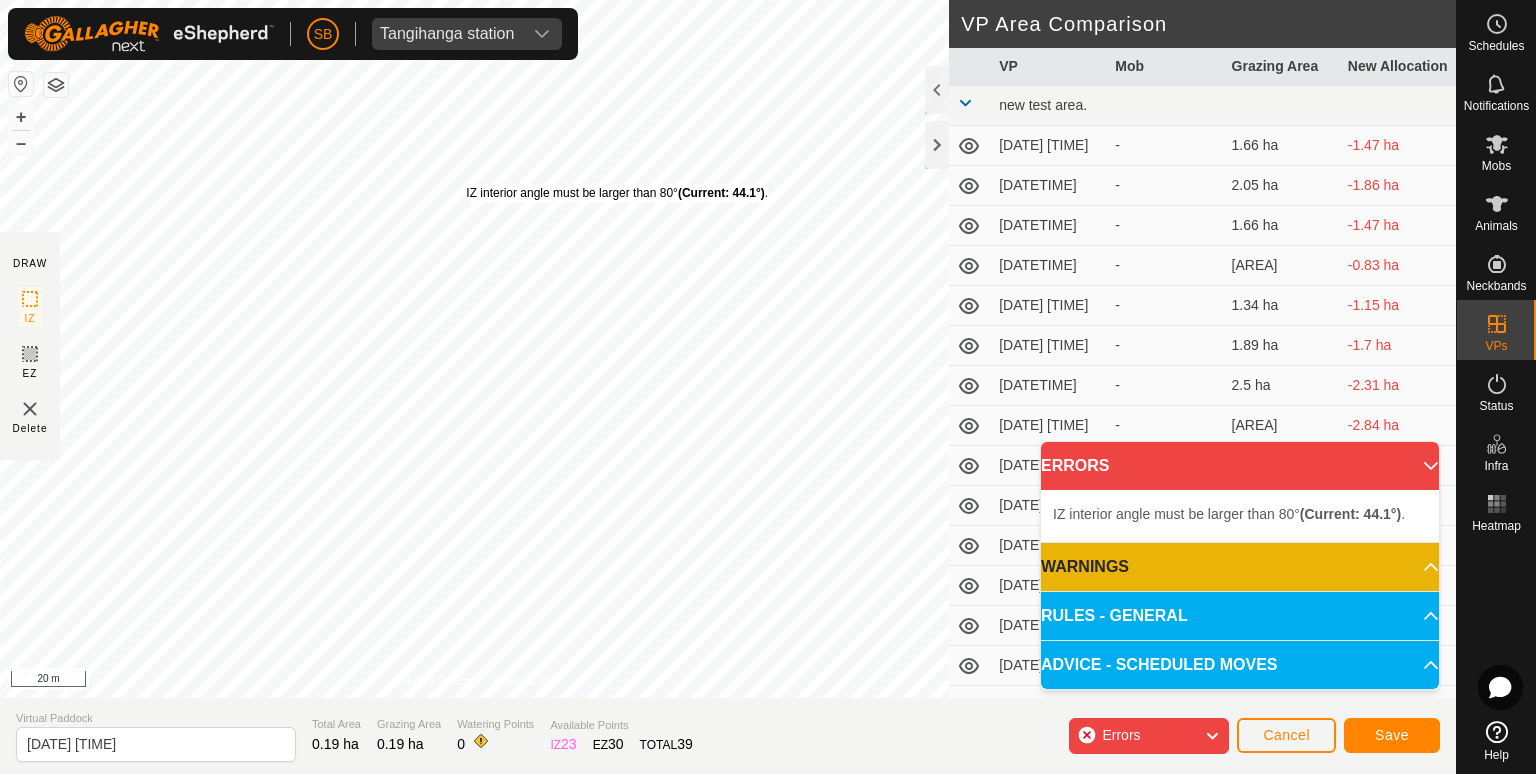 click on "[TEXT] [TEXT] [TEXT] [TEXT] [TEXT] [TEXT] [TEXT] [TEXT]" at bounding box center [474, 349] 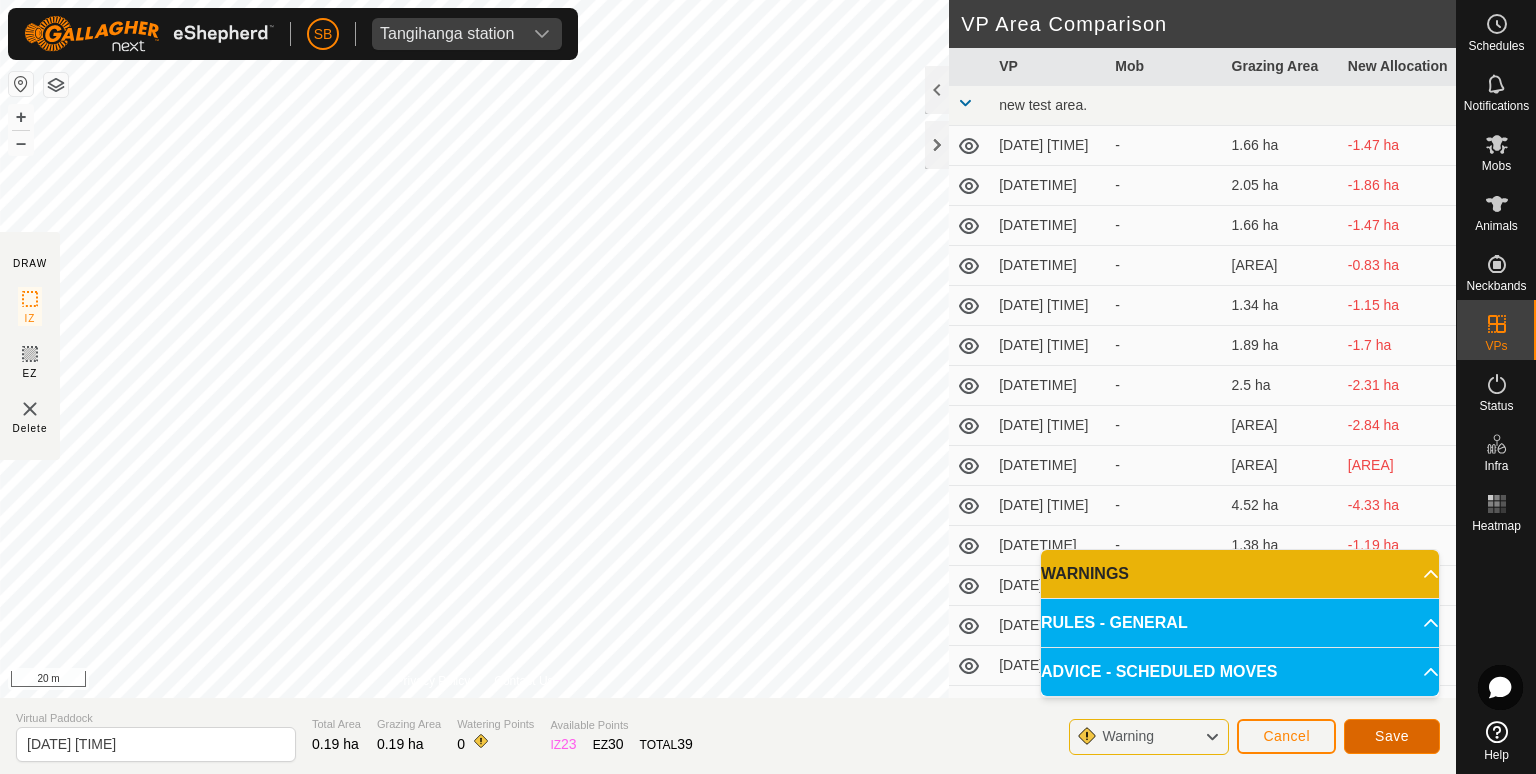 click on "Save" 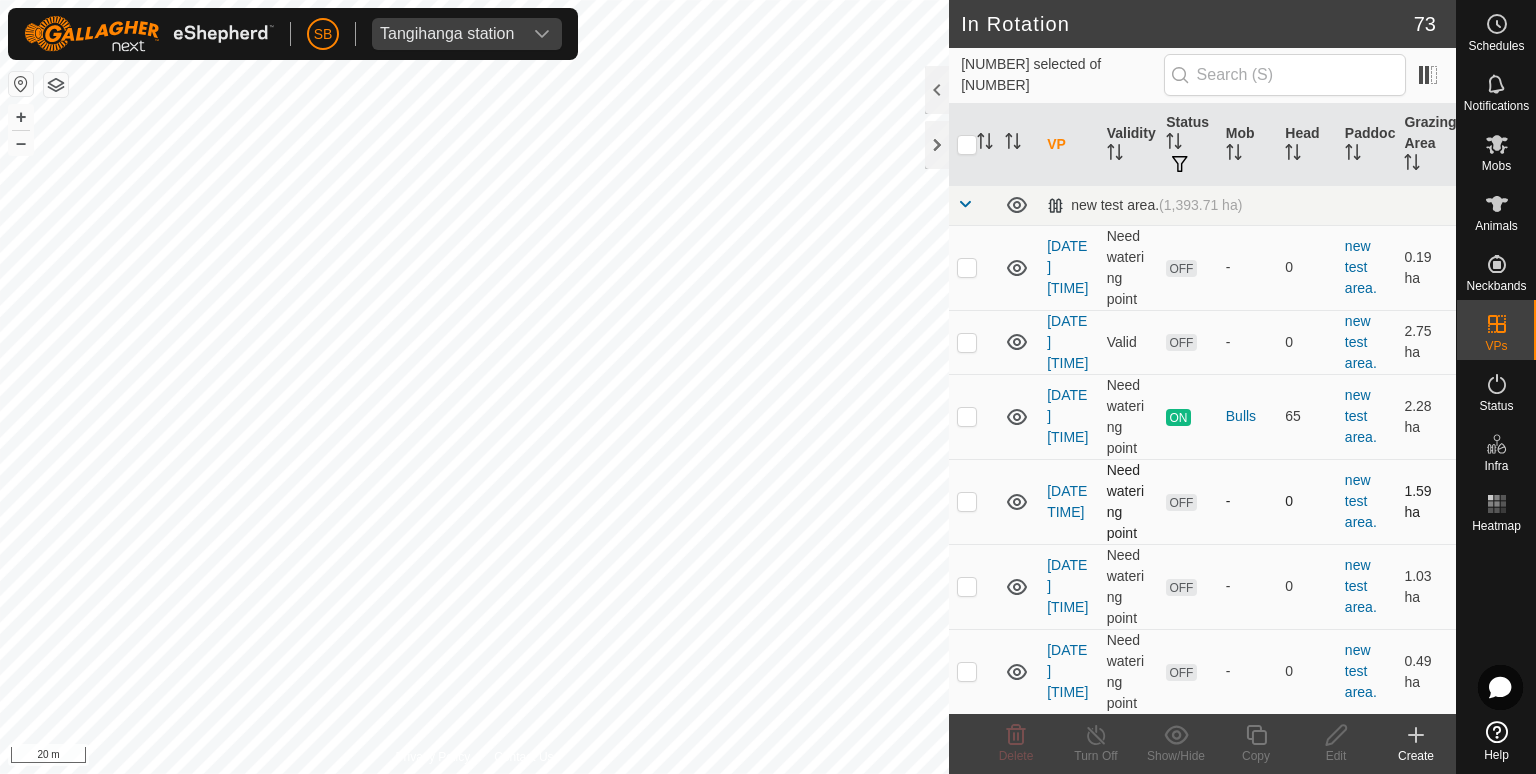 checkbox on "true" 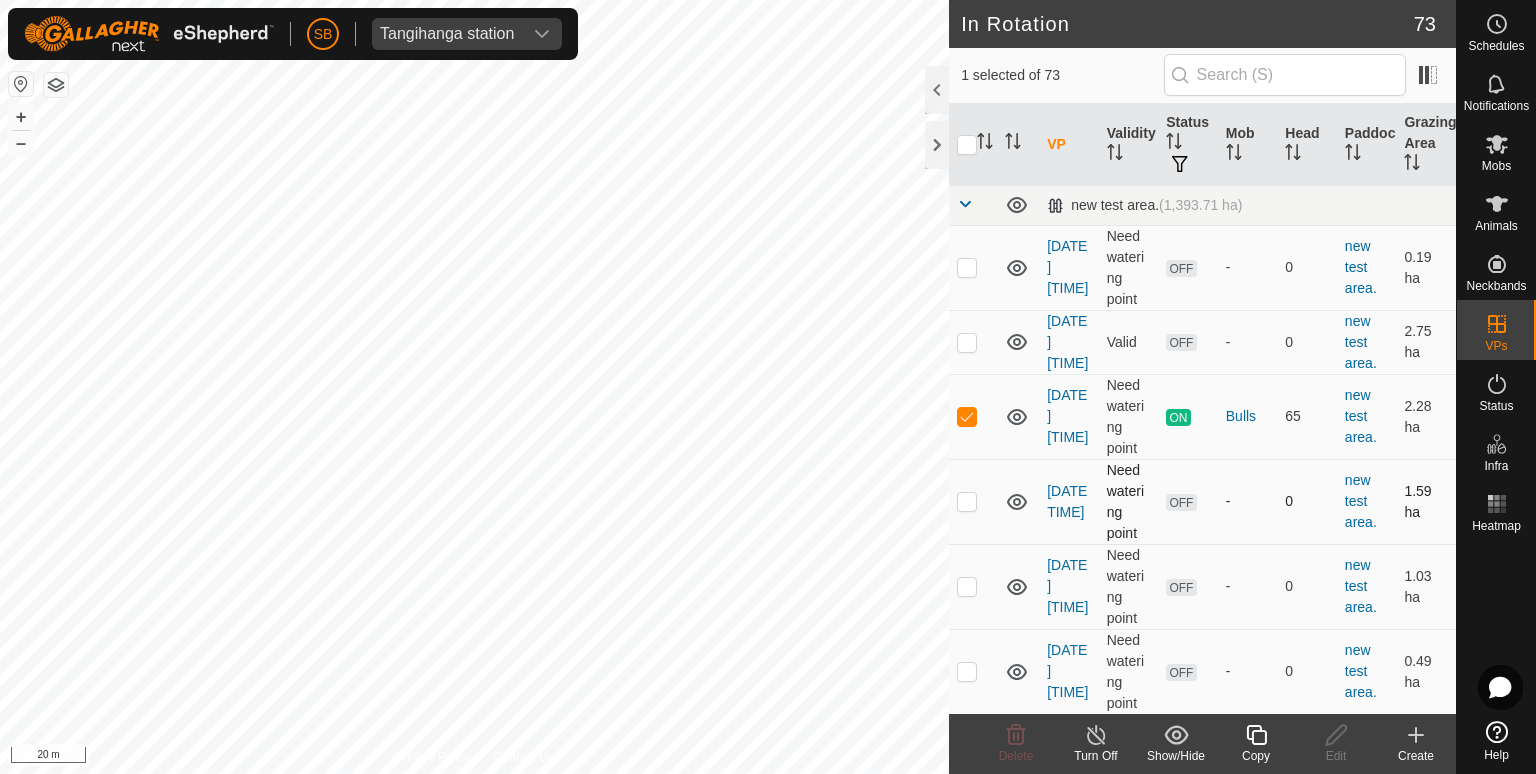 checkbox on "true" 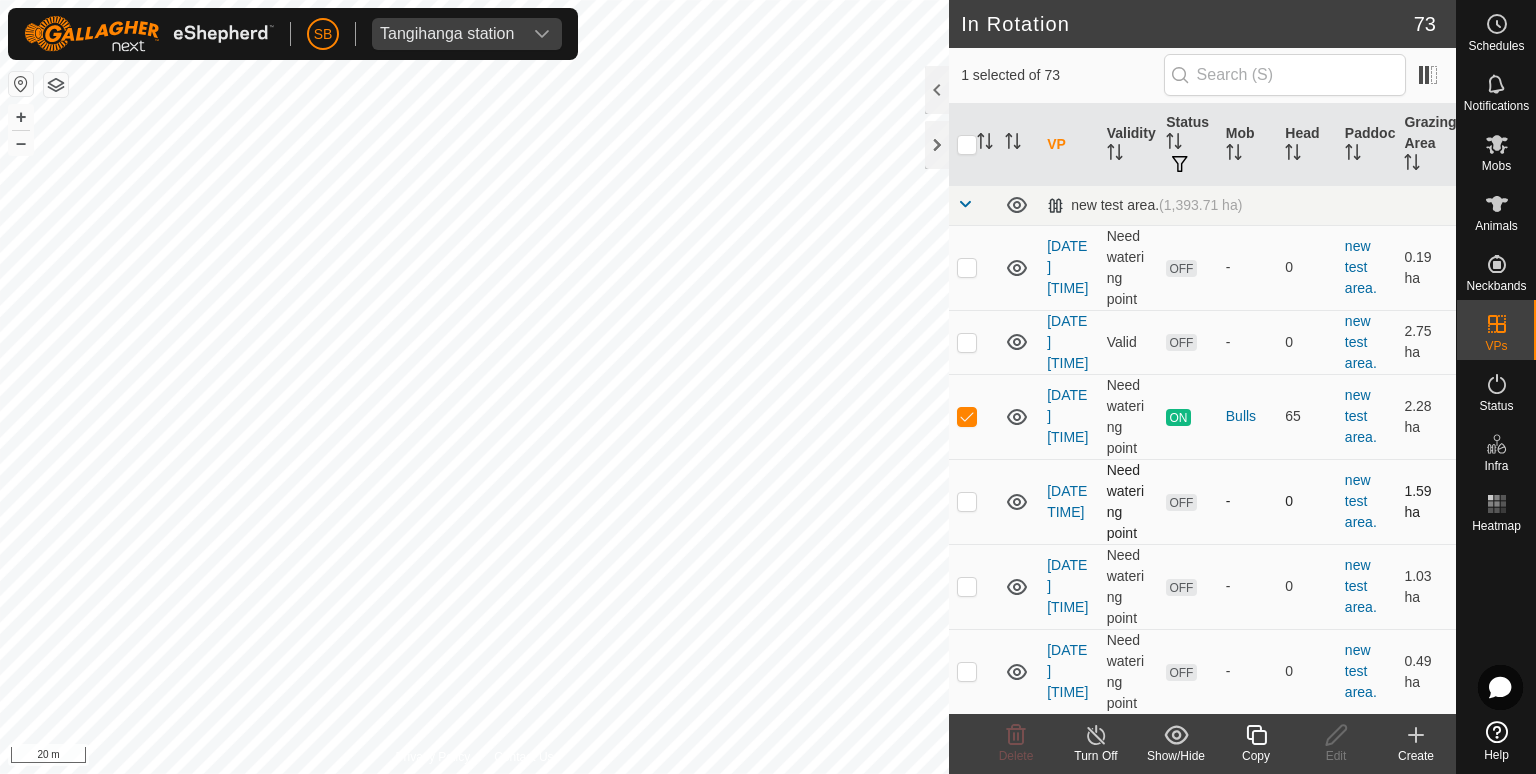 checkbox on "false" 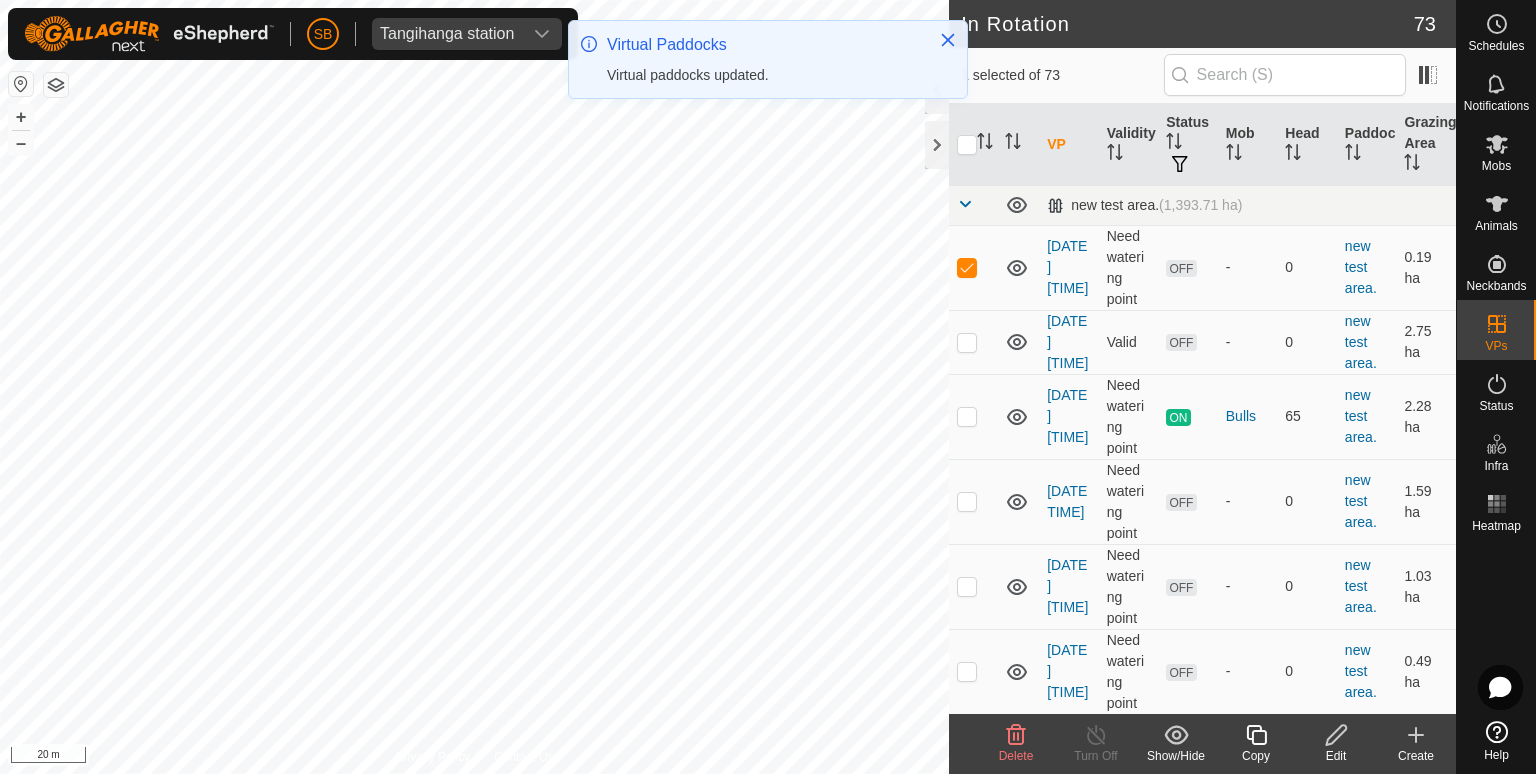 click 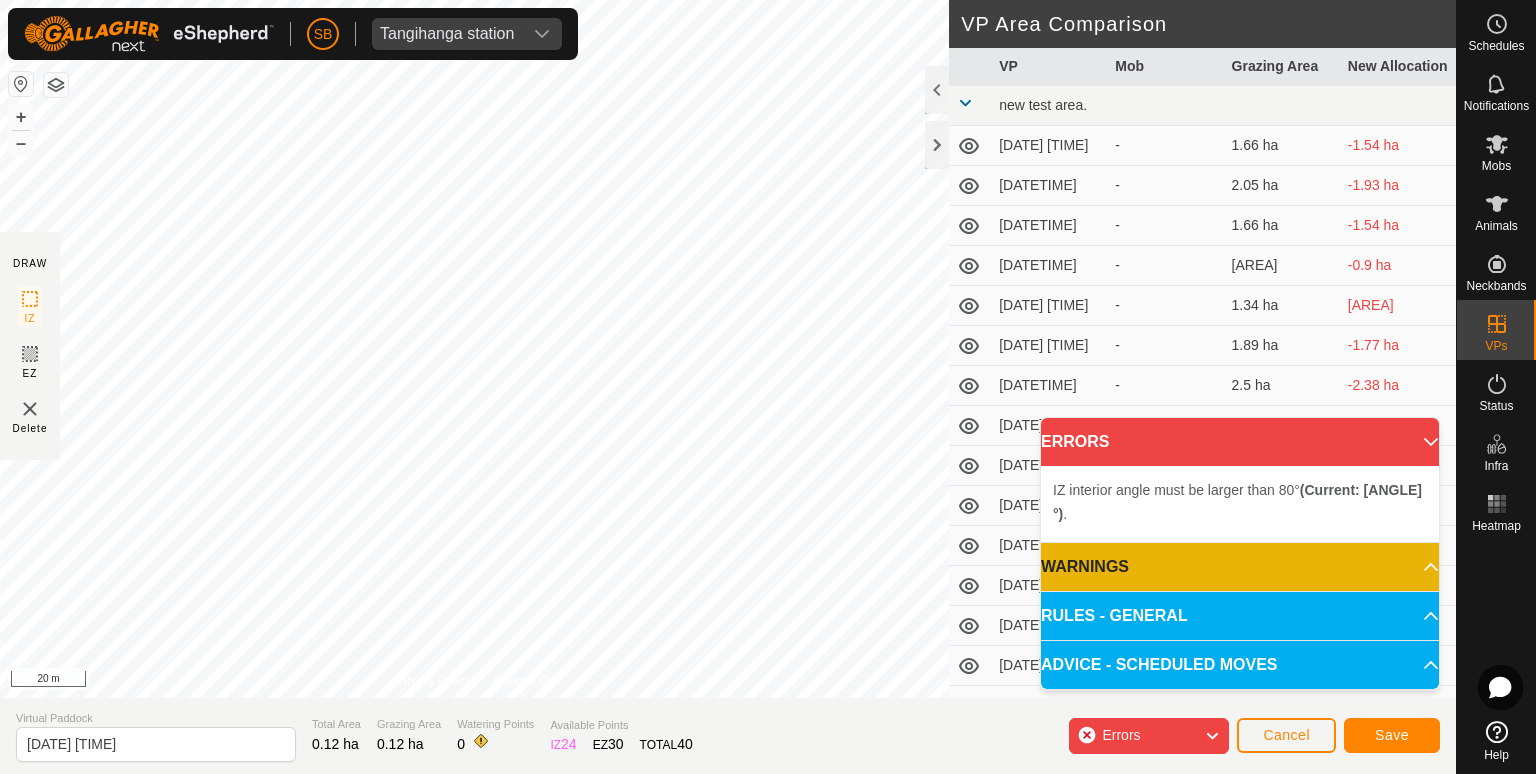 click on "IZ interior angle must be larger than 80° (Current: [ANGLE]°) . + – ⇧ i [DISTANCE]" at bounding box center [474, 349] 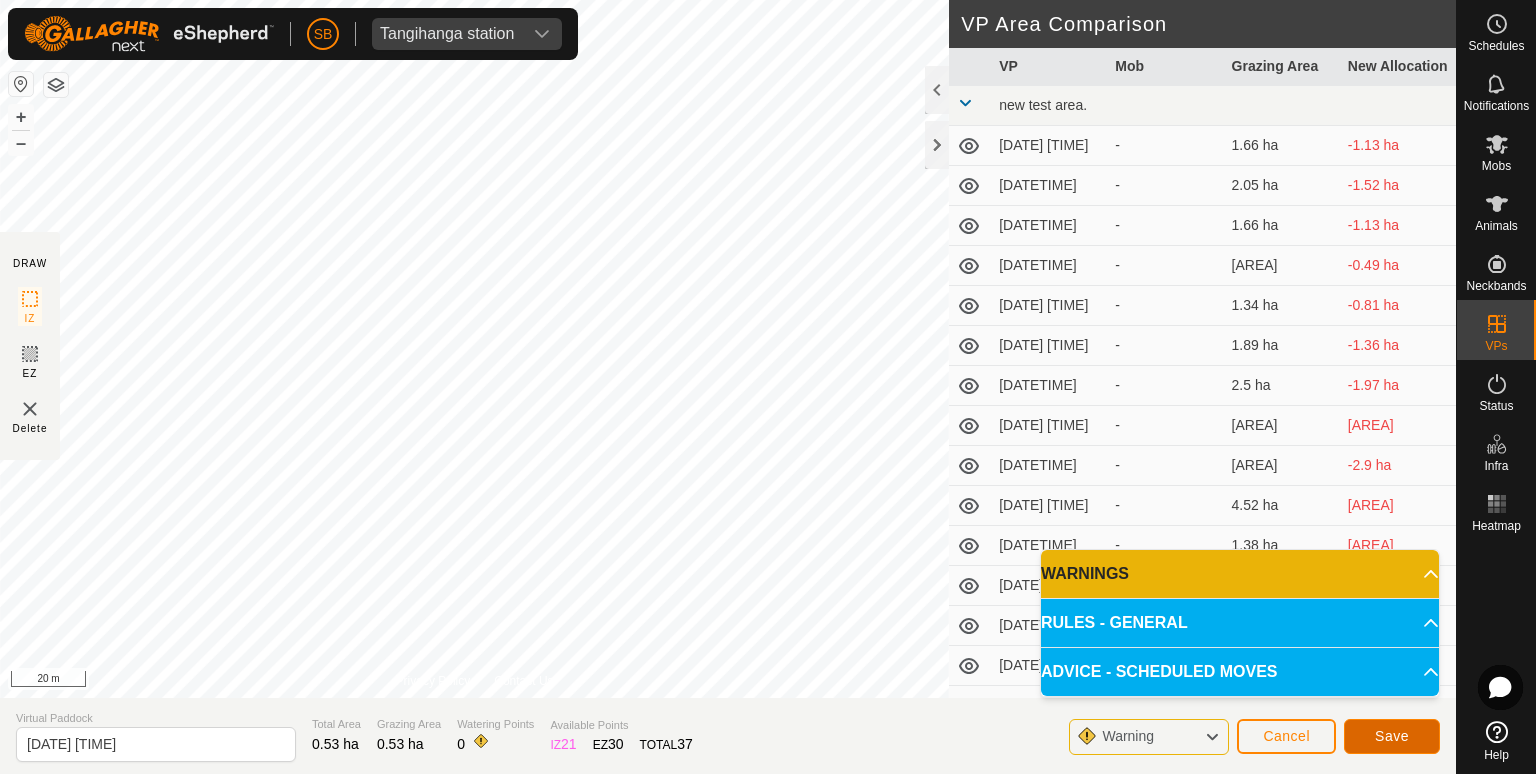 click on "Save" 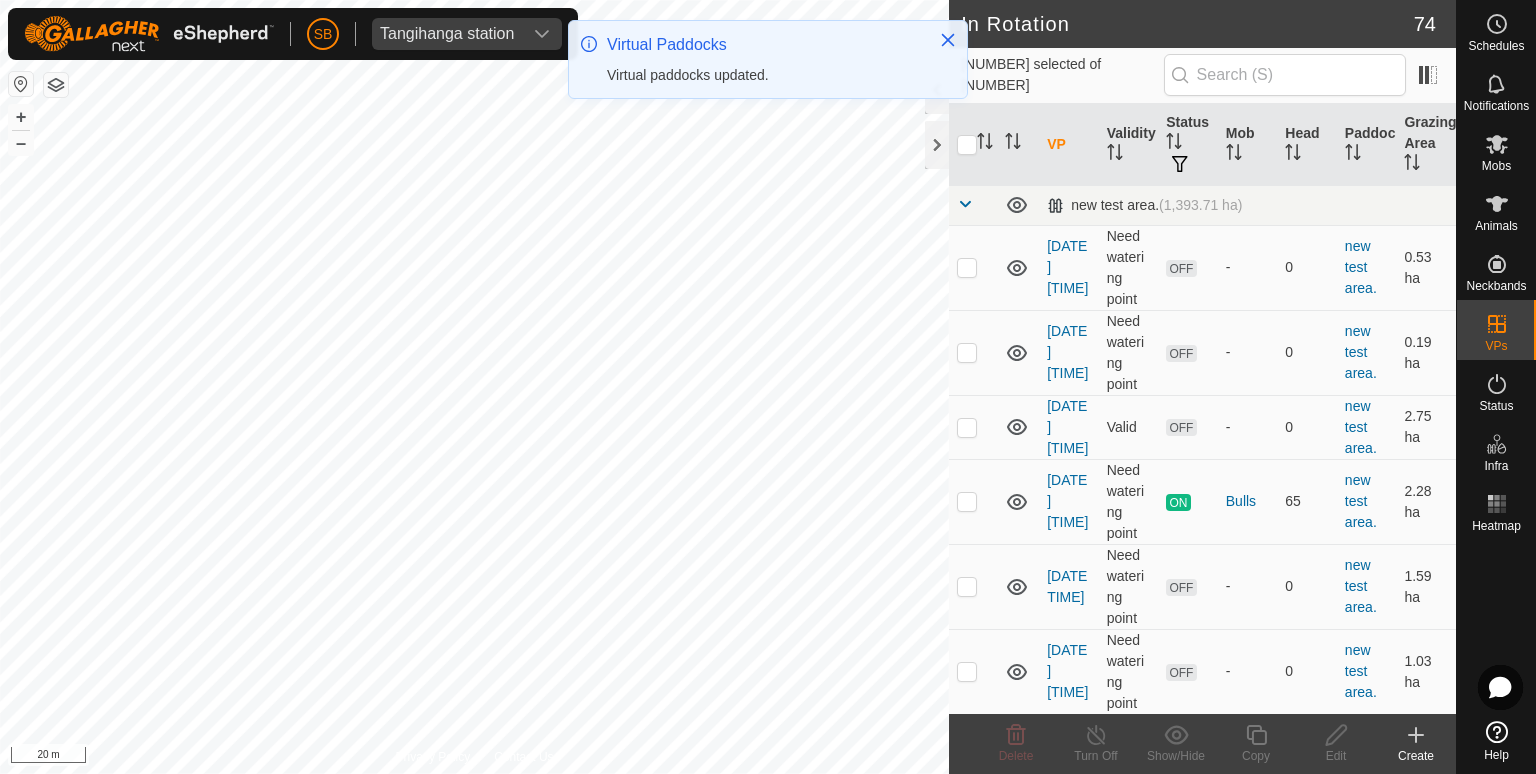 checkbox on "true" 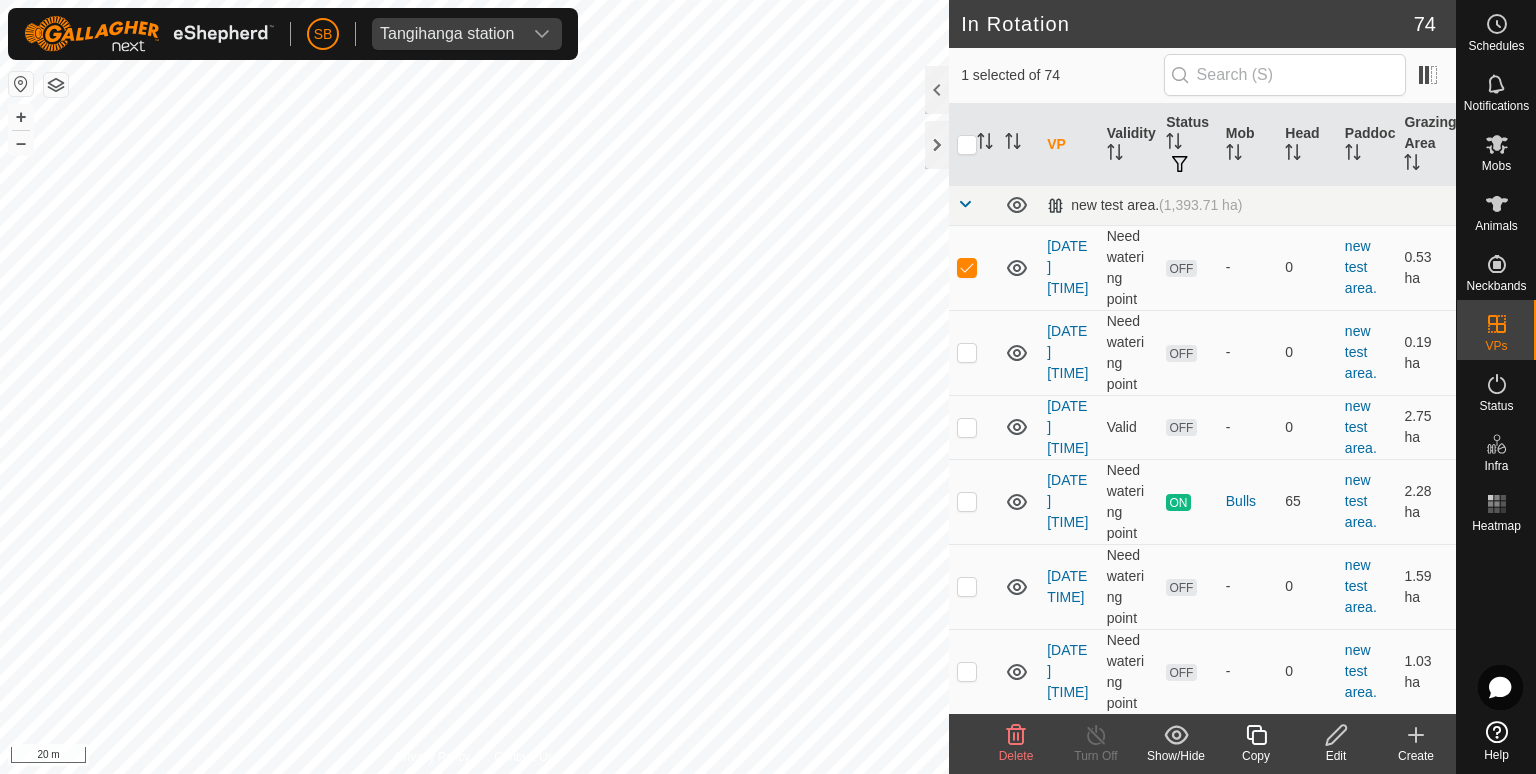 click 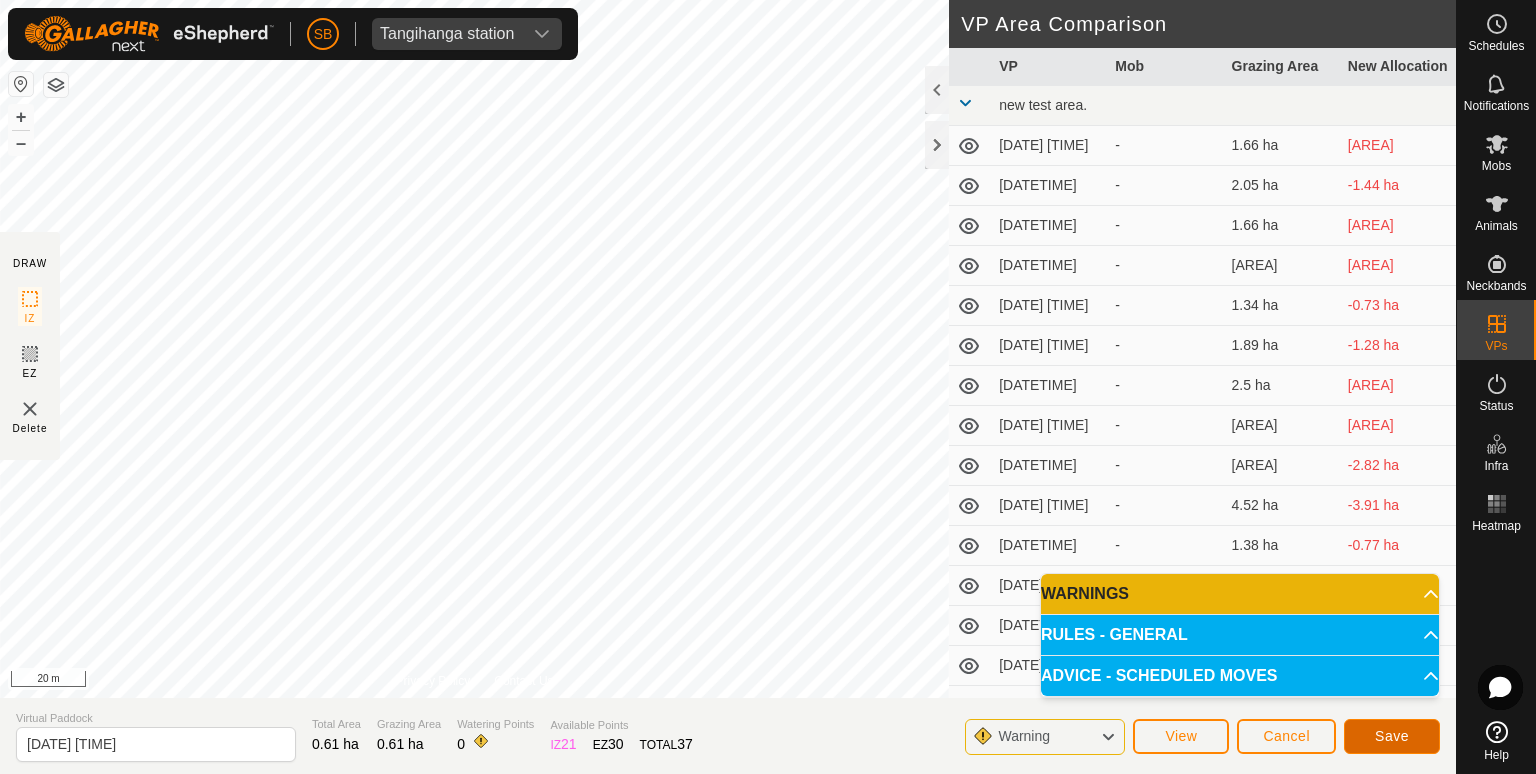 click on "Save" 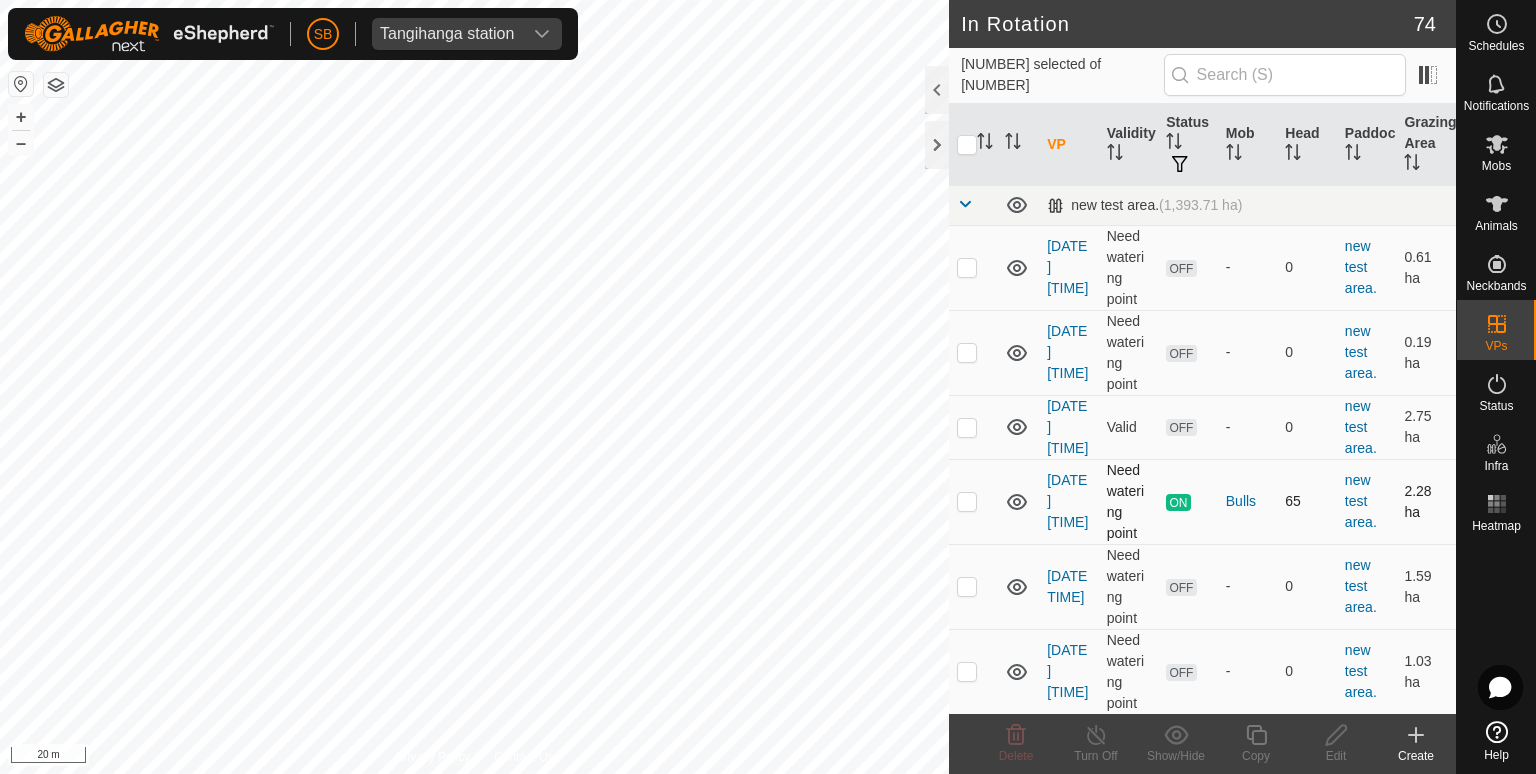 checkbox on "true" 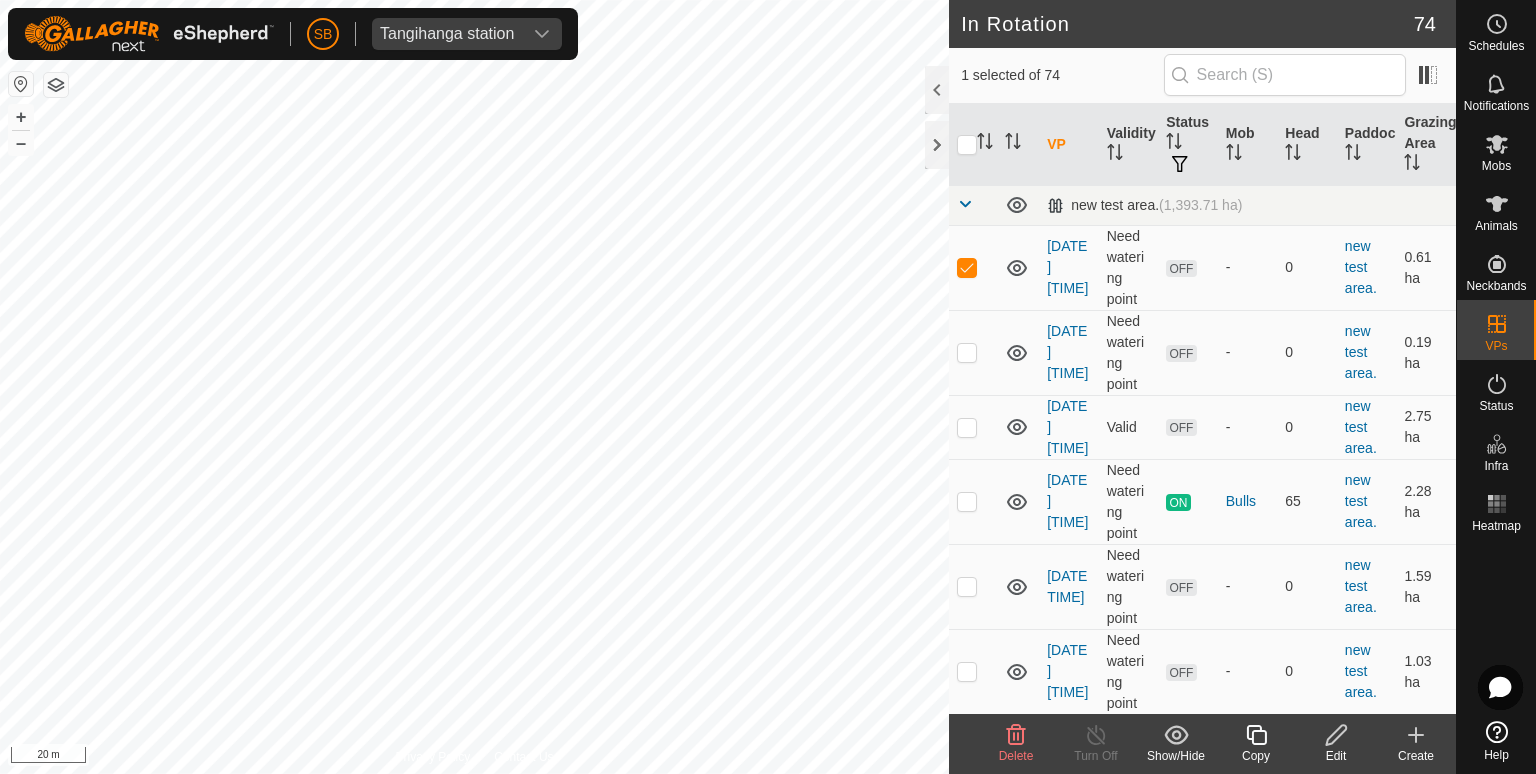 click 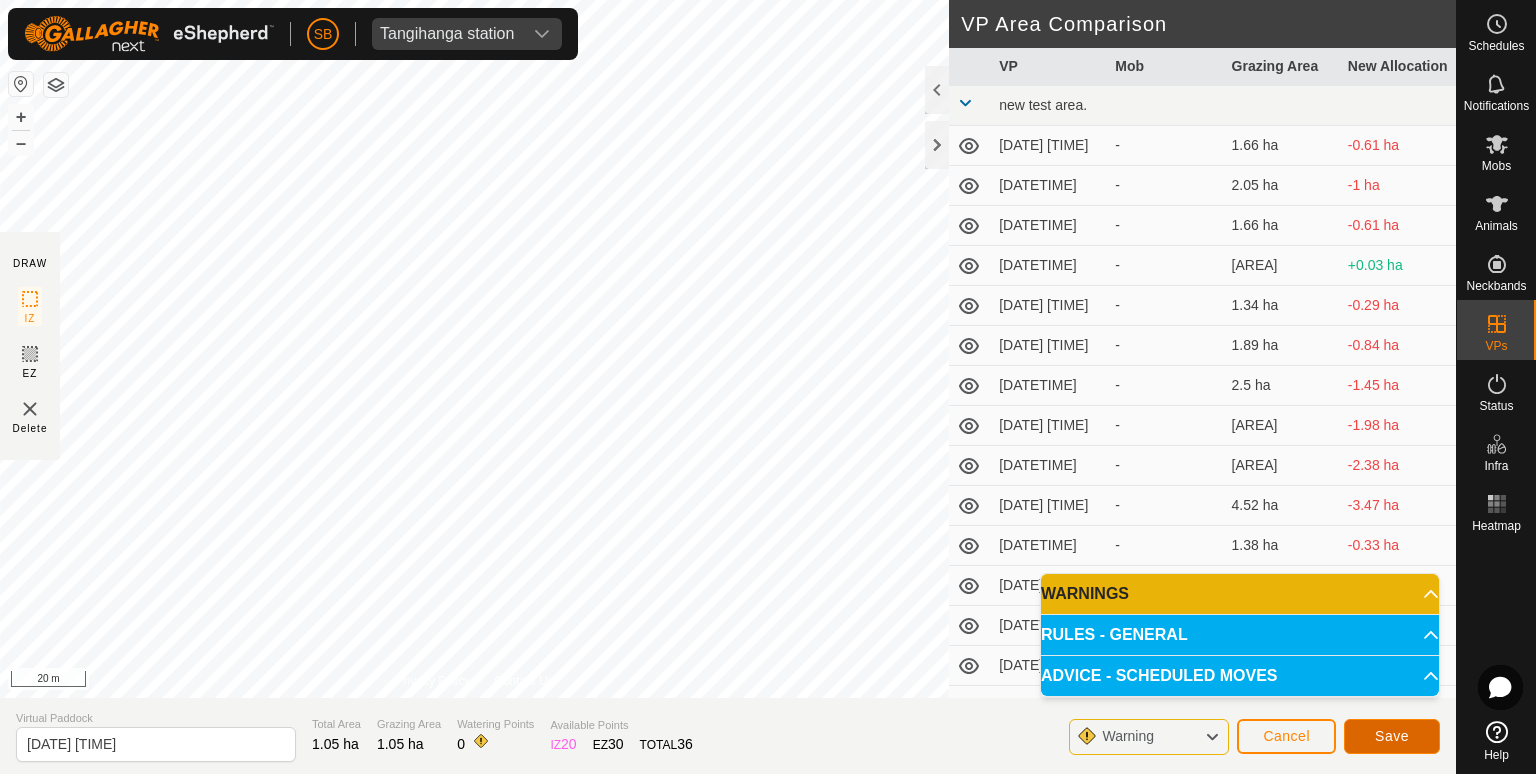 click on "Save" 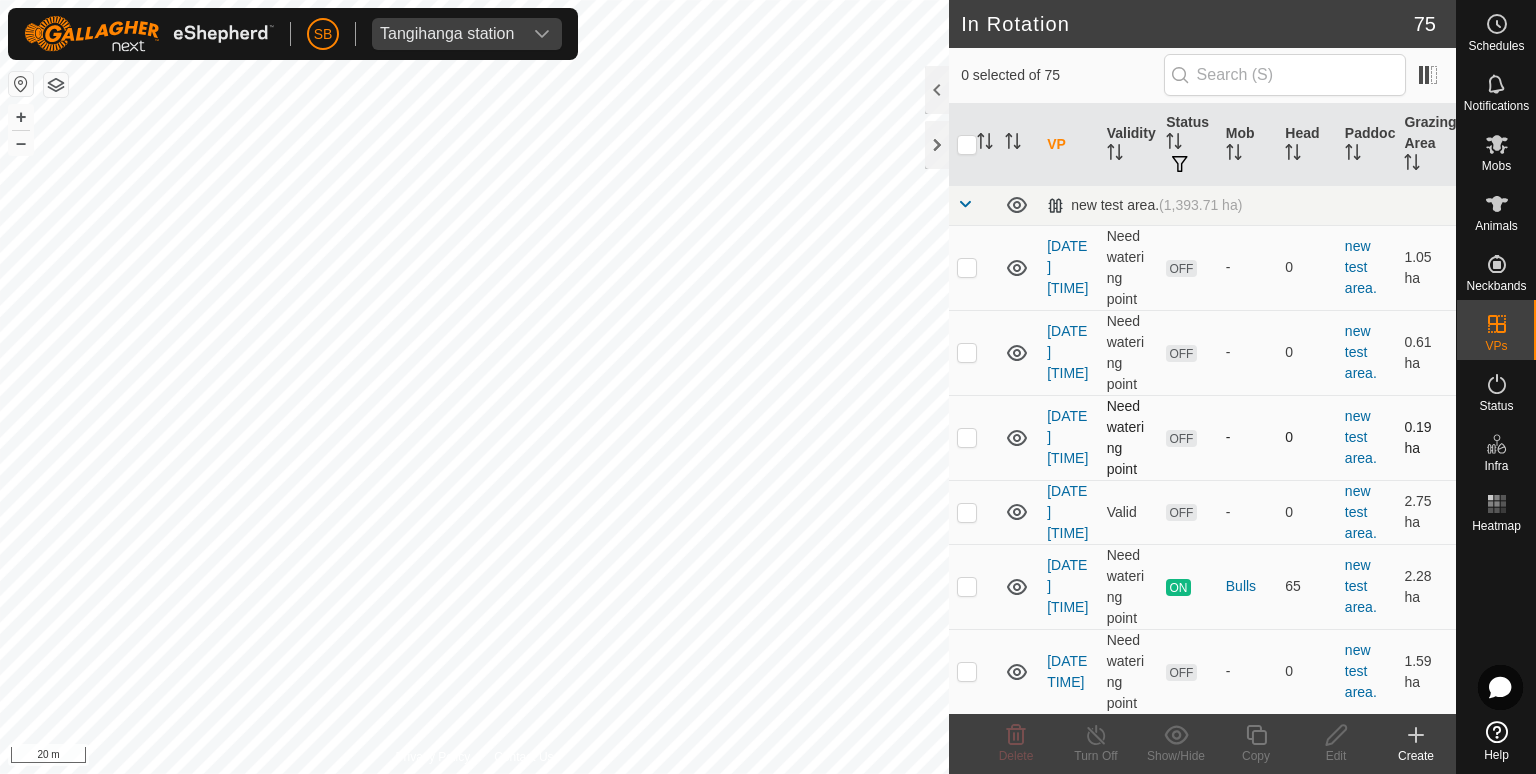 checkbox on "true" 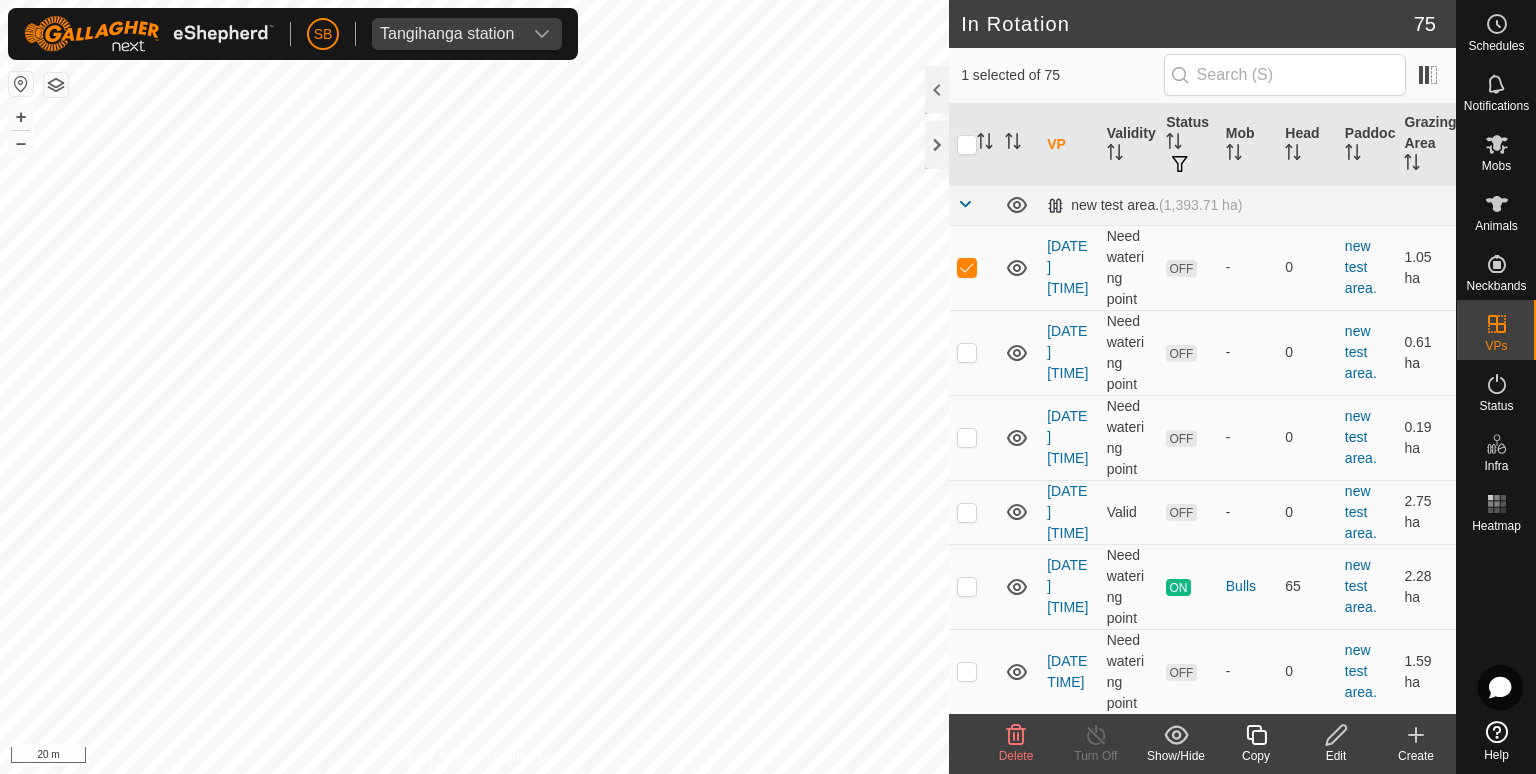 click 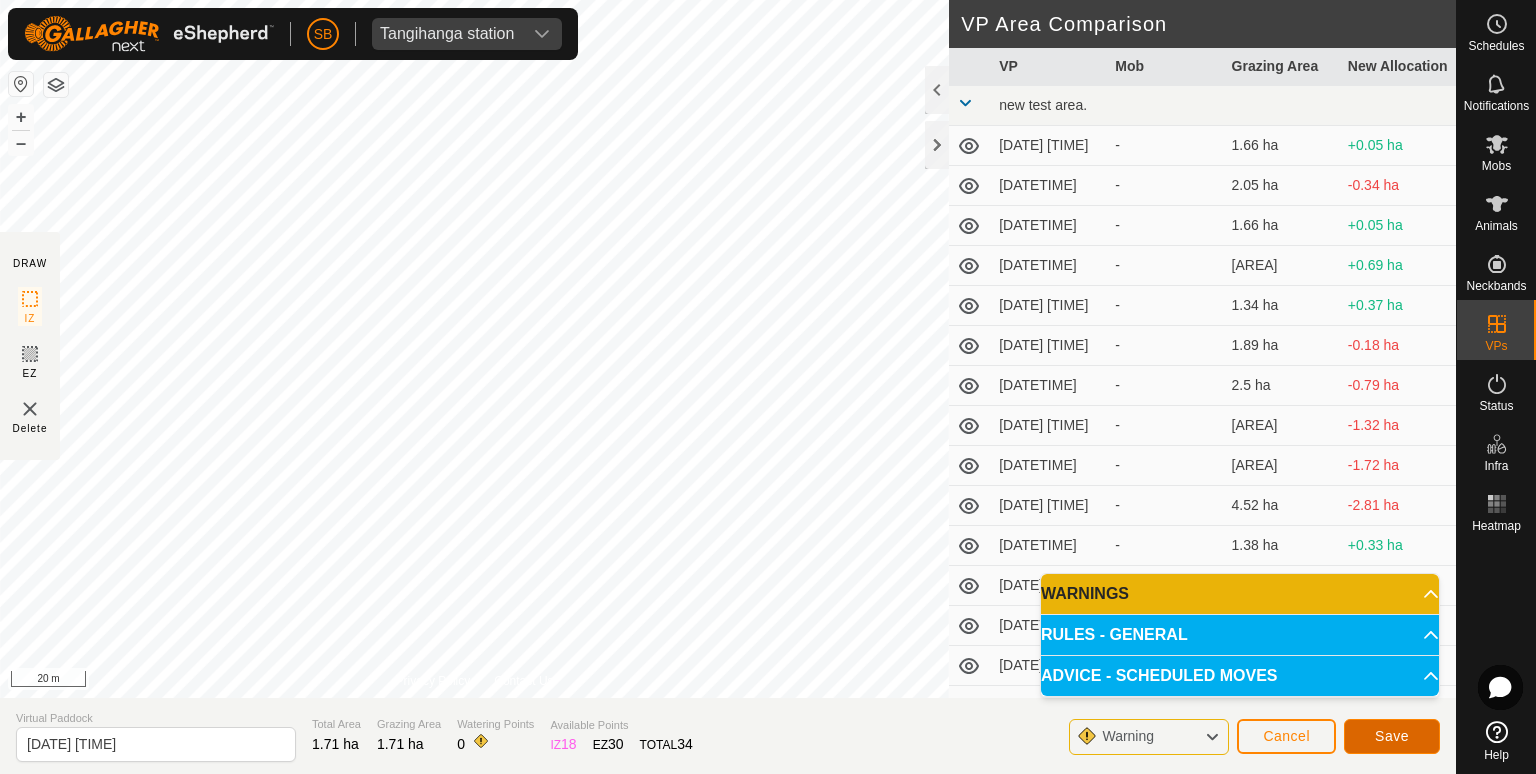 click on "Save" 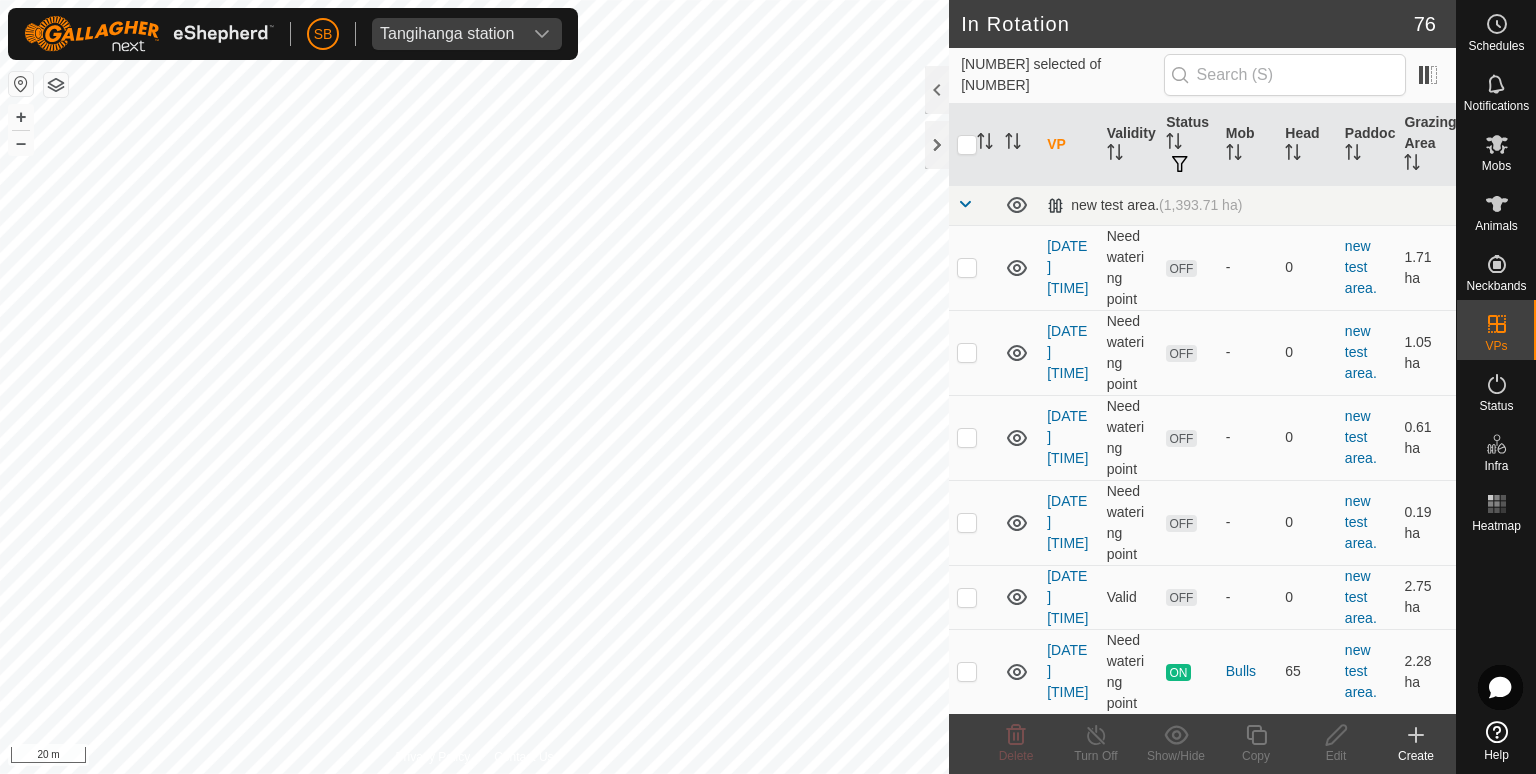 checkbox on "true" 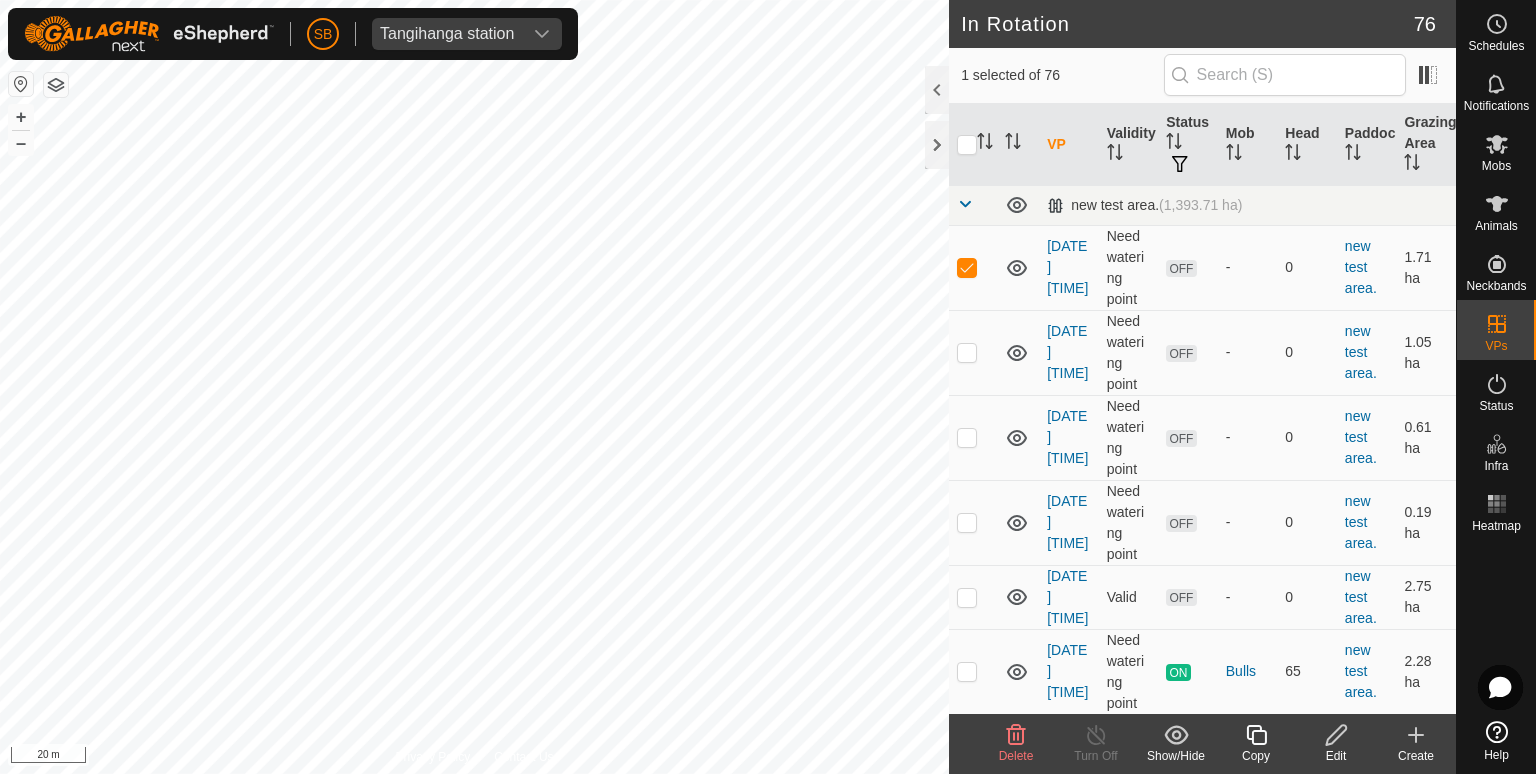 click on "Edit" 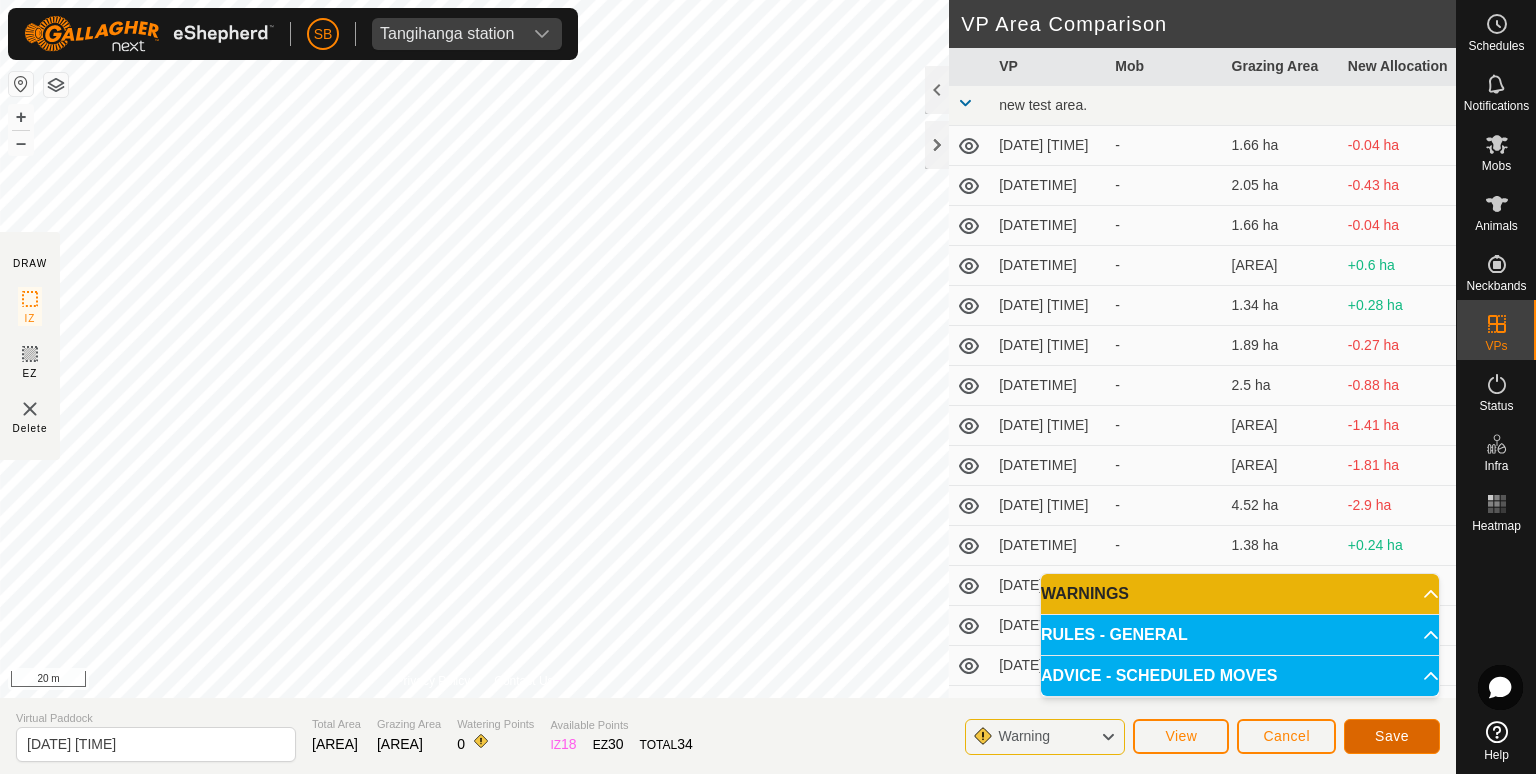 click on "Save" 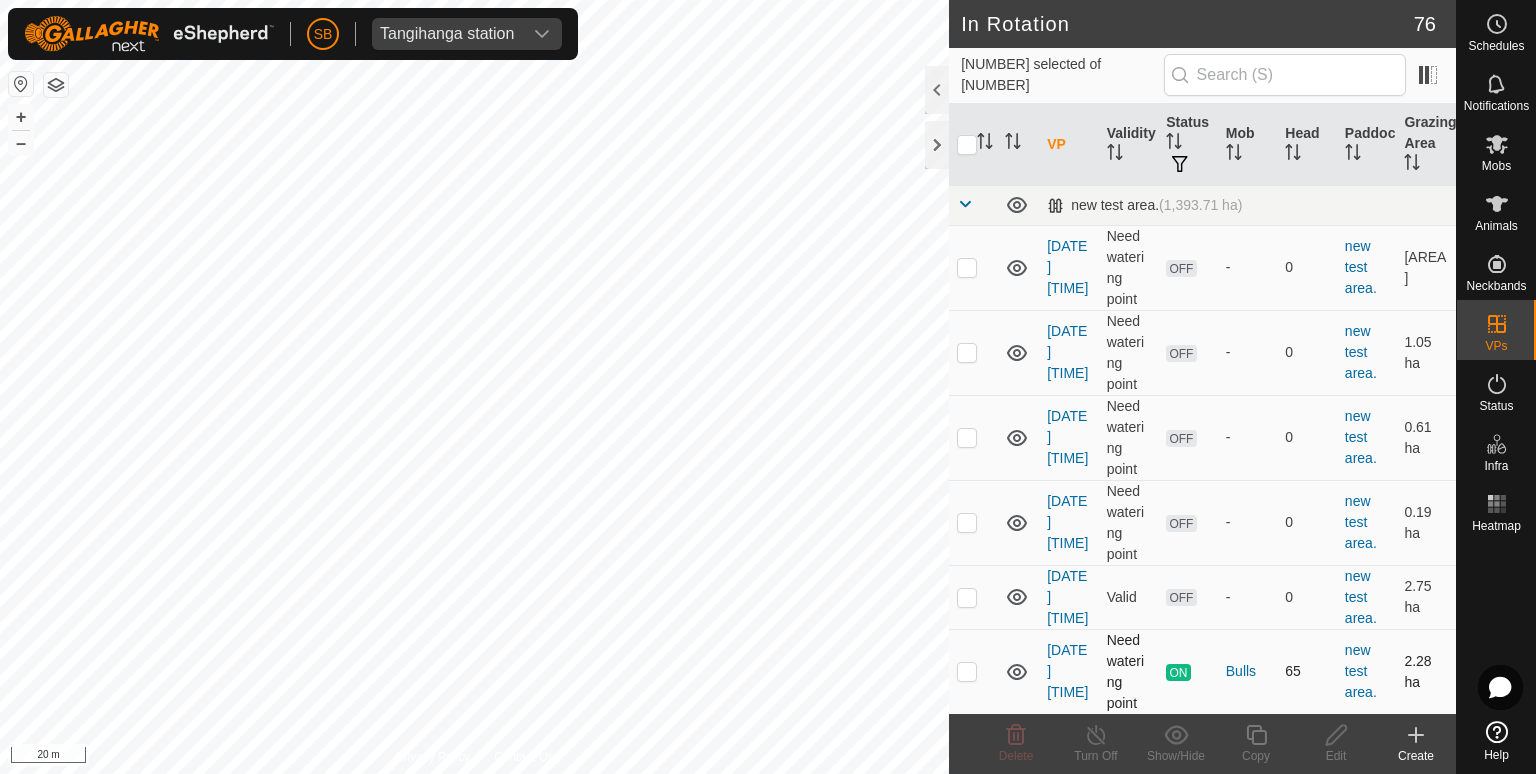 checkbox on "true" 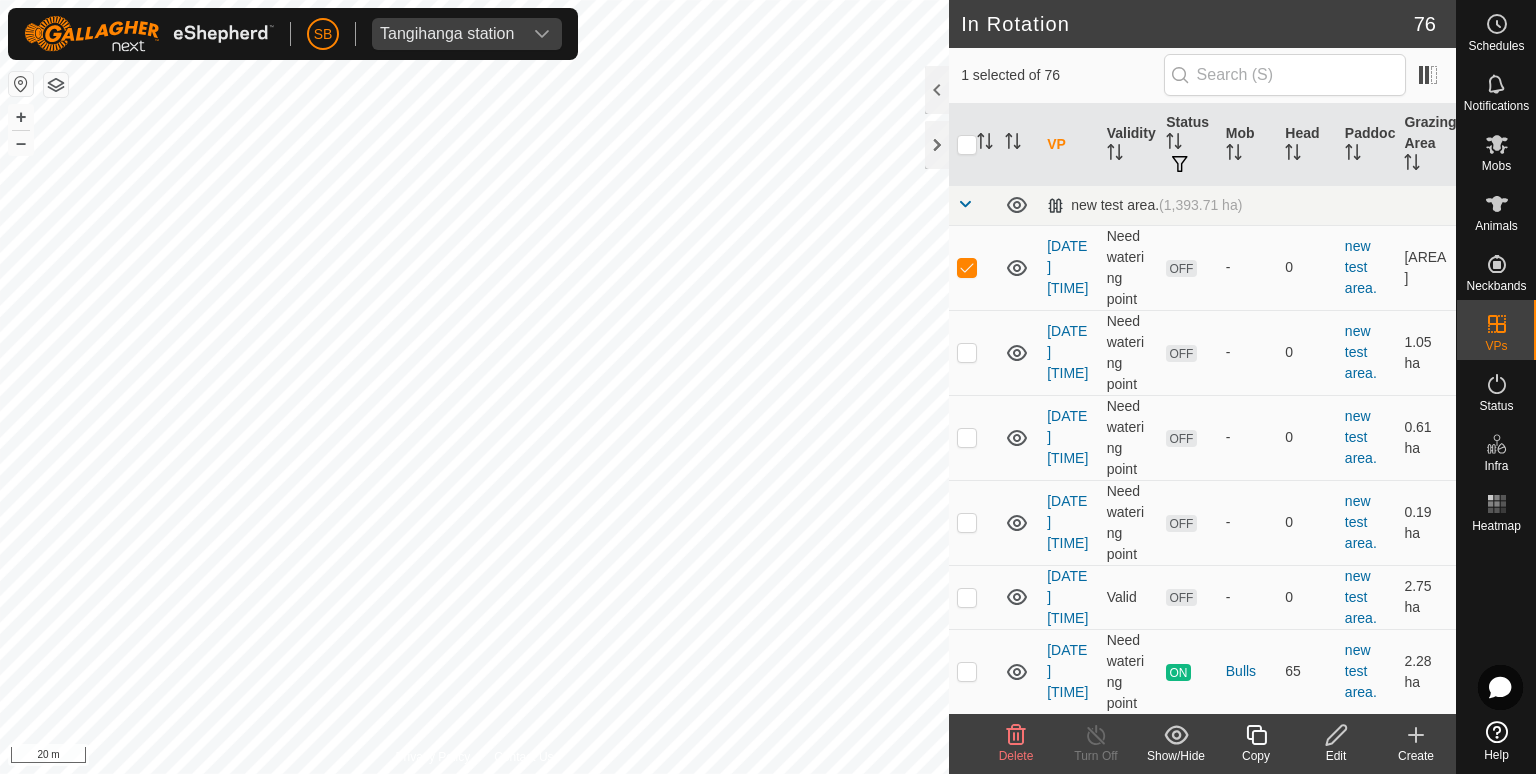 click 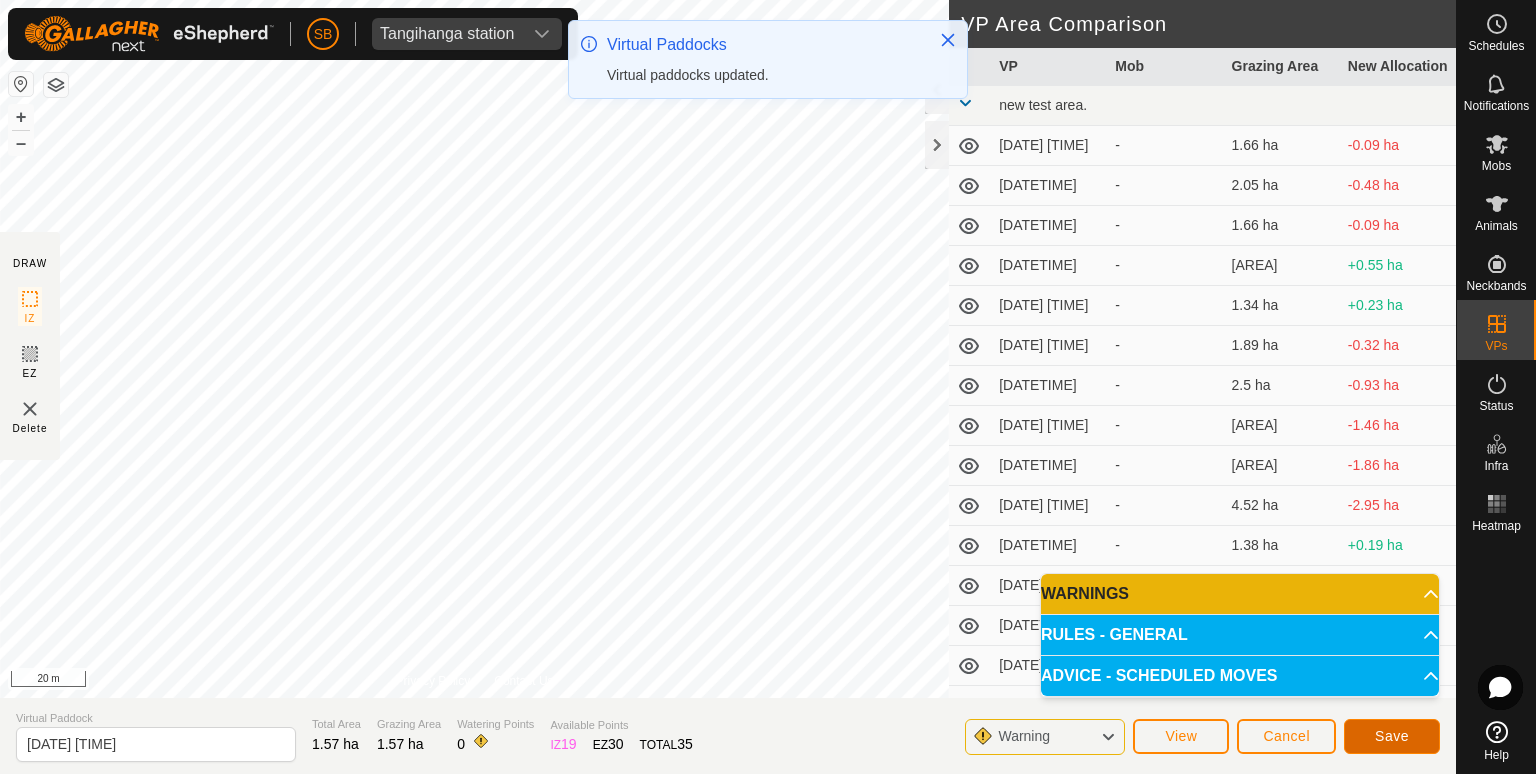click on "Save" 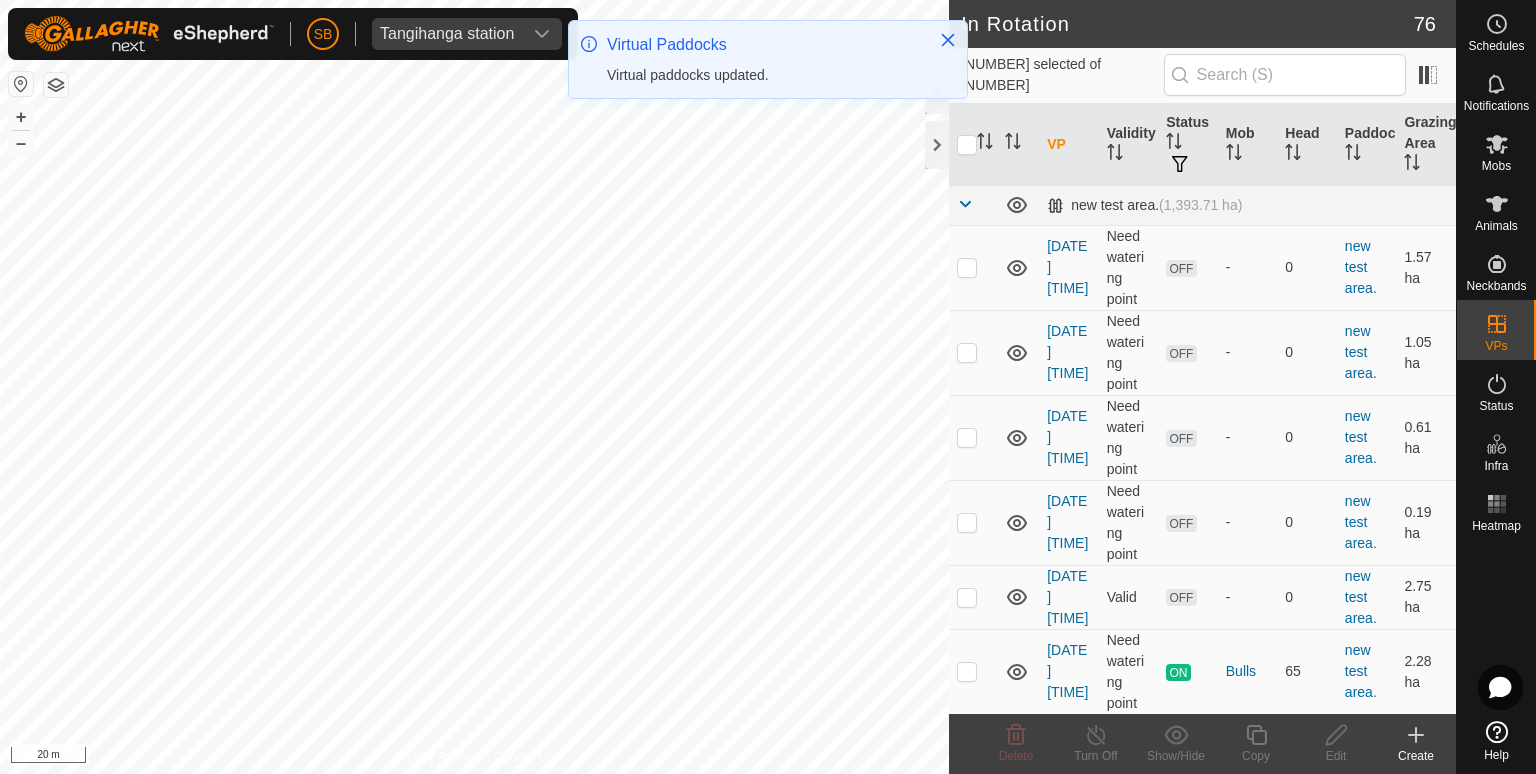 checkbox on "true" 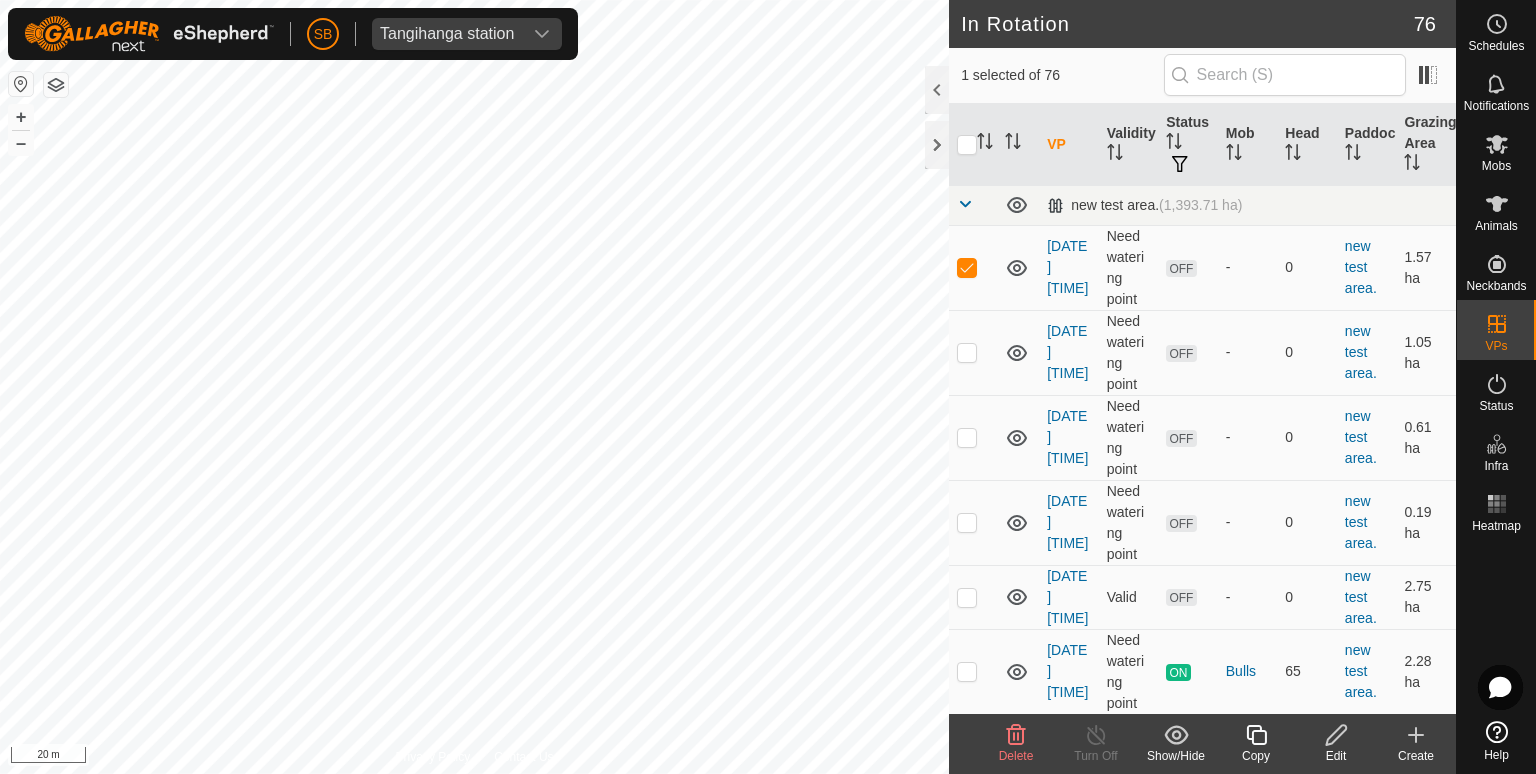 click 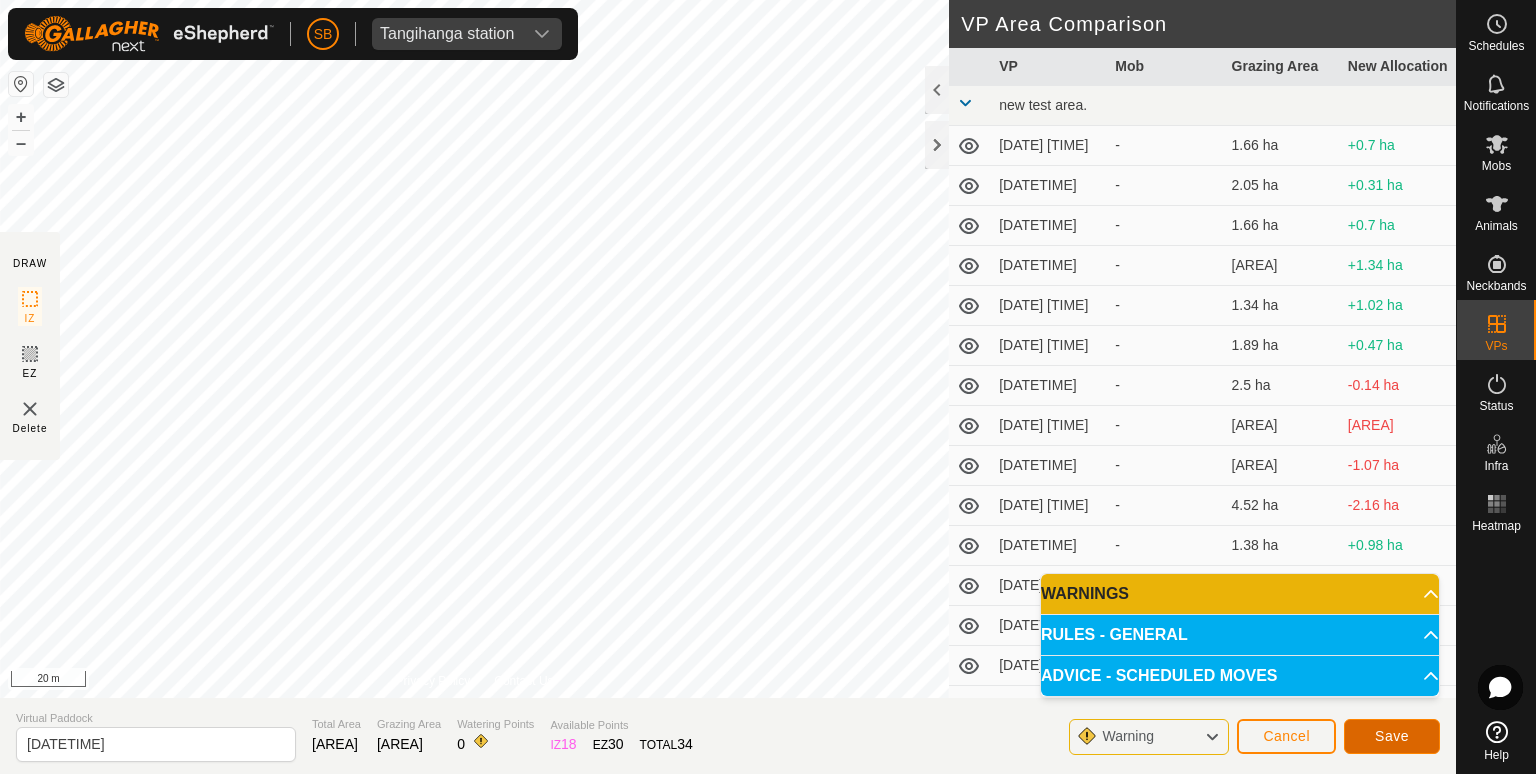 click on "Save" 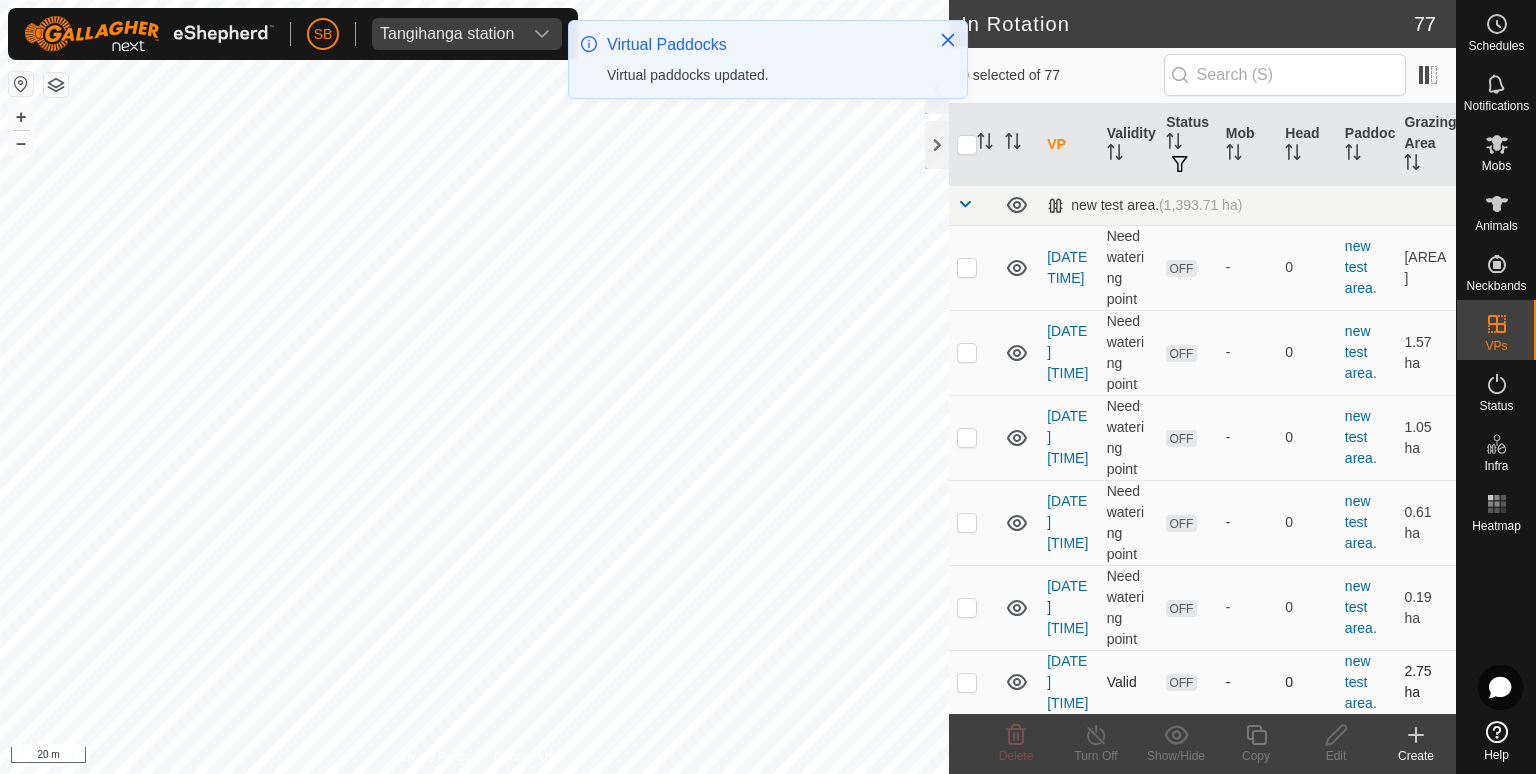 checkbox on "true" 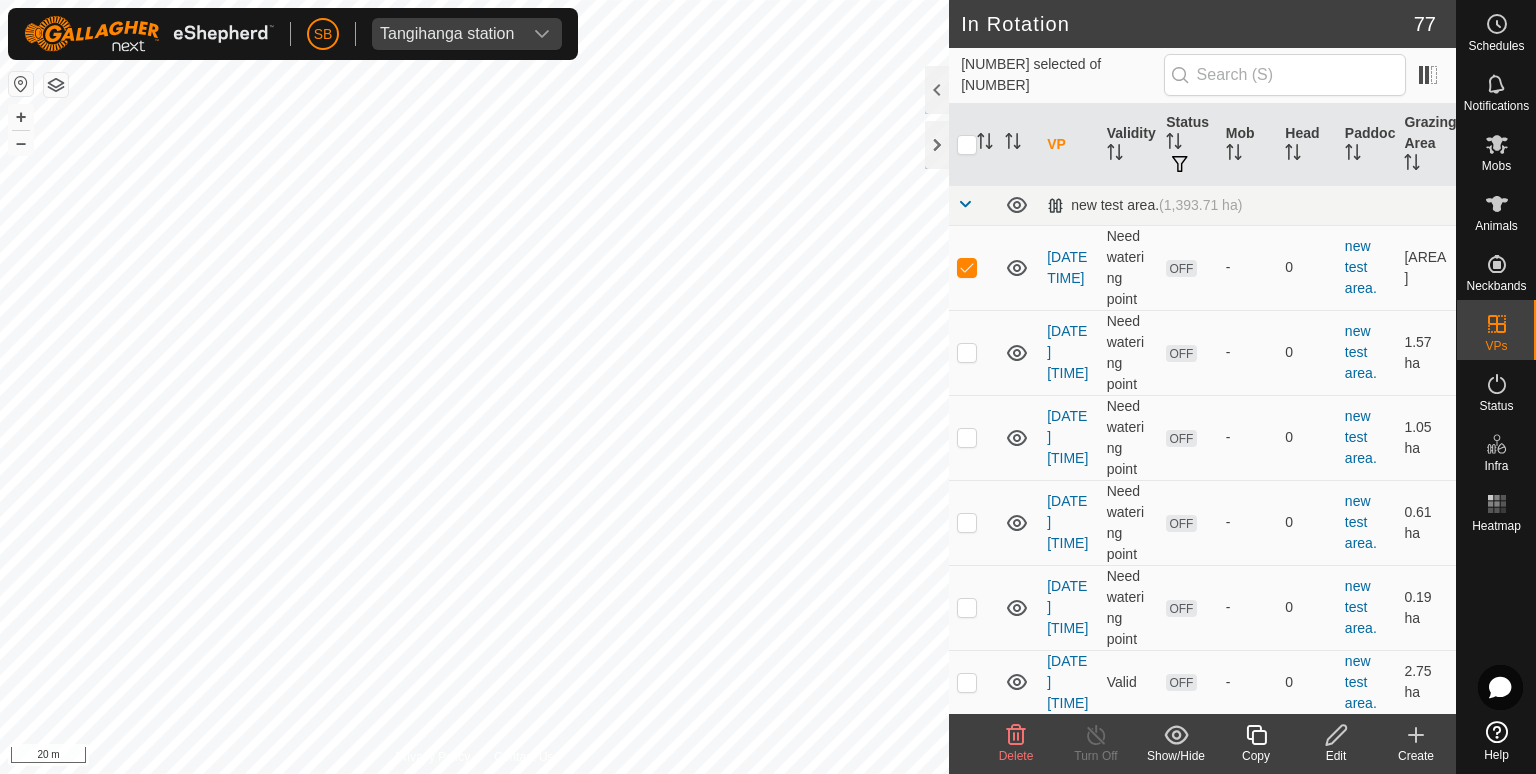 click 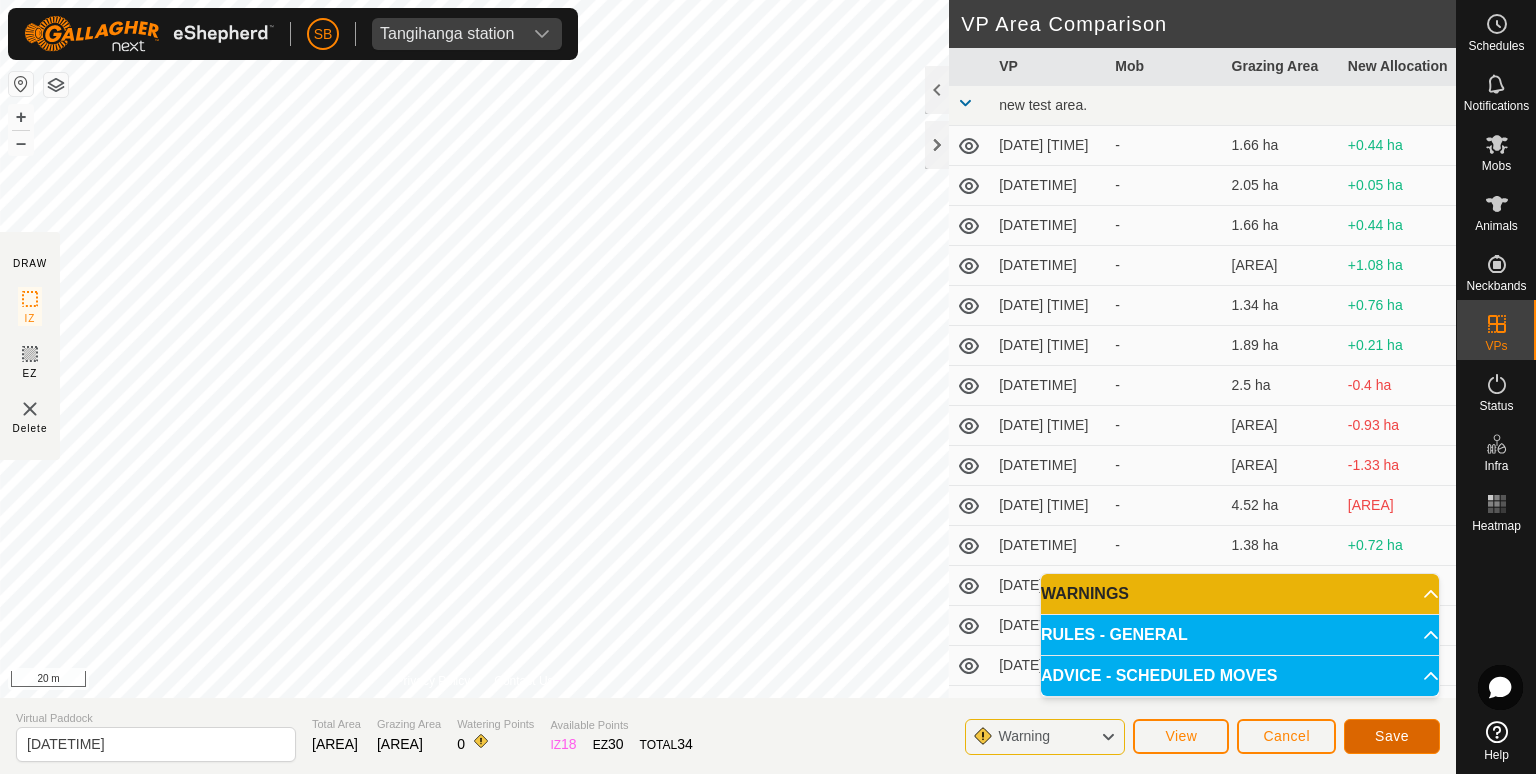 click on "Save" 